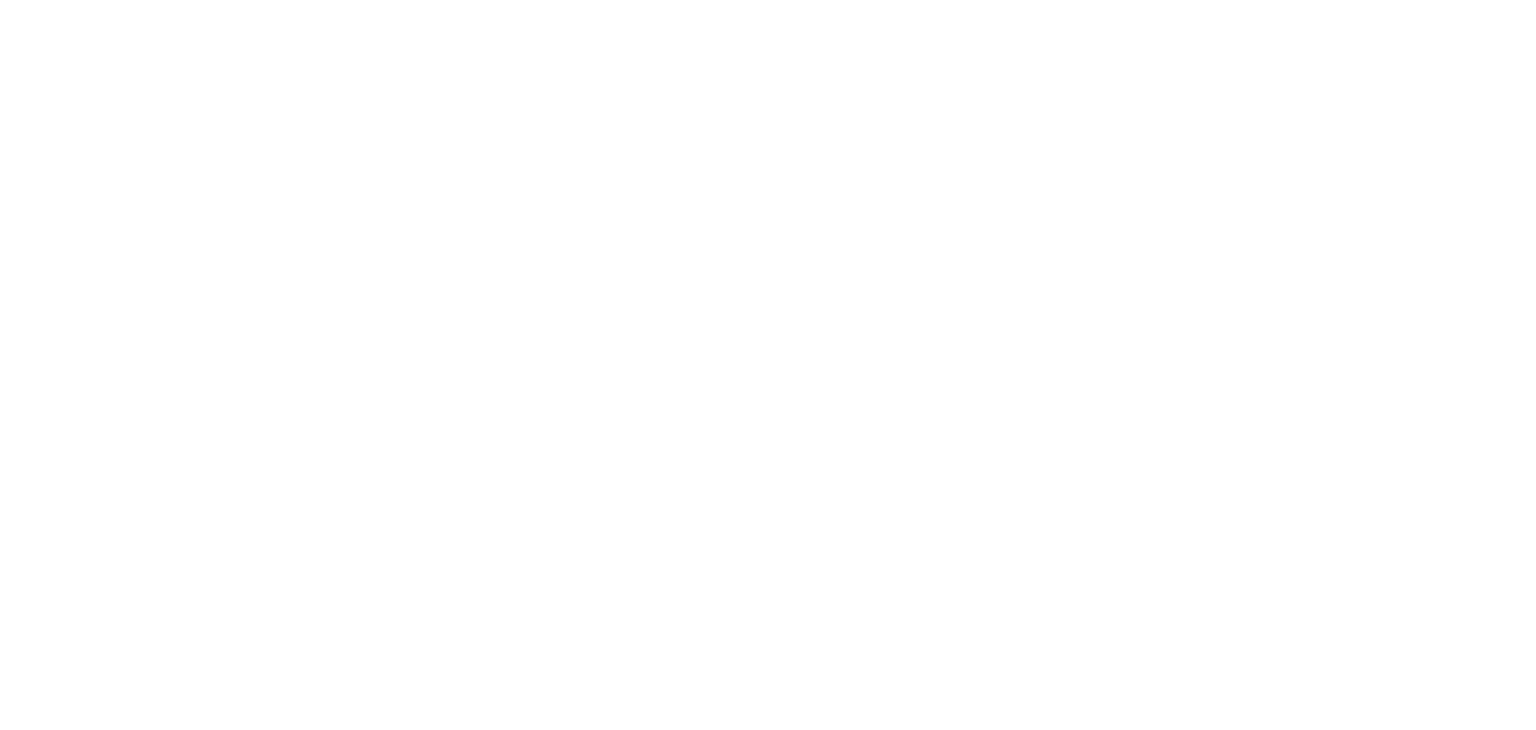 scroll, scrollTop: 0, scrollLeft: 0, axis: both 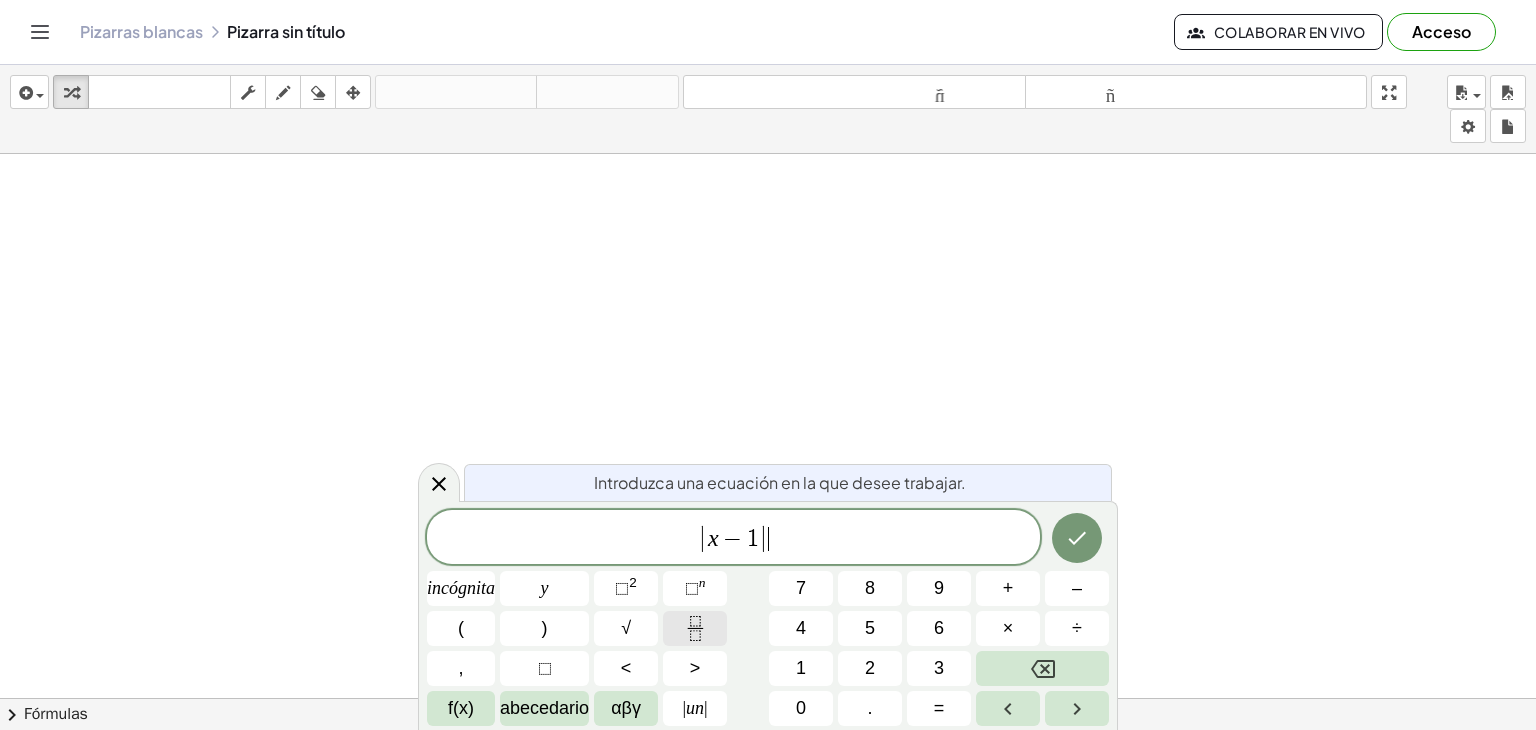 click 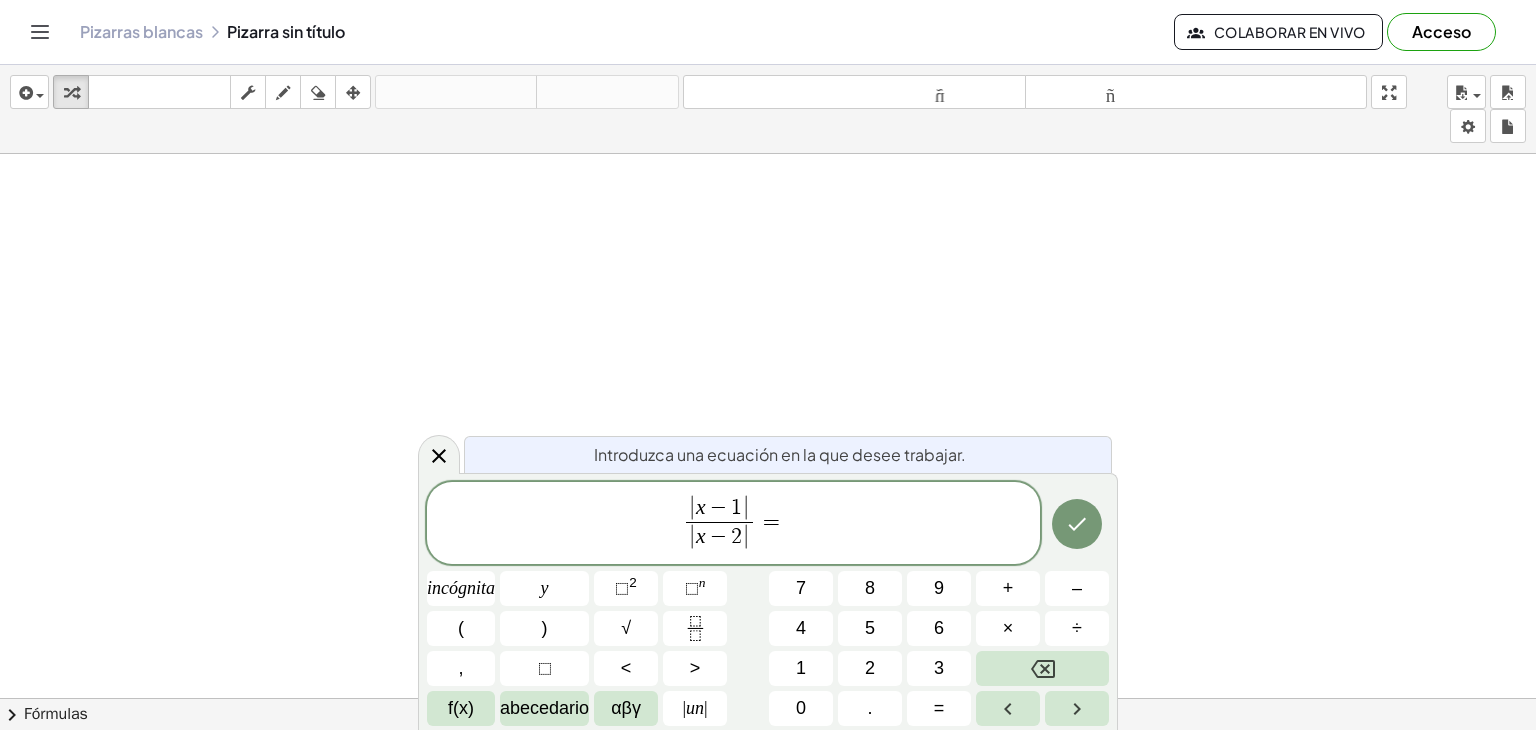click on "=" at bounding box center [771, 522] 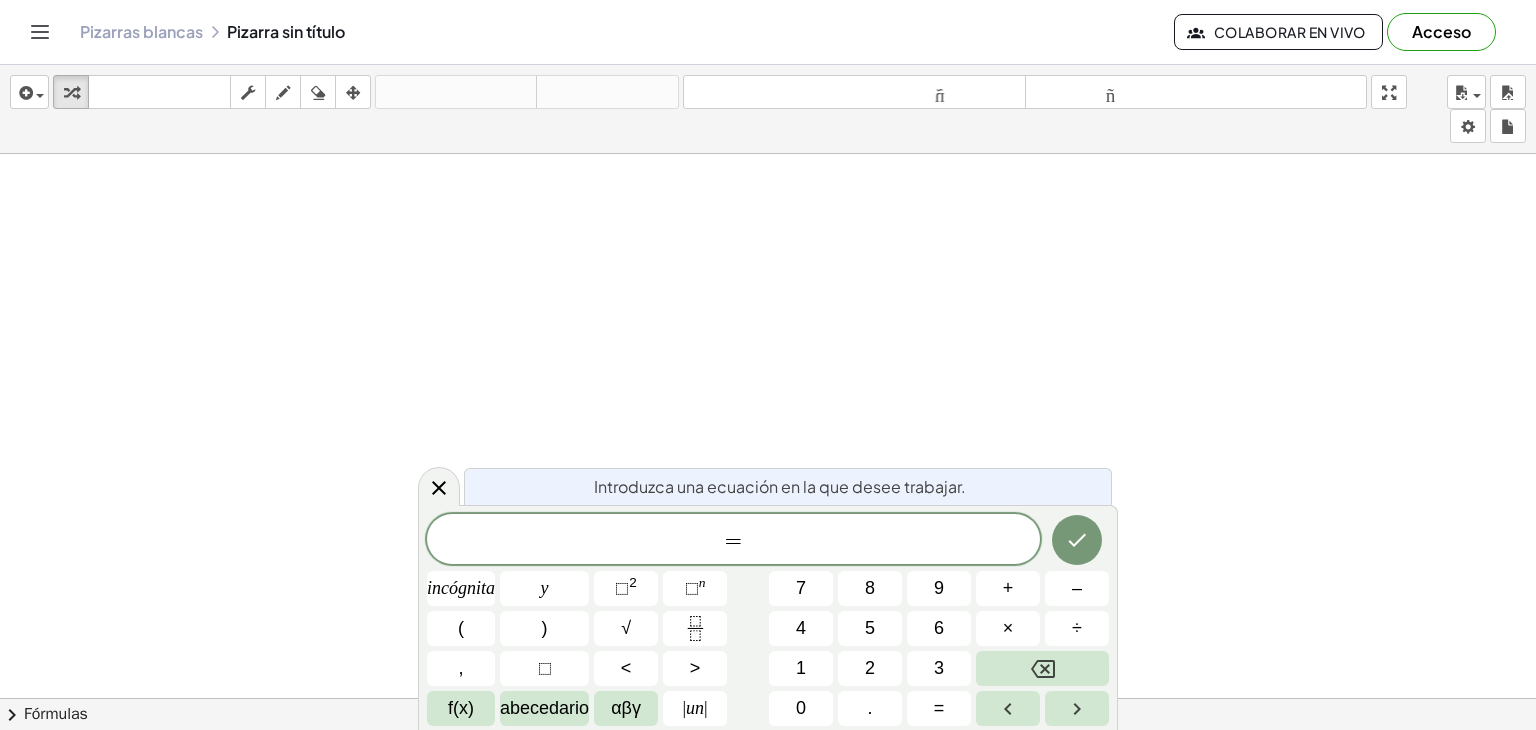 click on "​ =" at bounding box center (733, 541) 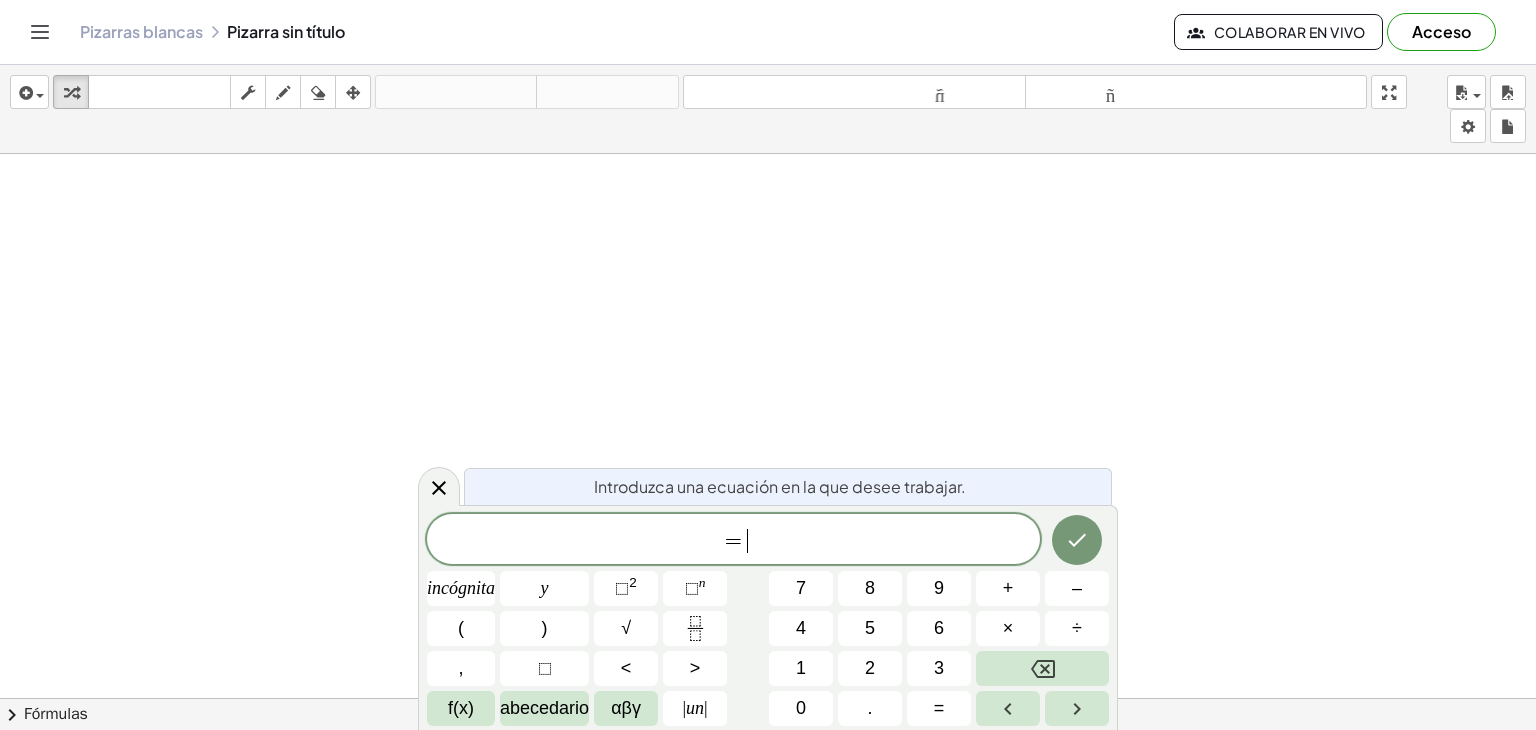click on "= ​" at bounding box center (733, 541) 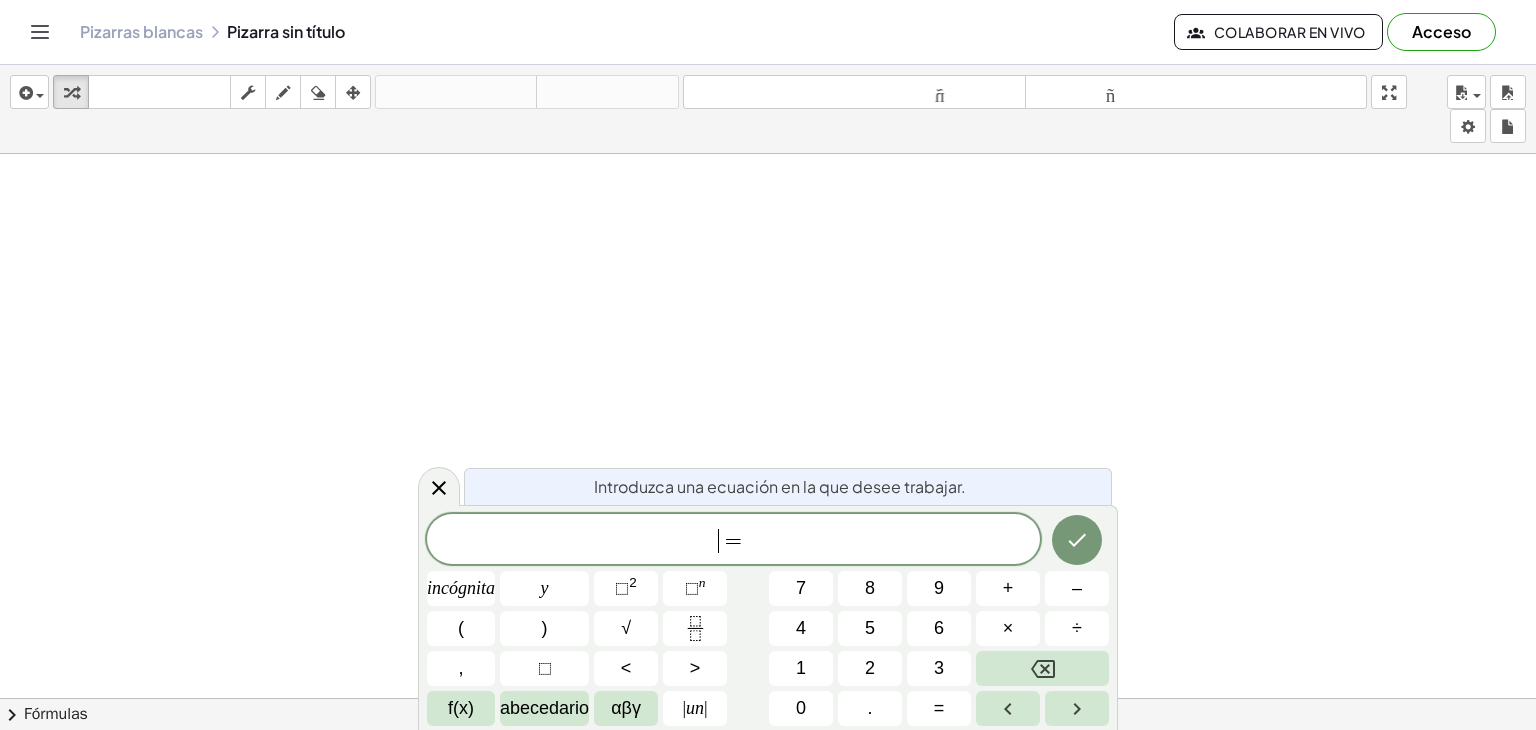click on "​ =" 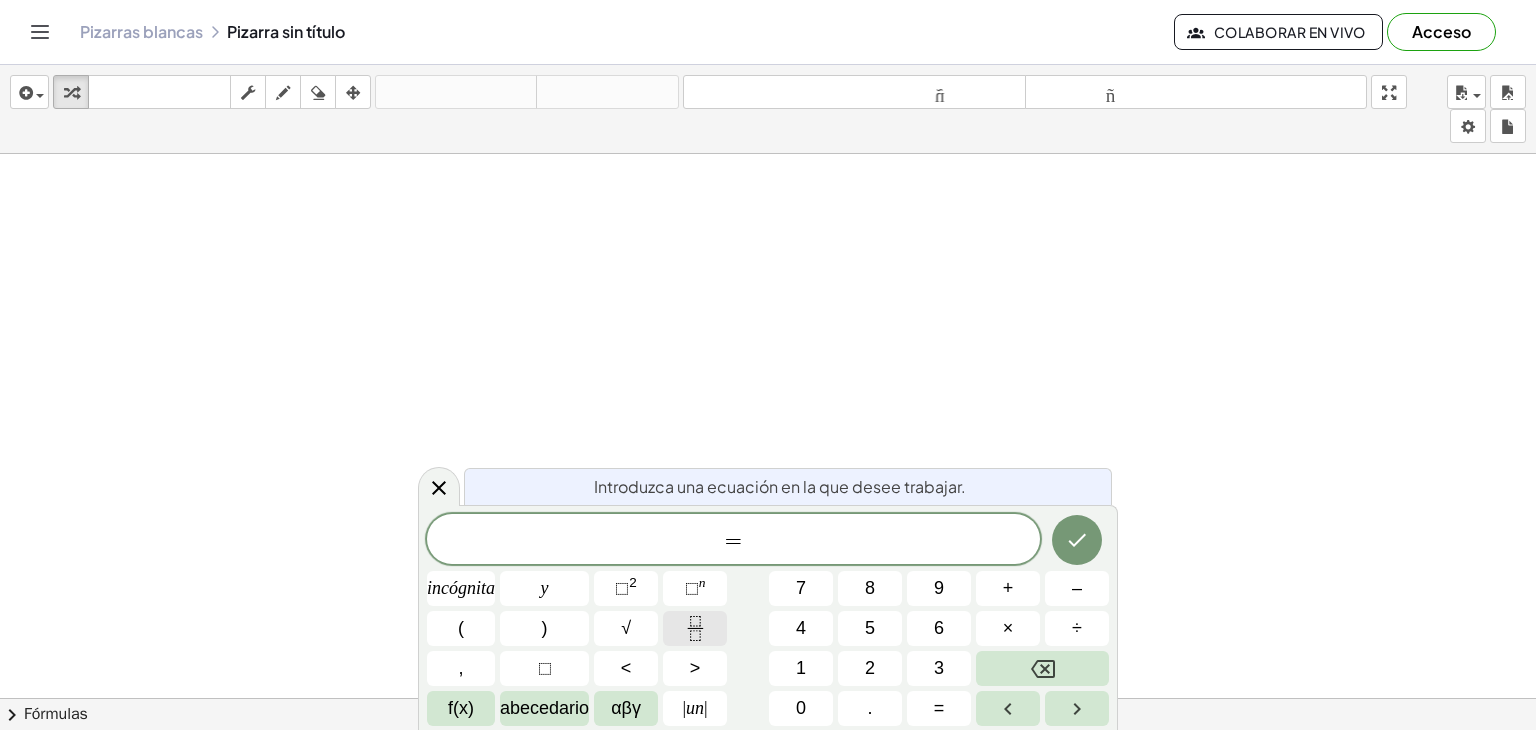 click 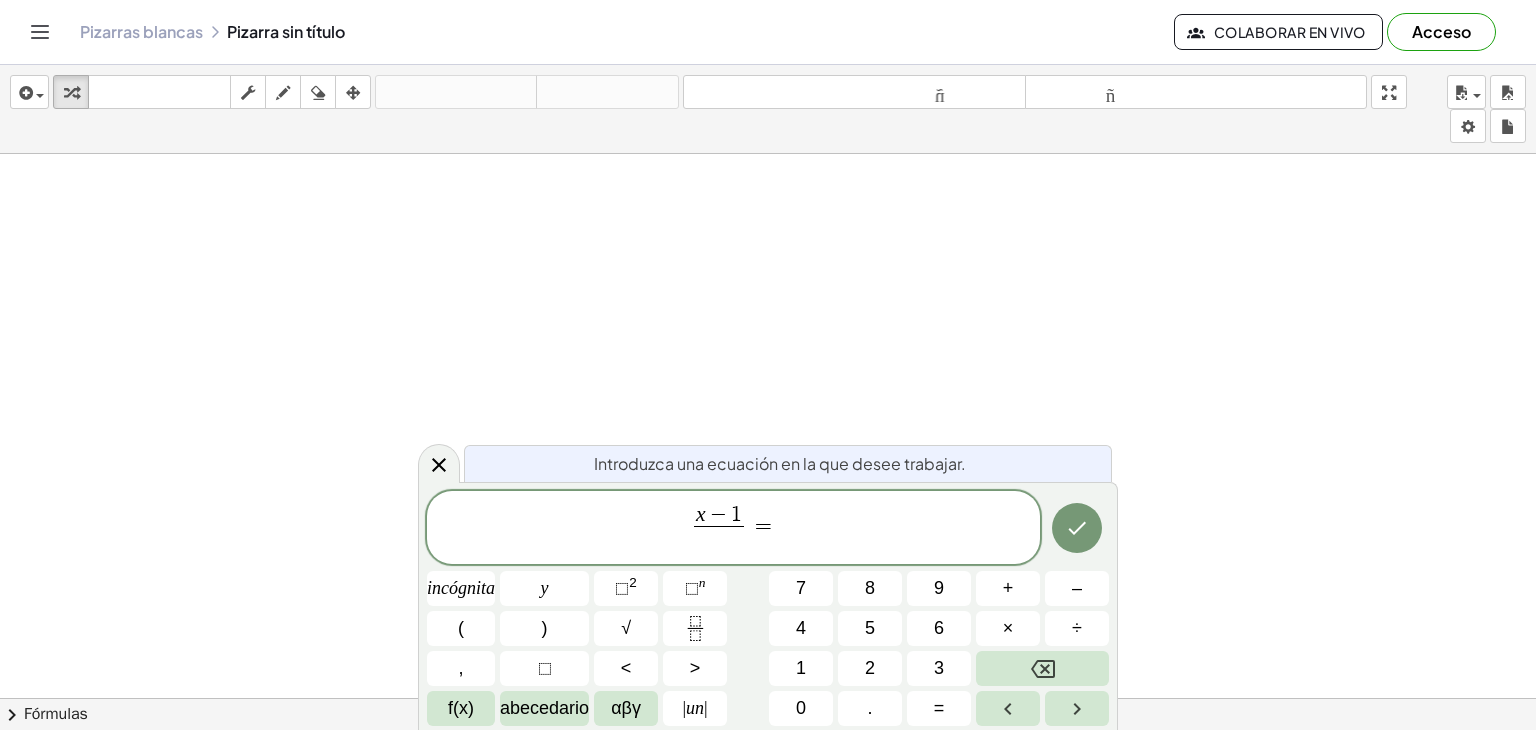 click on "​" at bounding box center (719, 539) 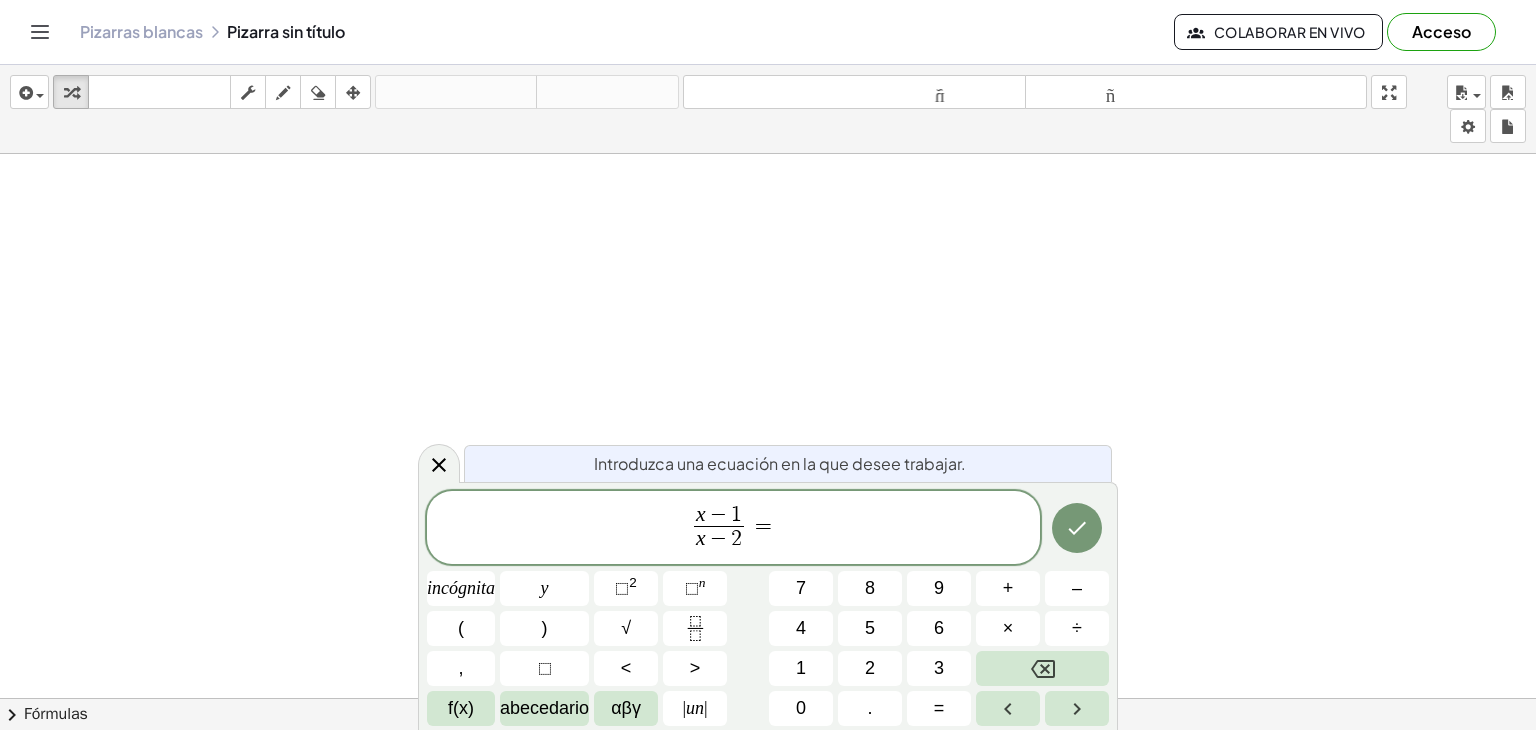 click on "x − 1 x − 2 ​ ​ =" at bounding box center (733, 529) 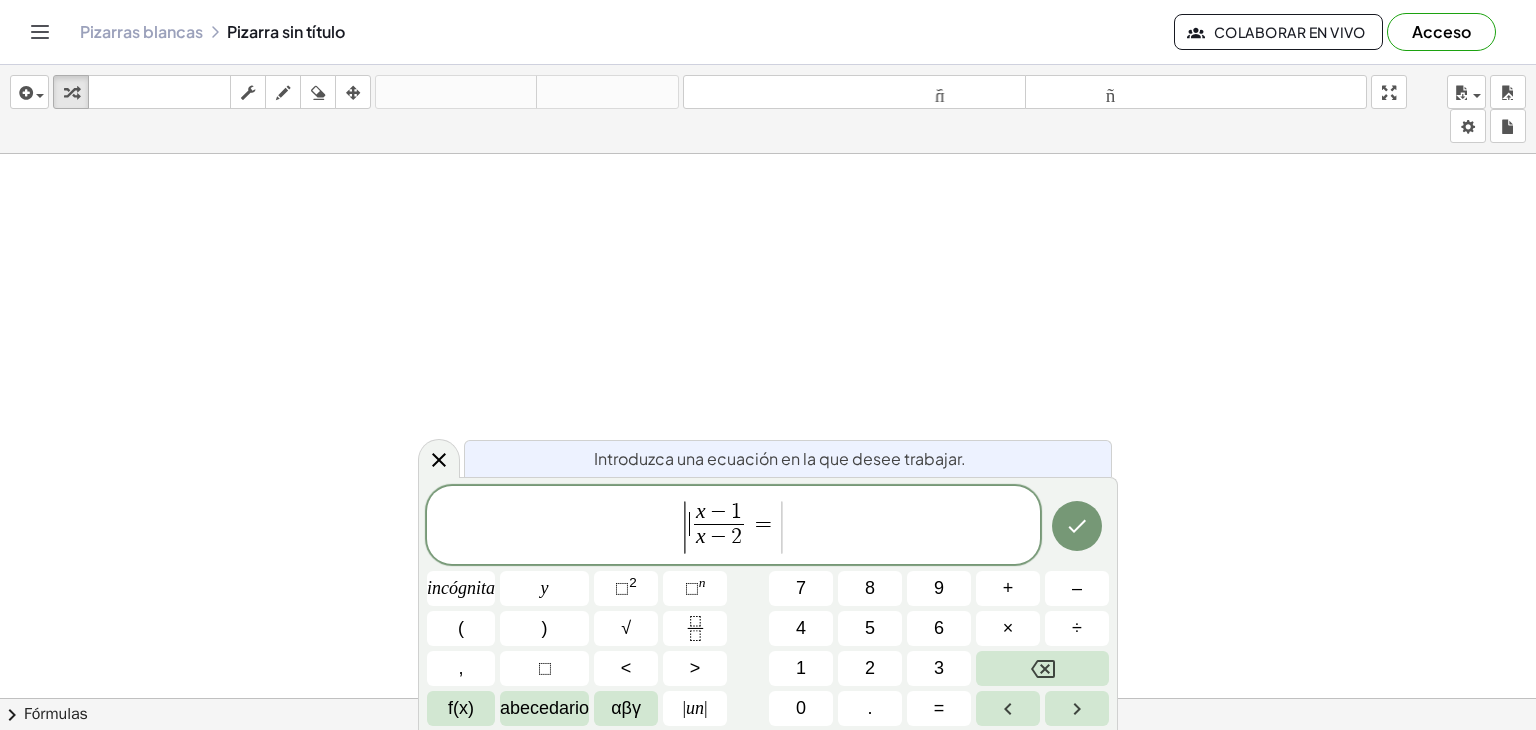 click on "=" at bounding box center [763, 524] 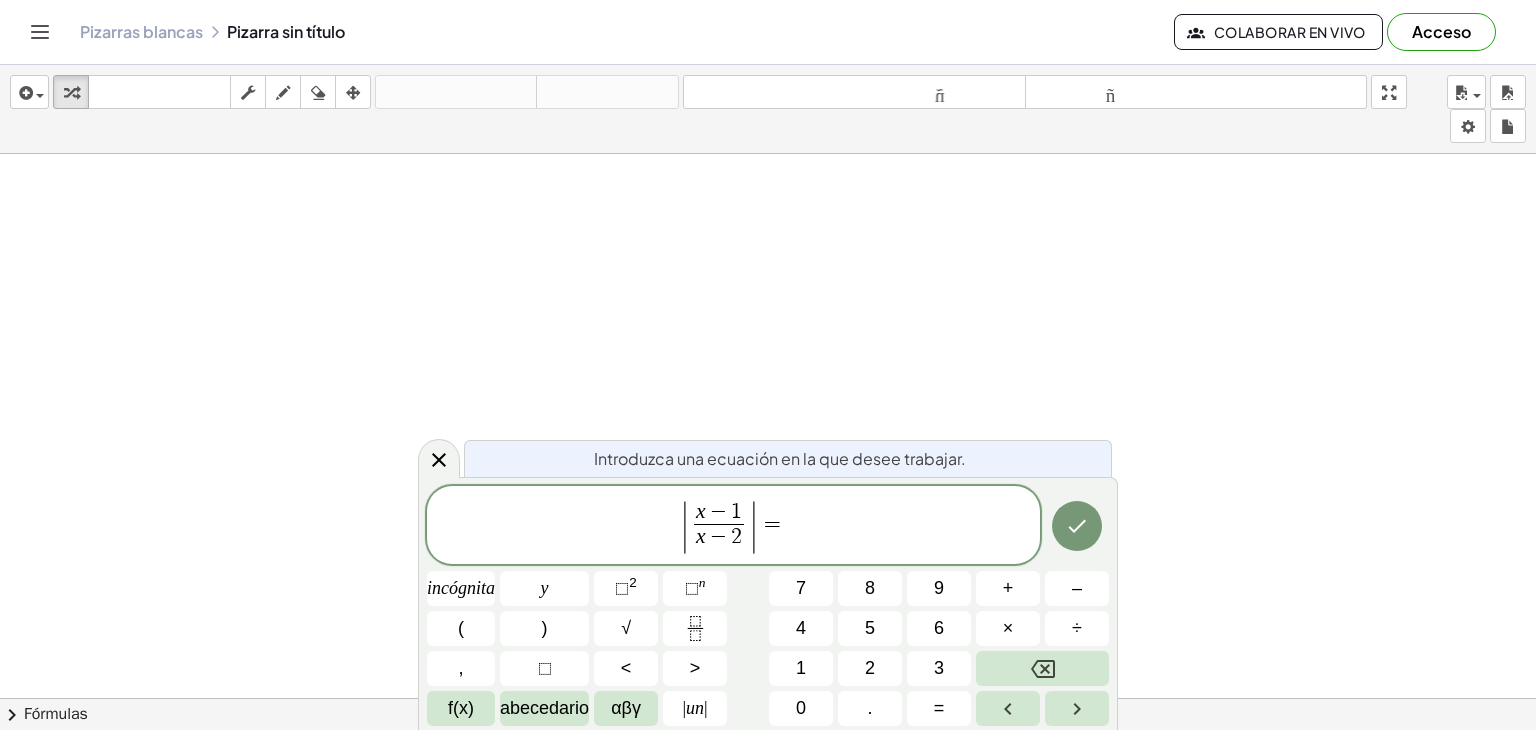 click on "| x − 1 x − 2 ​ | ​ =" at bounding box center (733, 526) 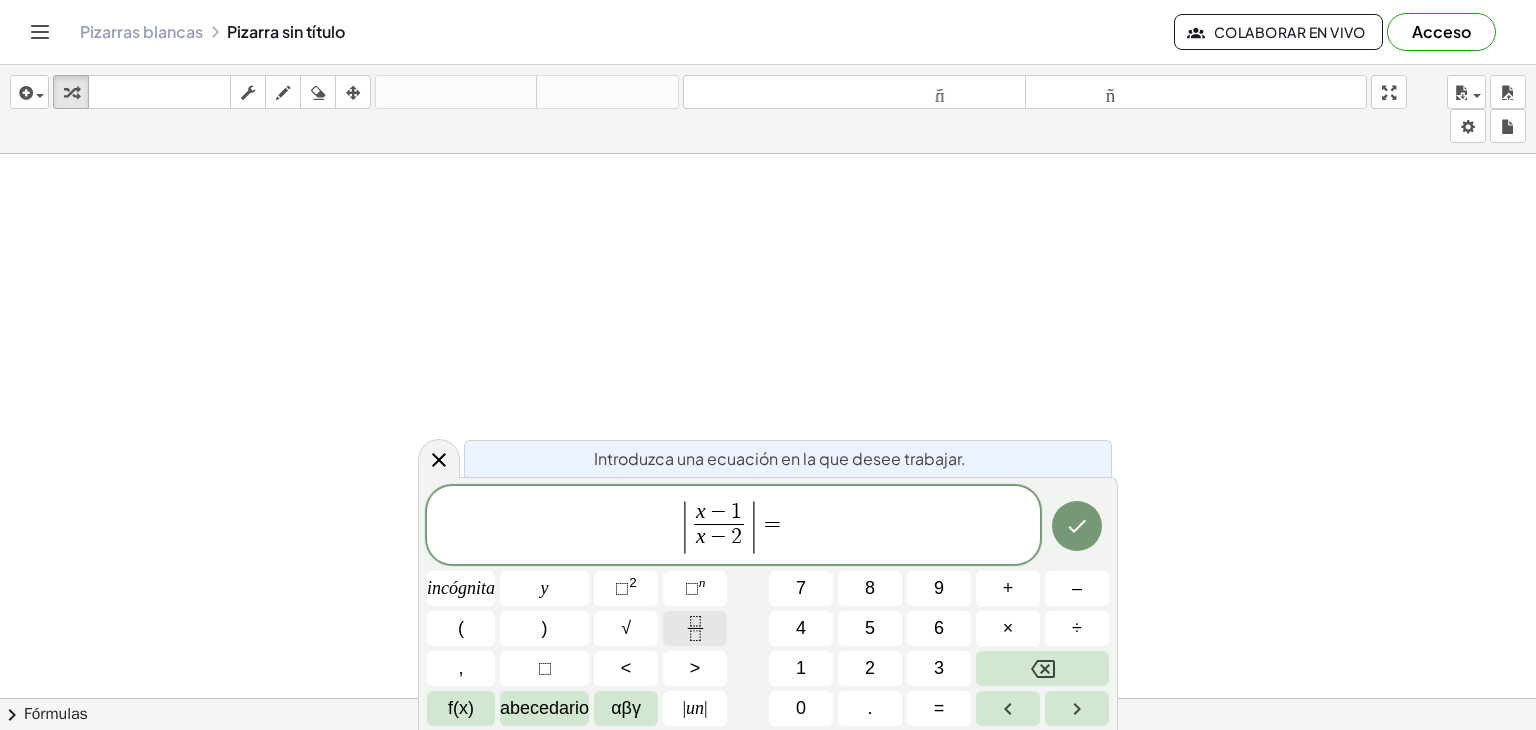 click 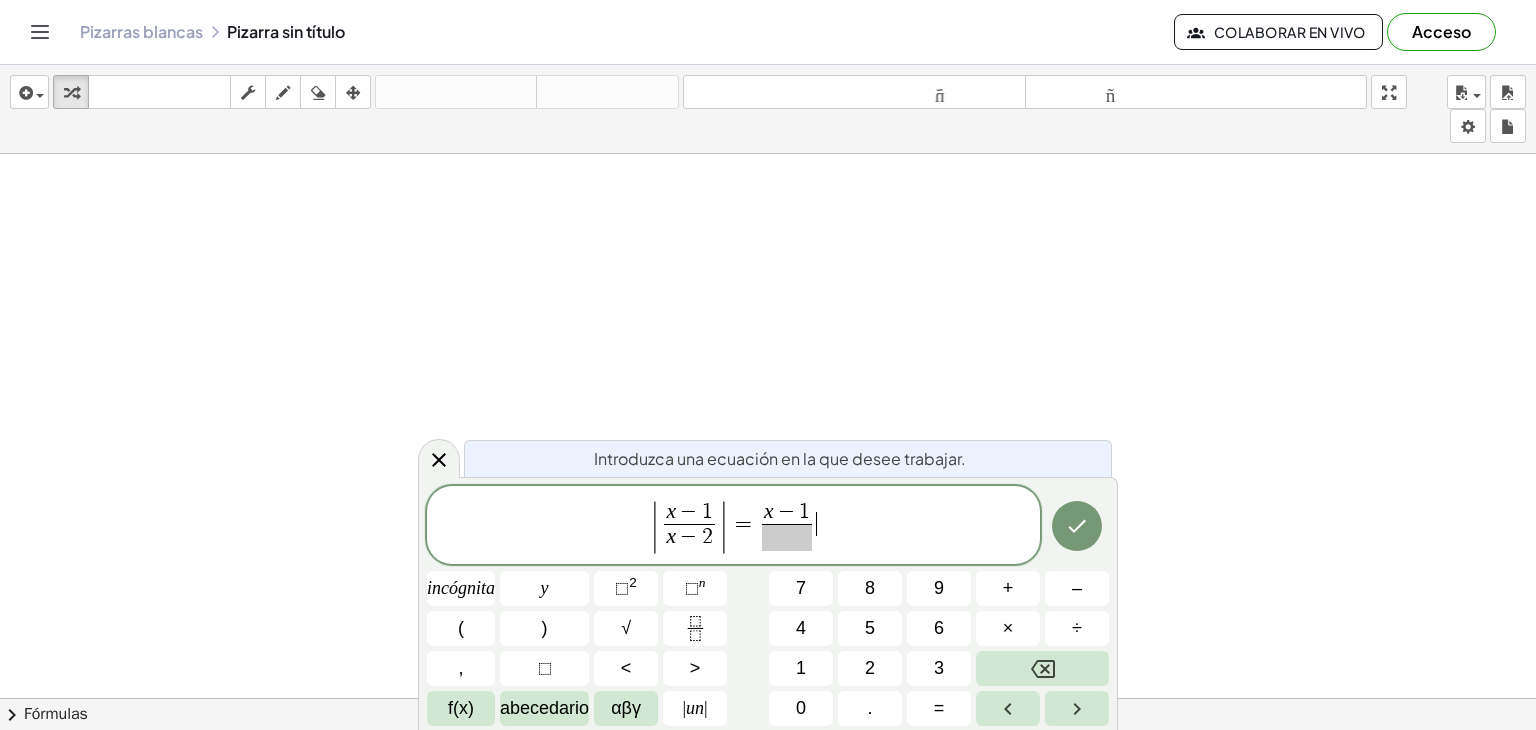 drag, startPoint x: 819, startPoint y: 520, endPoint x: 788, endPoint y: 534, distance: 34.0147 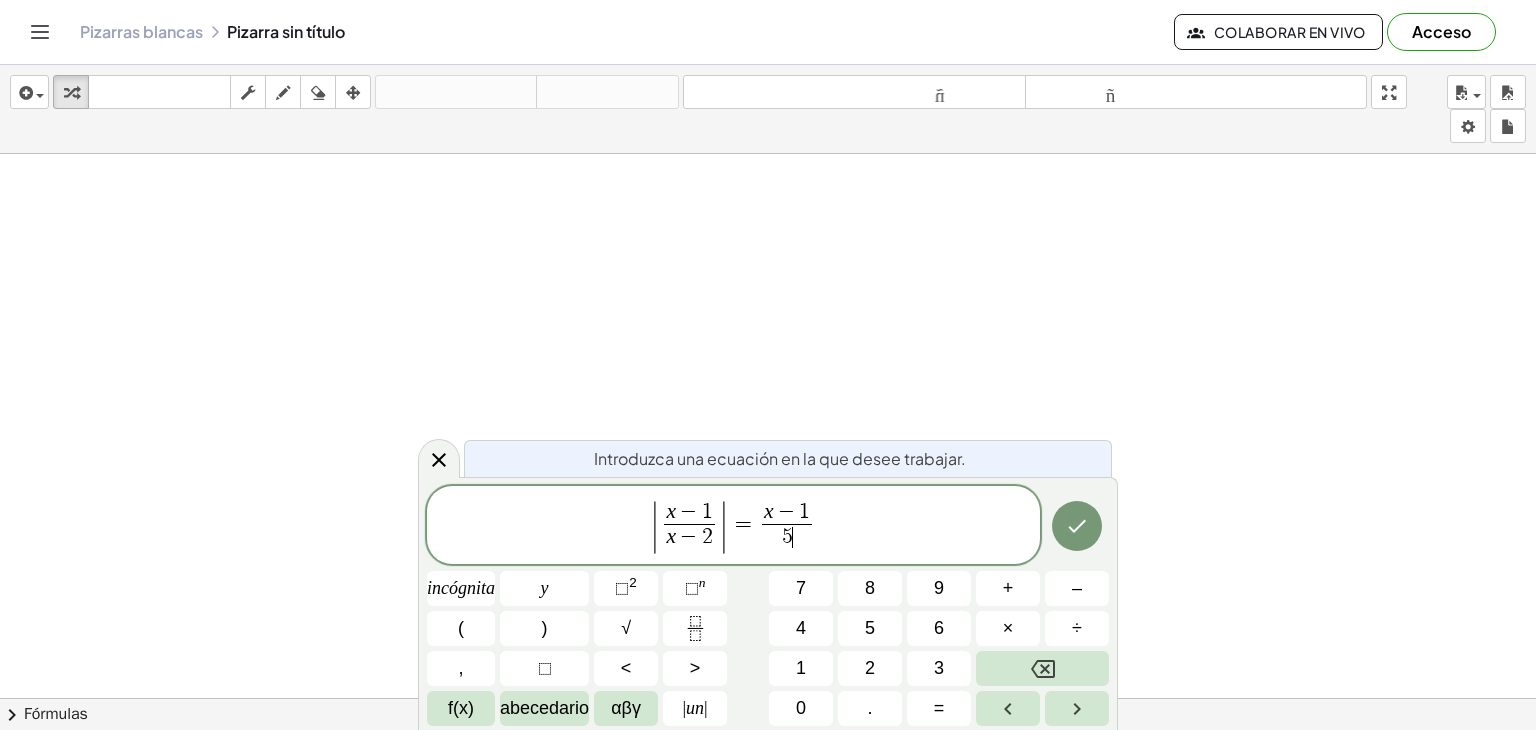 click on "5 ​" at bounding box center (787, 537) 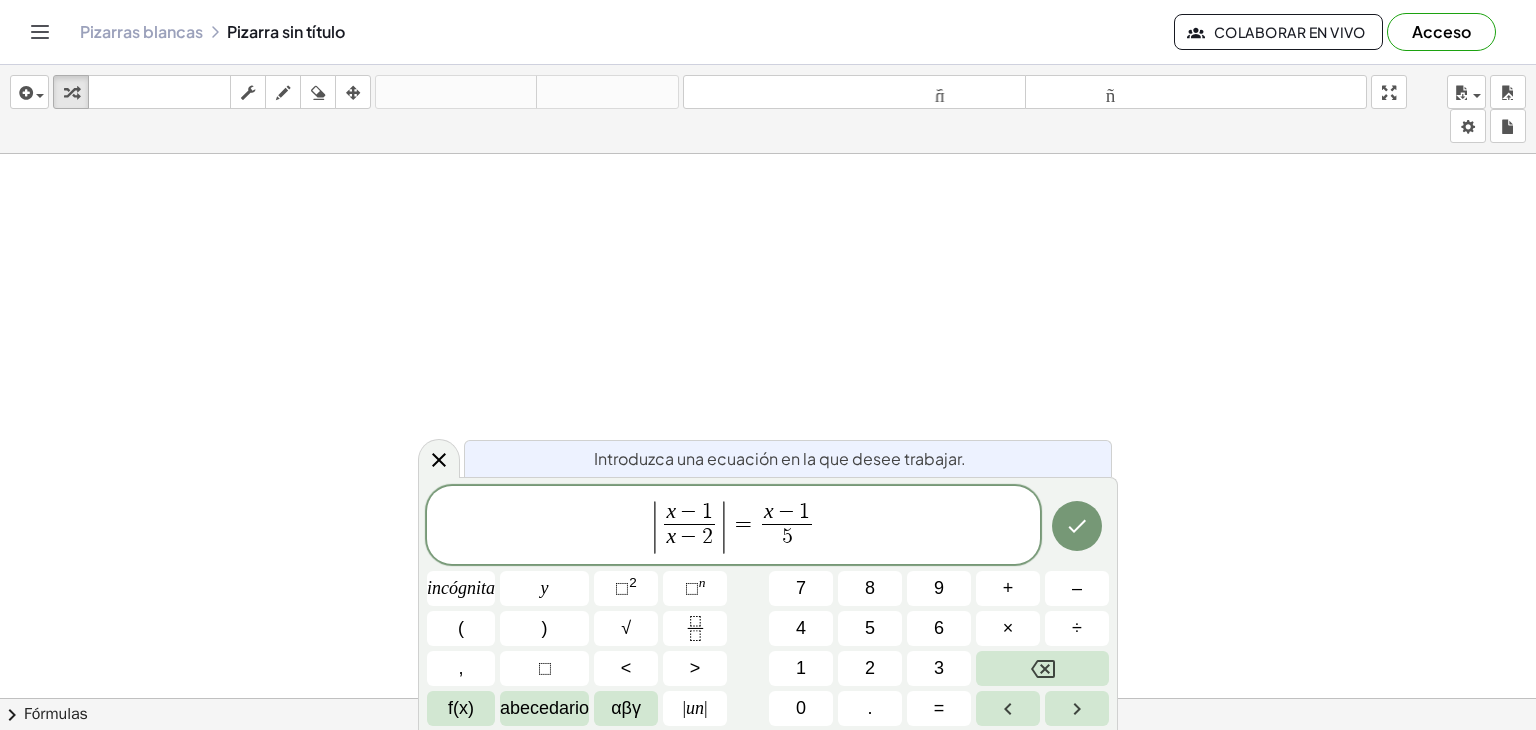 click on "​ 5" at bounding box center [787, 537] 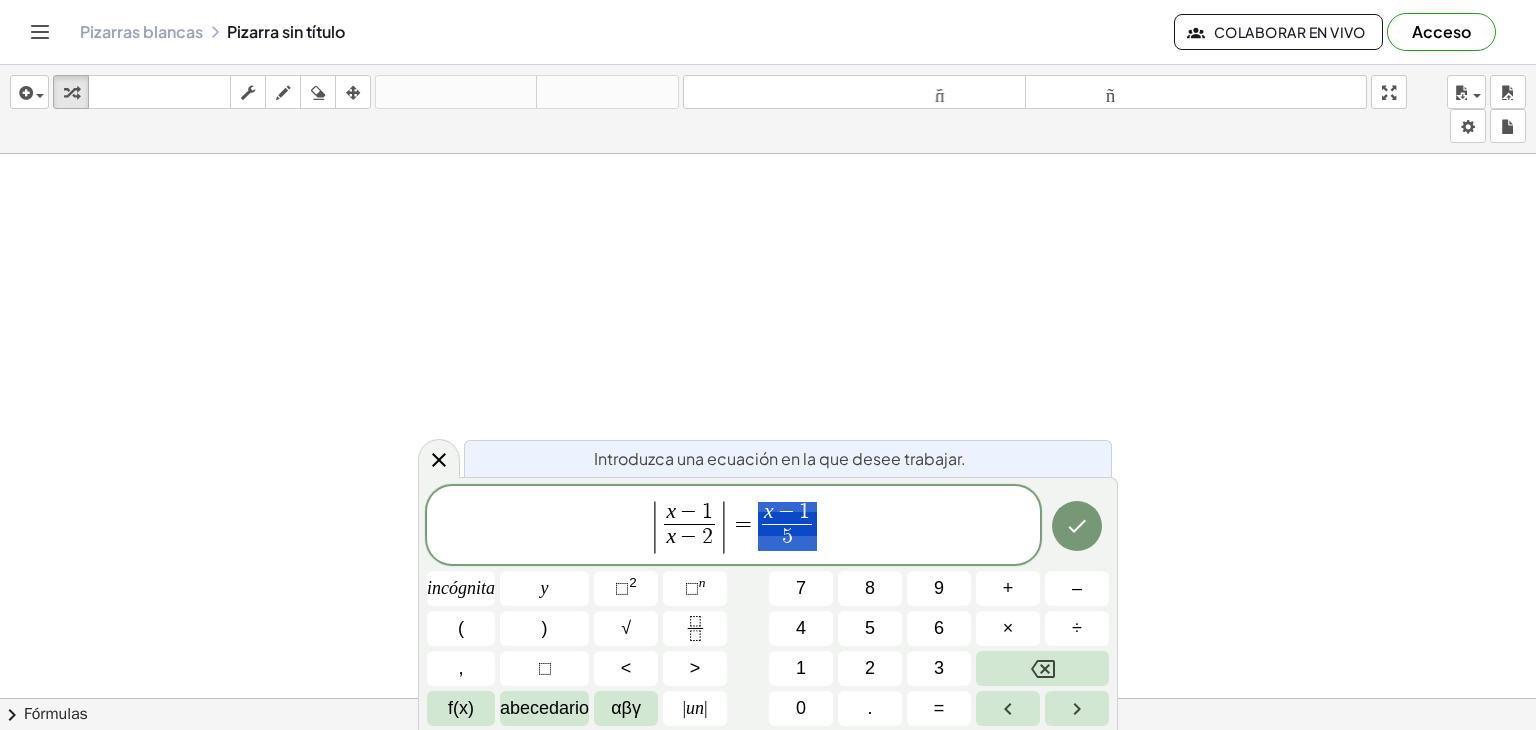 drag, startPoint x: 761, startPoint y: 521, endPoint x: 846, endPoint y: 538, distance: 86.683334 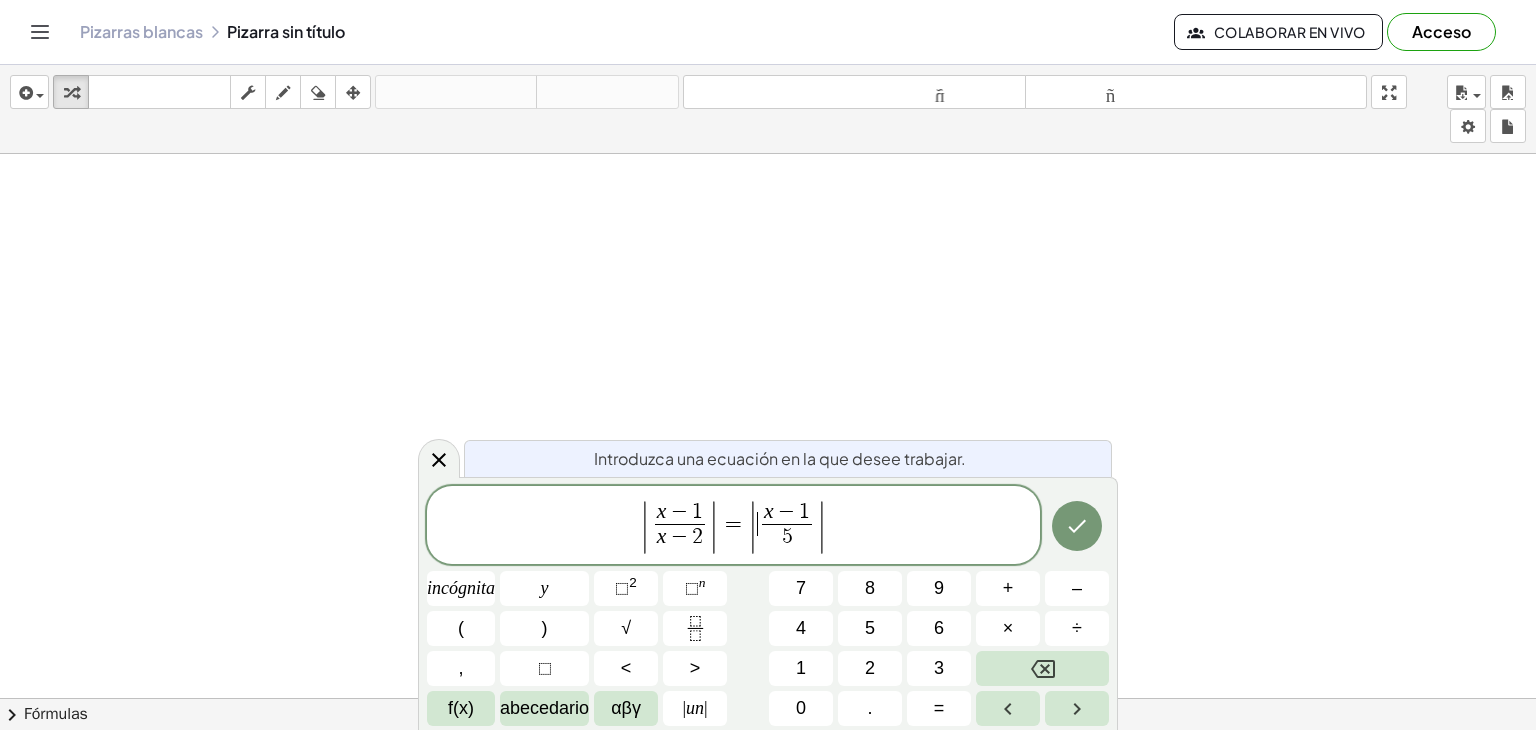click on "| x − 1 x − 2 ​ | = | ​ x − 1 5 ​ |" at bounding box center [733, 526] 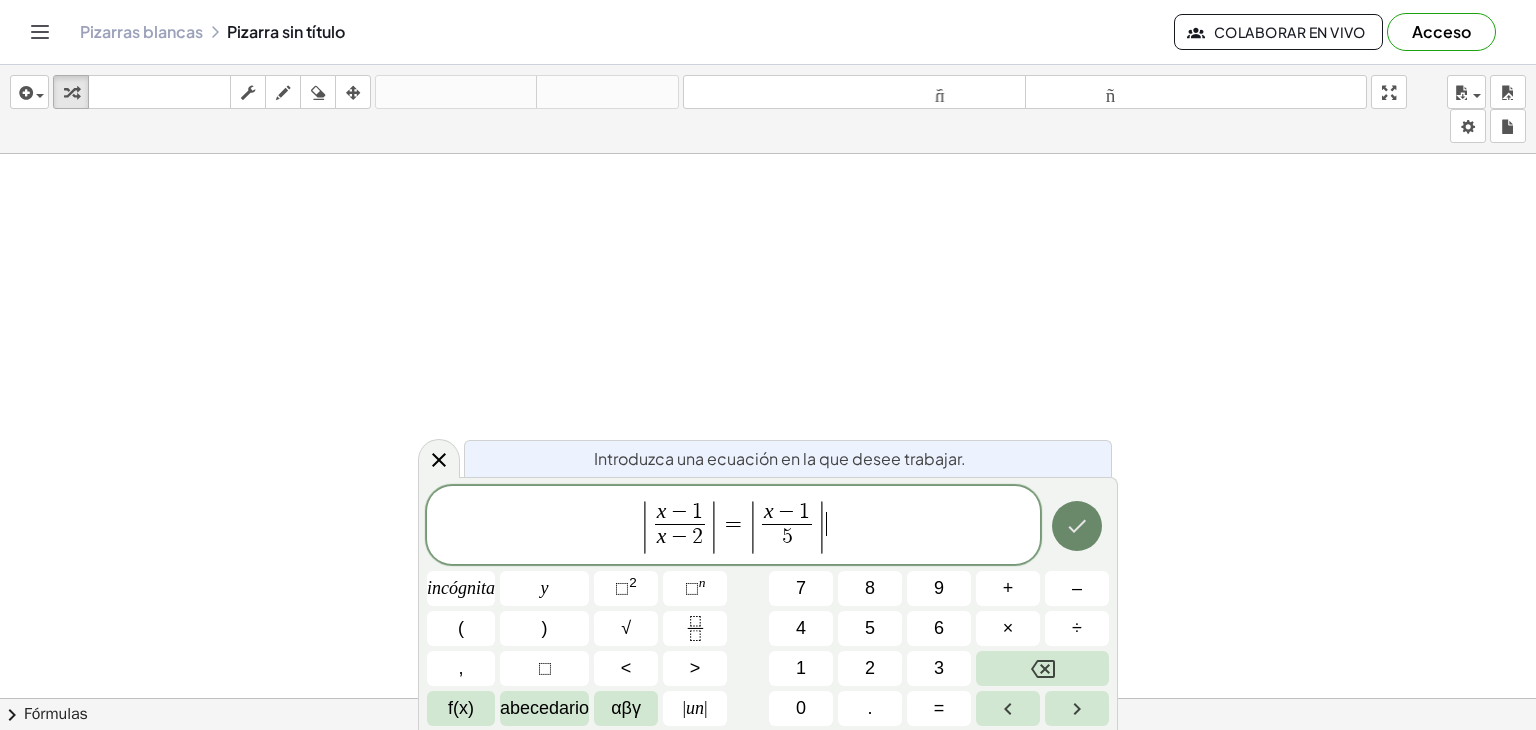 click 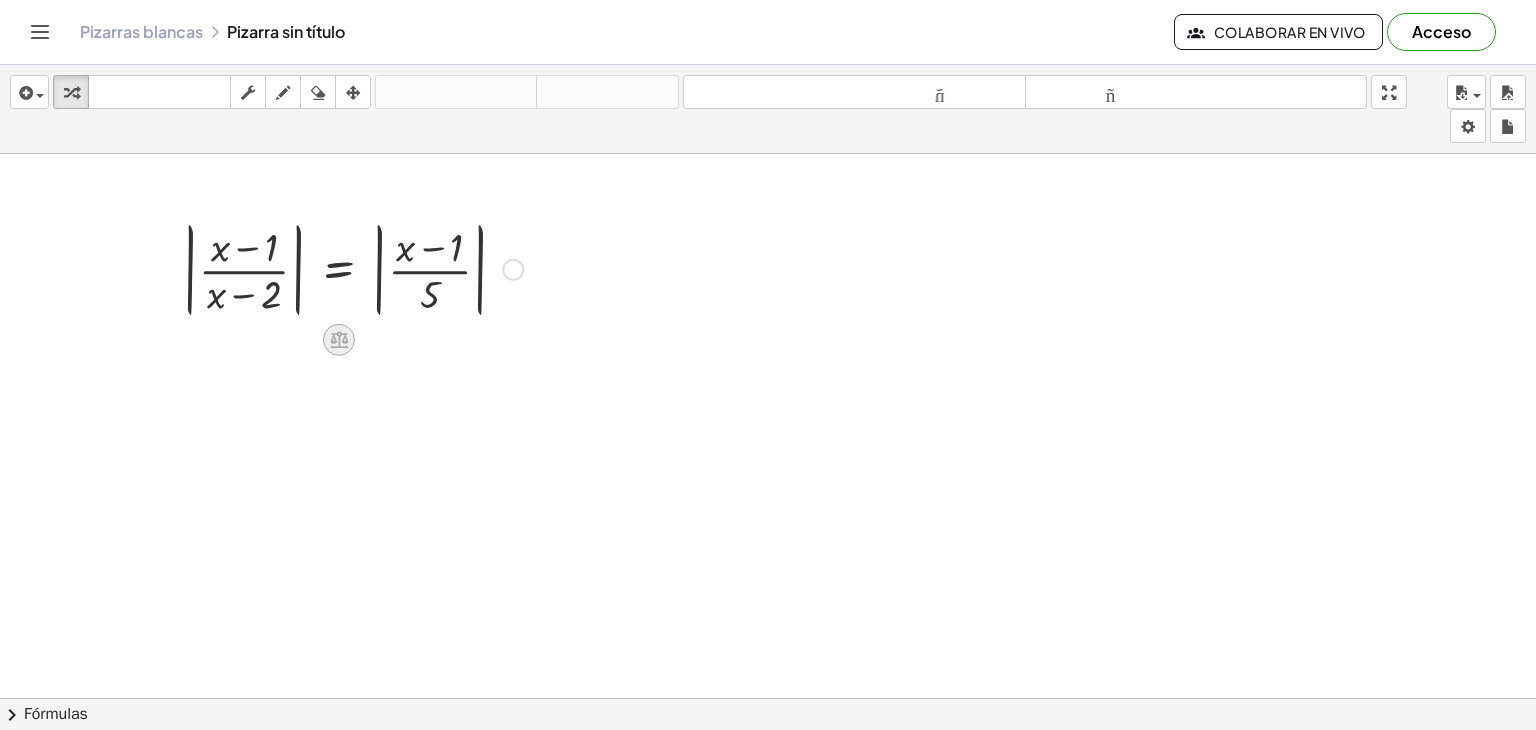 click 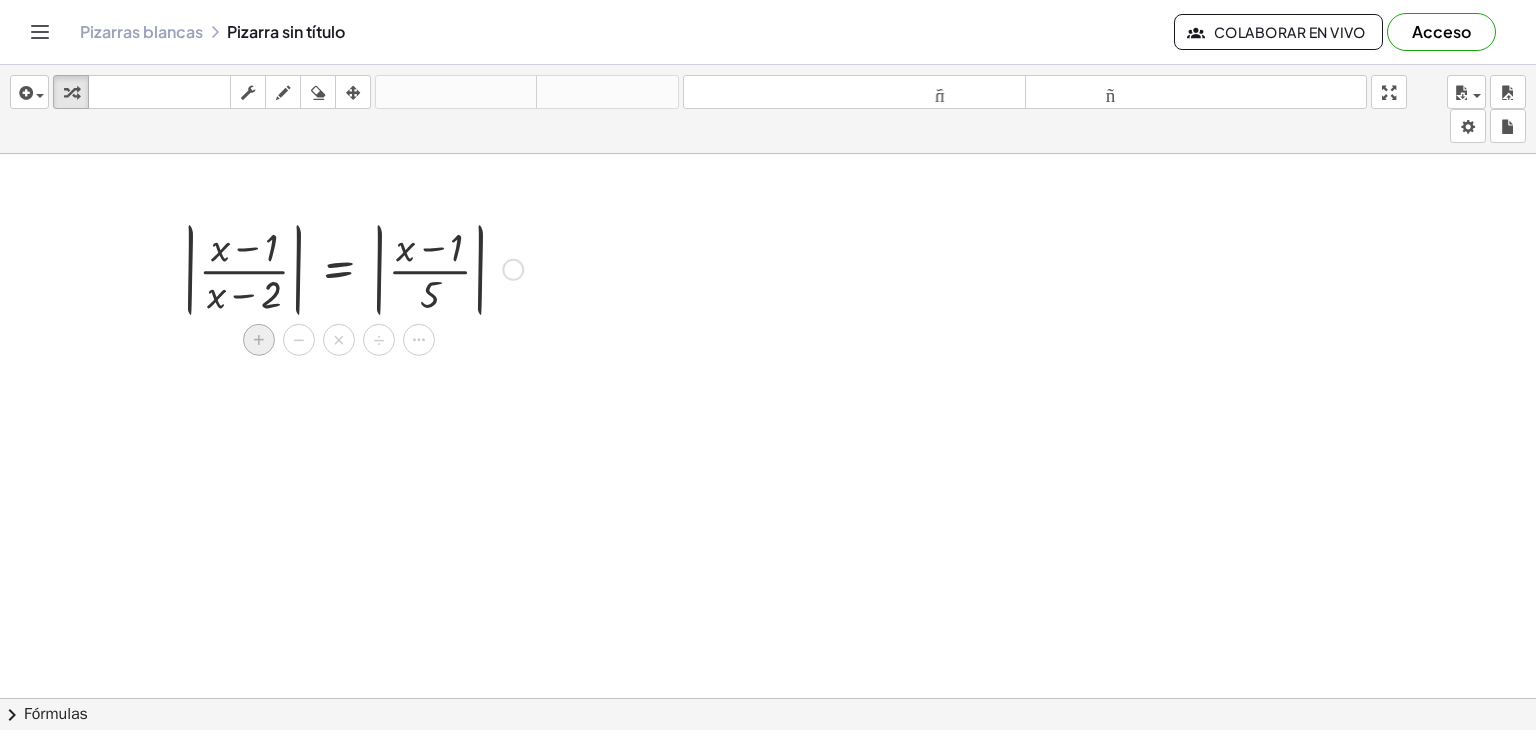 click on "+" at bounding box center [259, 340] 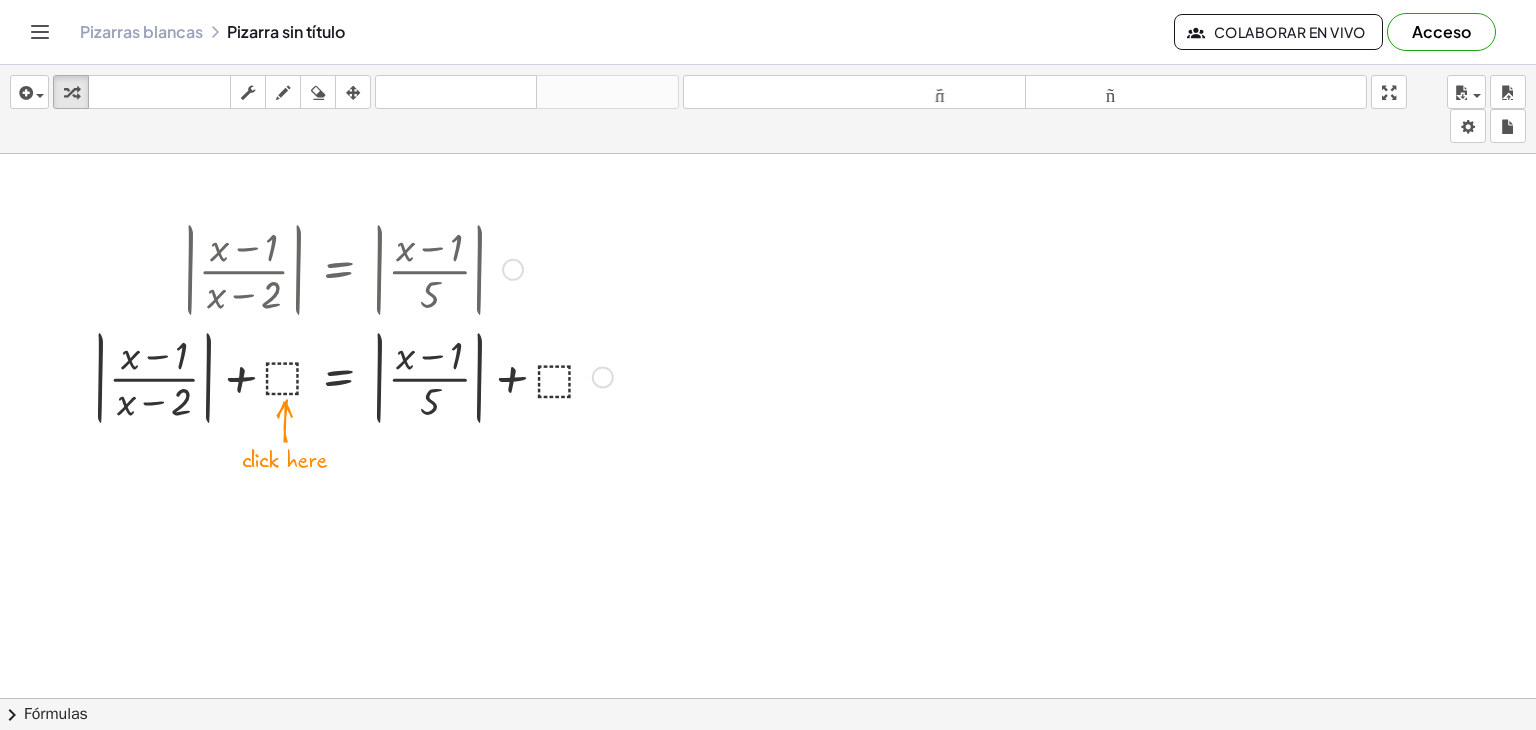 click at bounding box center (352, 375) 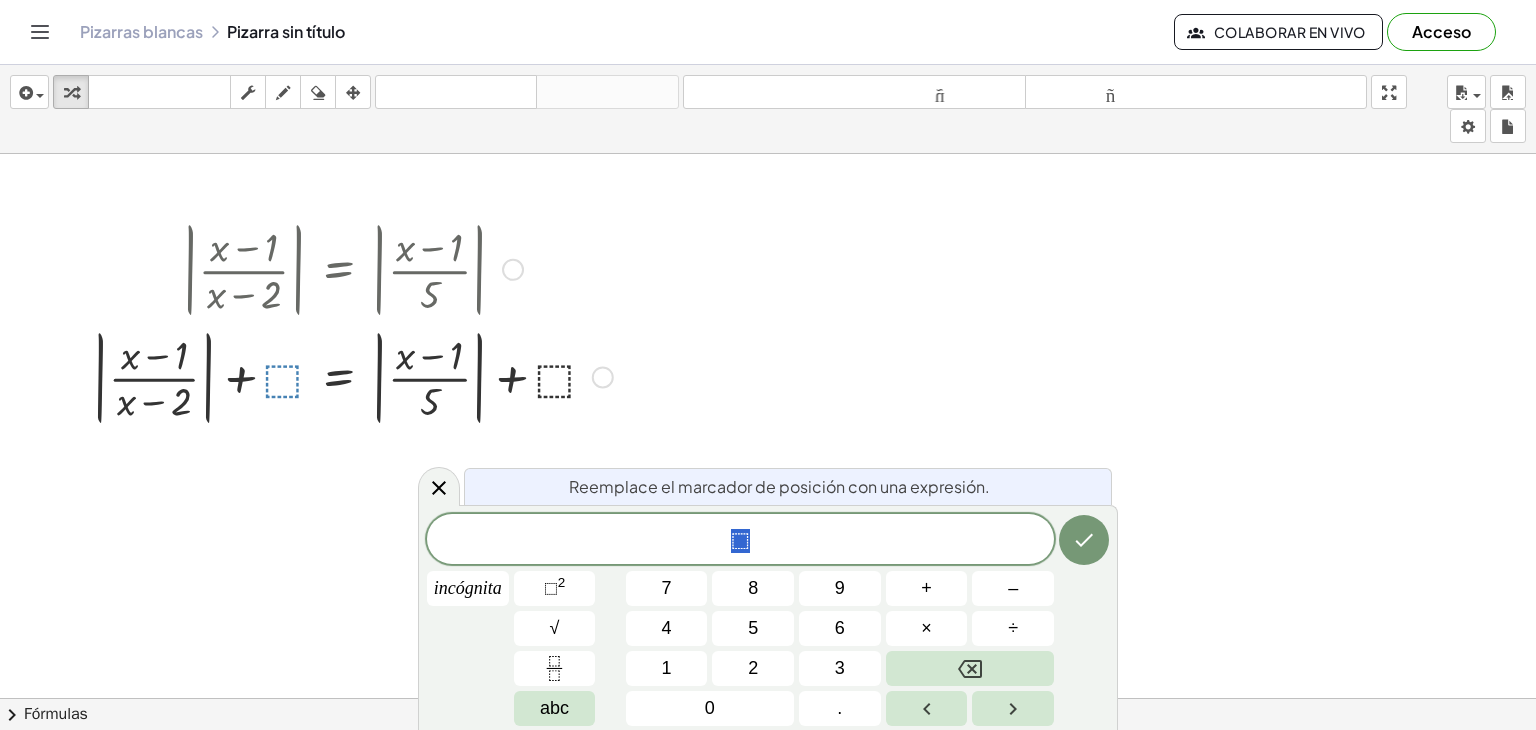 click at bounding box center (352, 375) 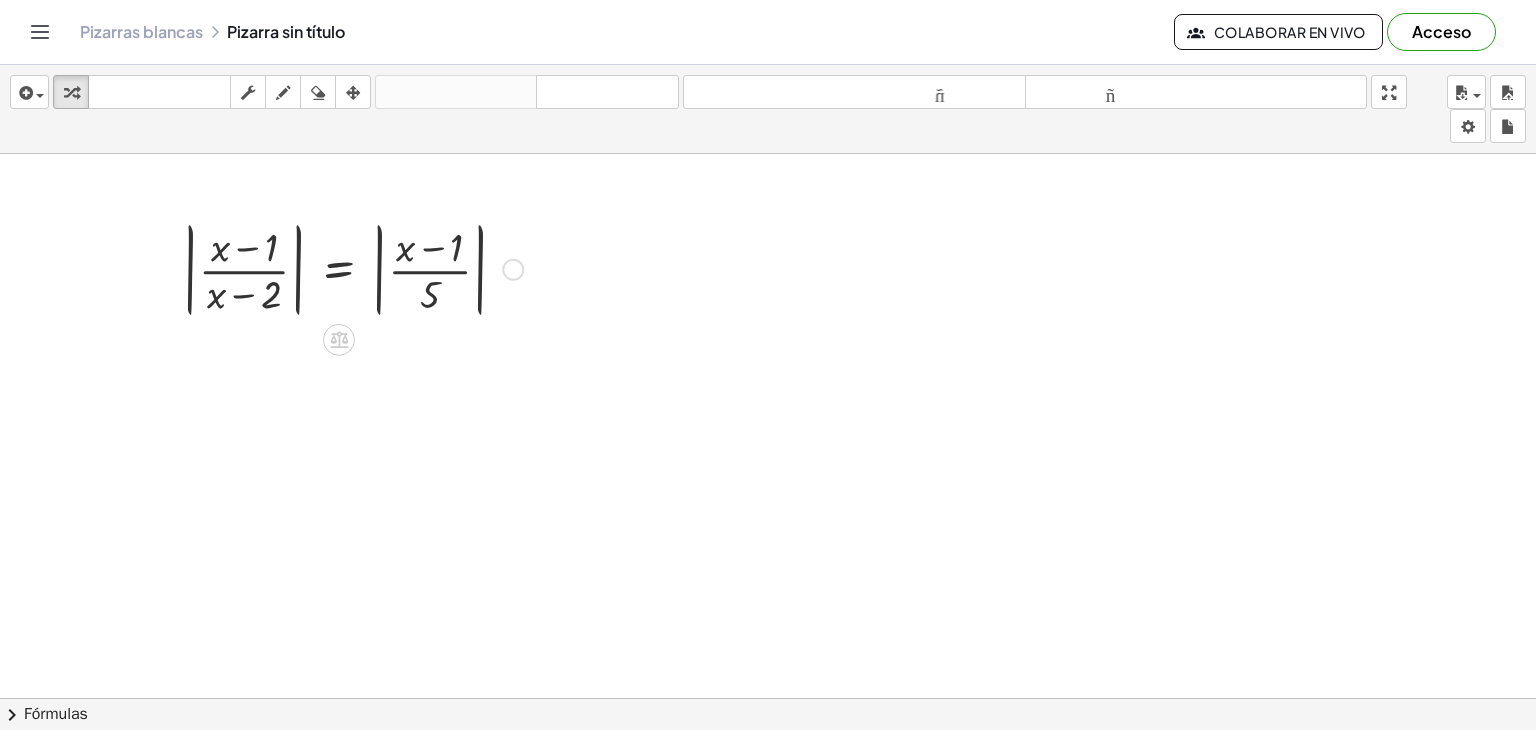 click at bounding box center [352, 268] 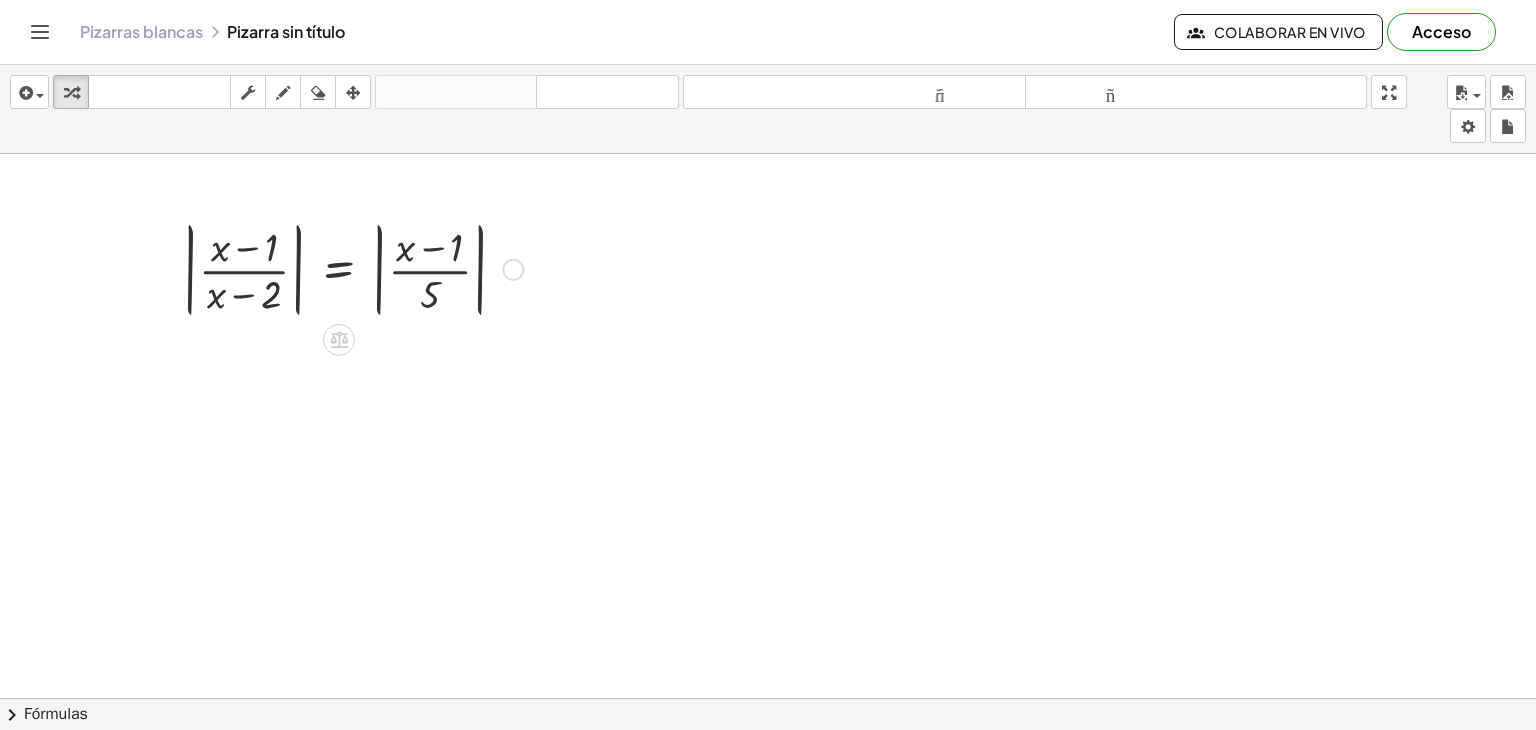 click at bounding box center (352, 268) 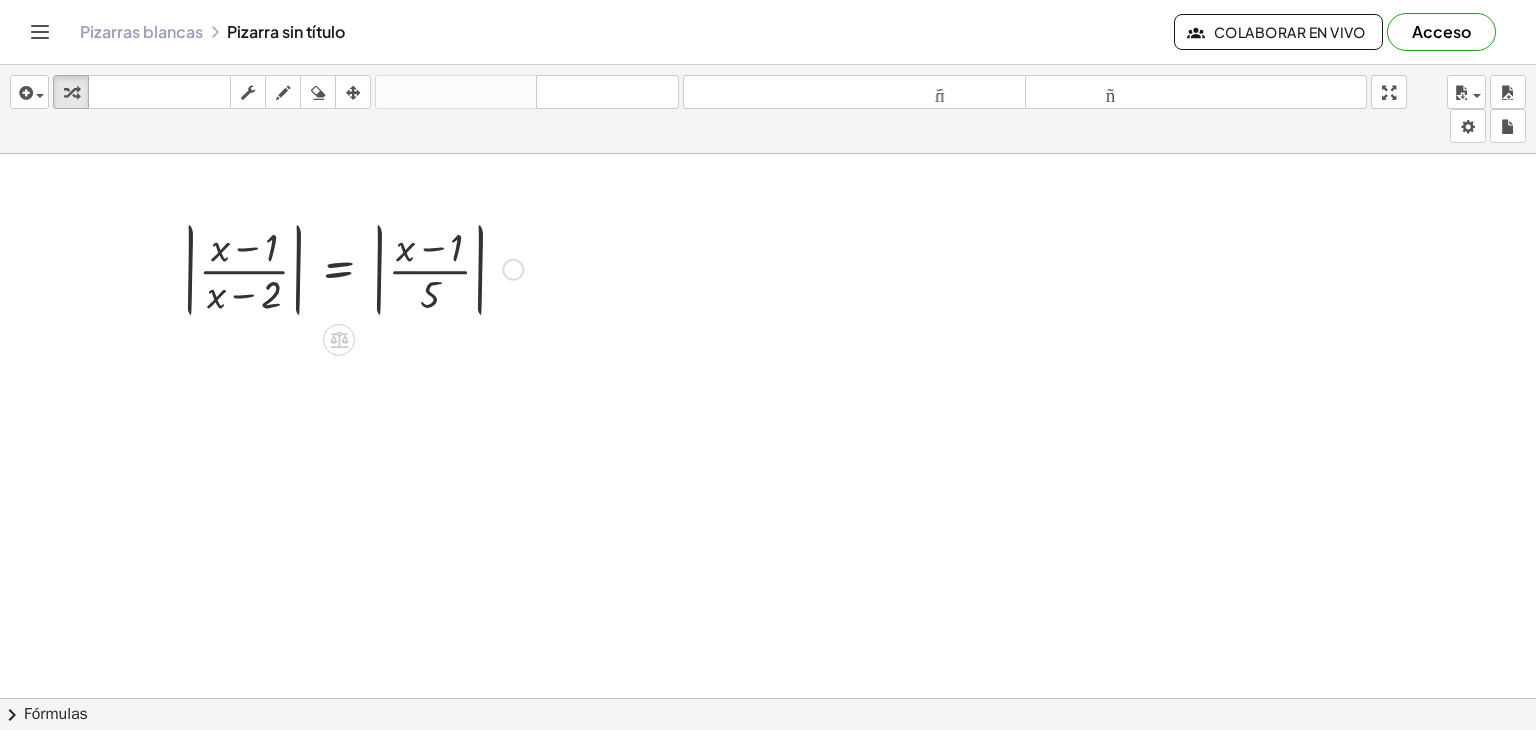 click at bounding box center [513, 270] 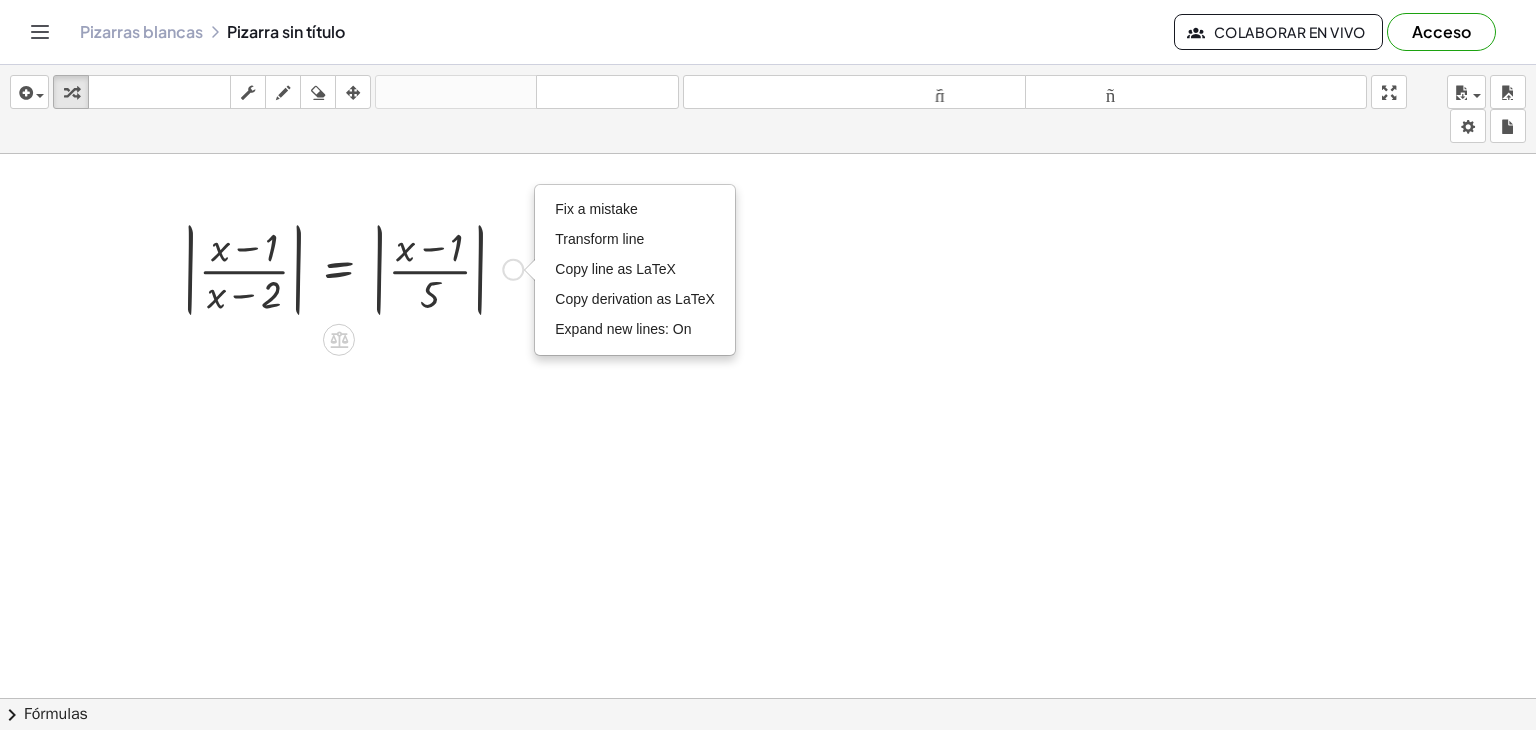 click on "Fix a mistake Transform line Copy line as LaTeX Copy derivation as LaTeX Expand new lines: On" at bounding box center (513, 270) 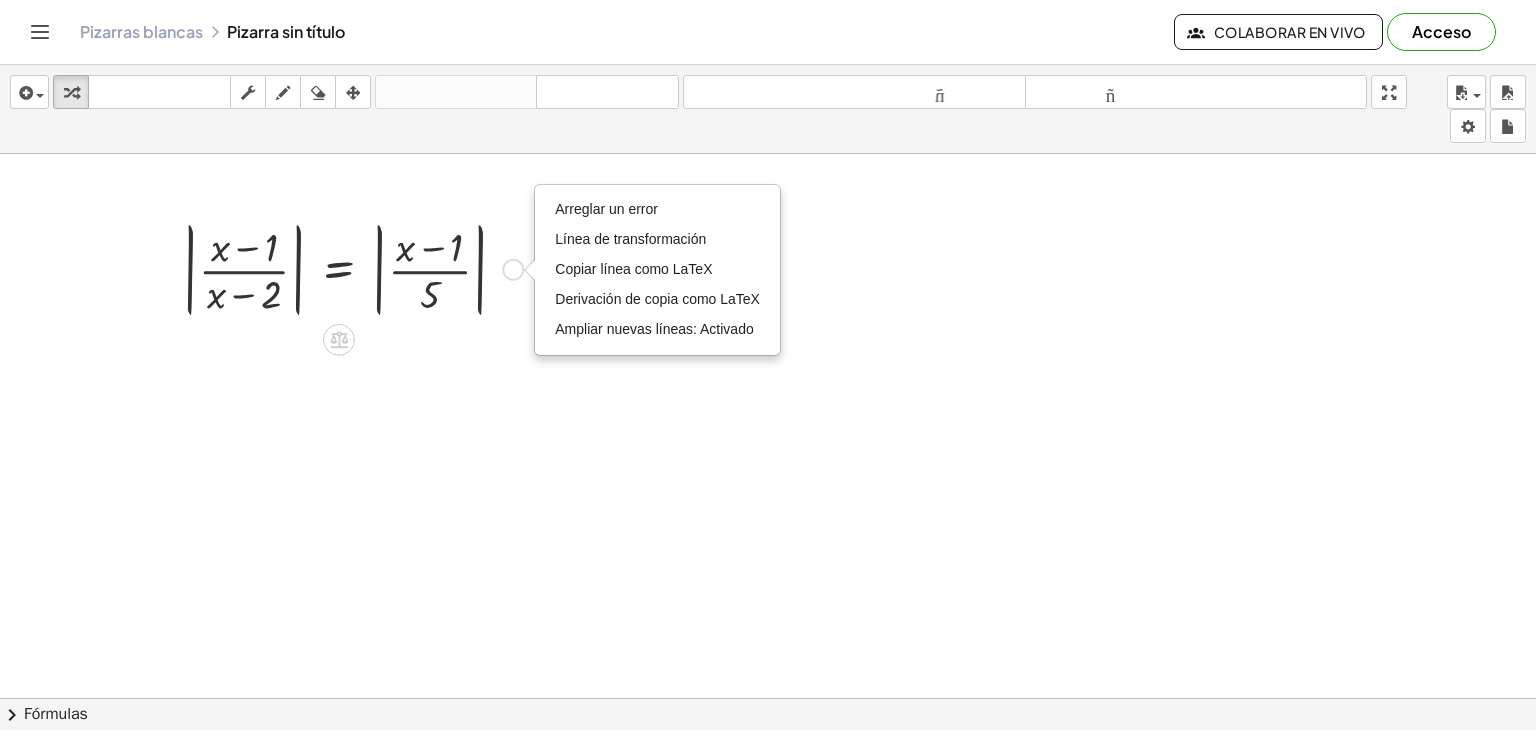 click at bounding box center [352, 268] 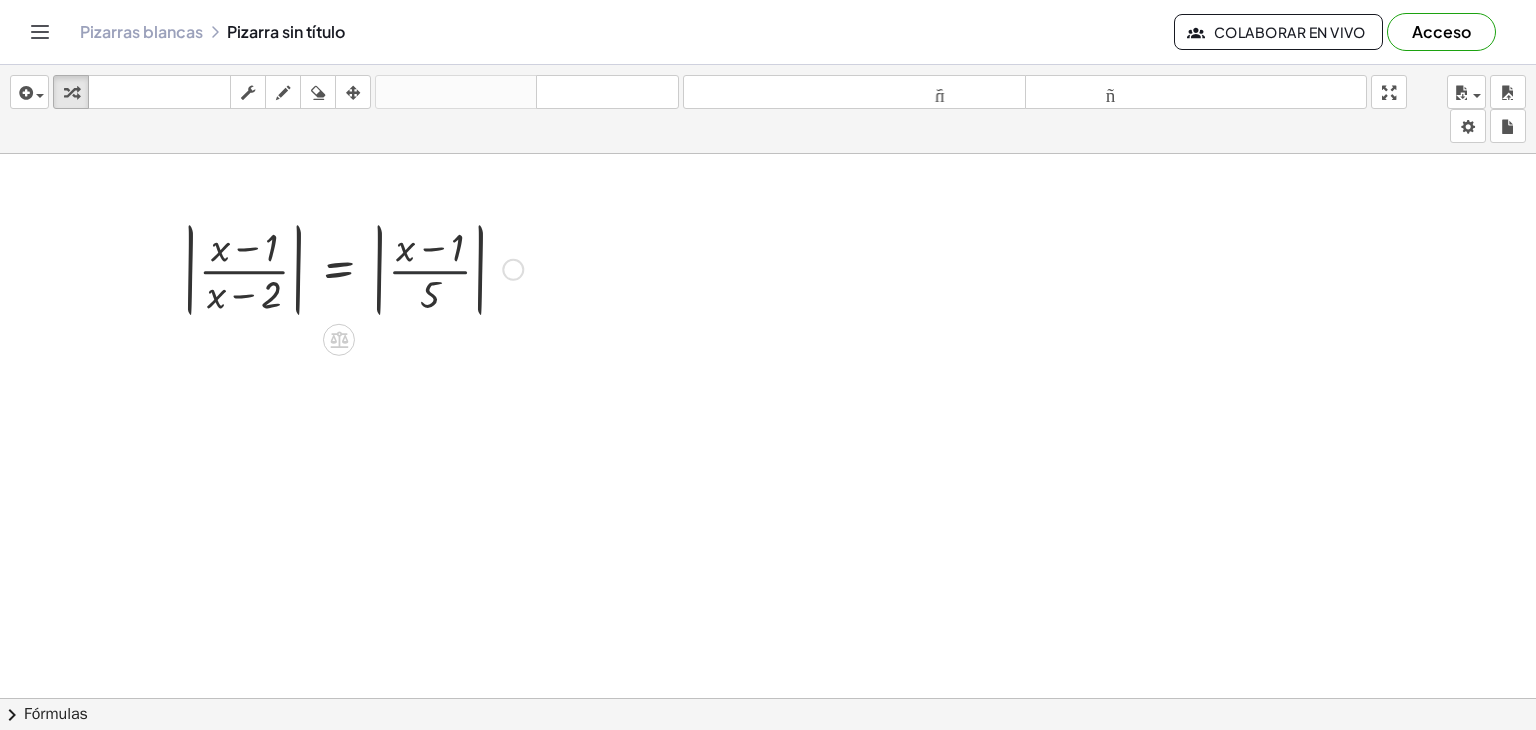 click at bounding box center (352, 268) 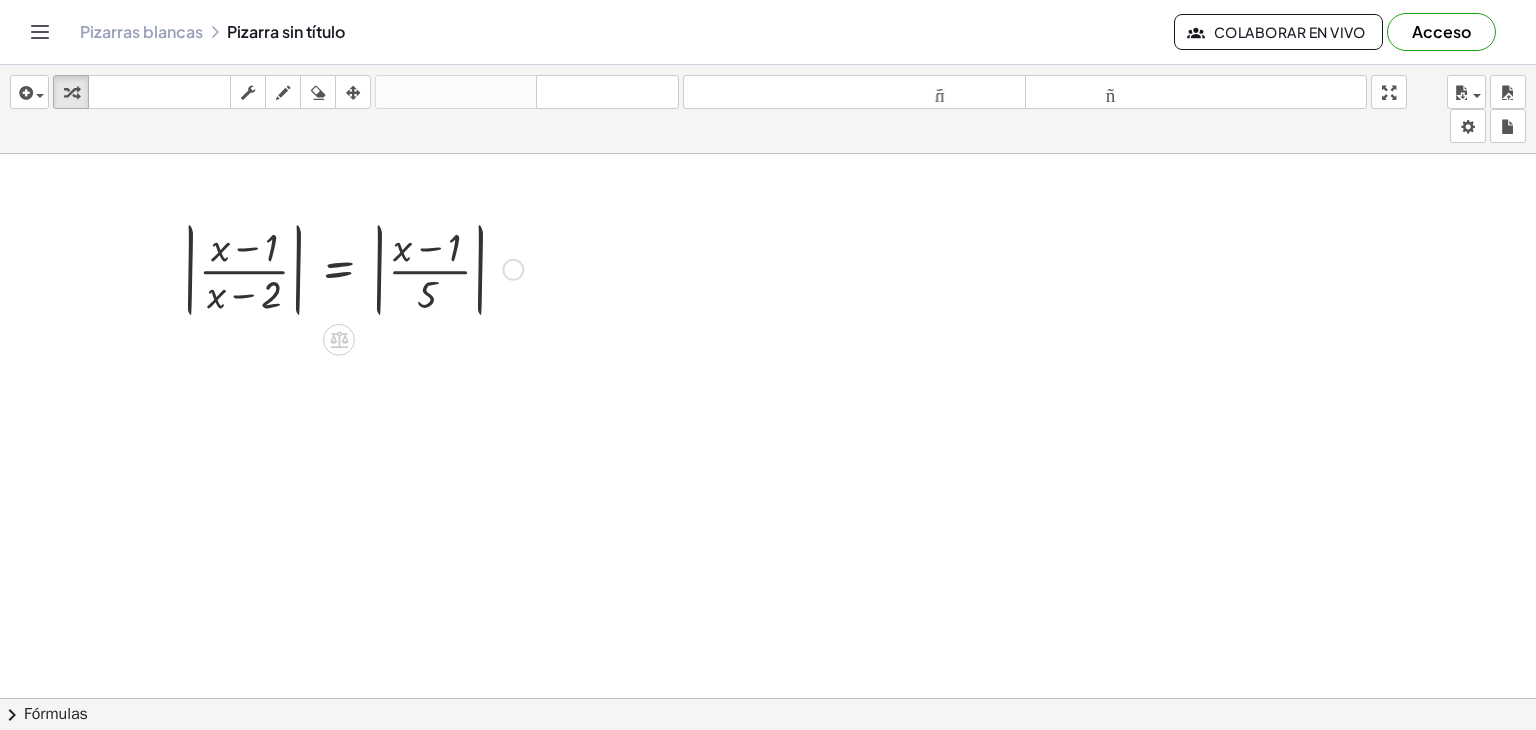 click at bounding box center (352, 268) 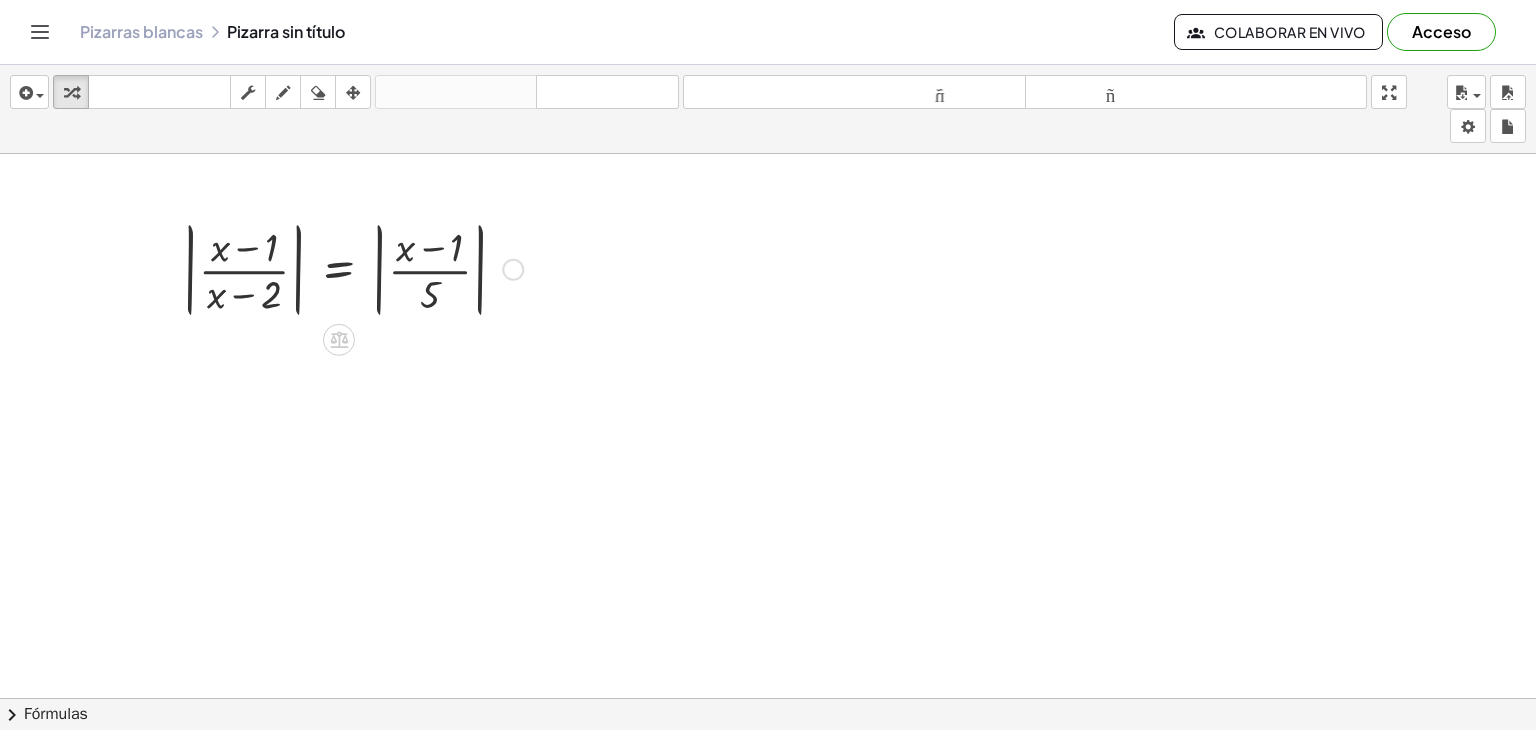click at bounding box center (352, 268) 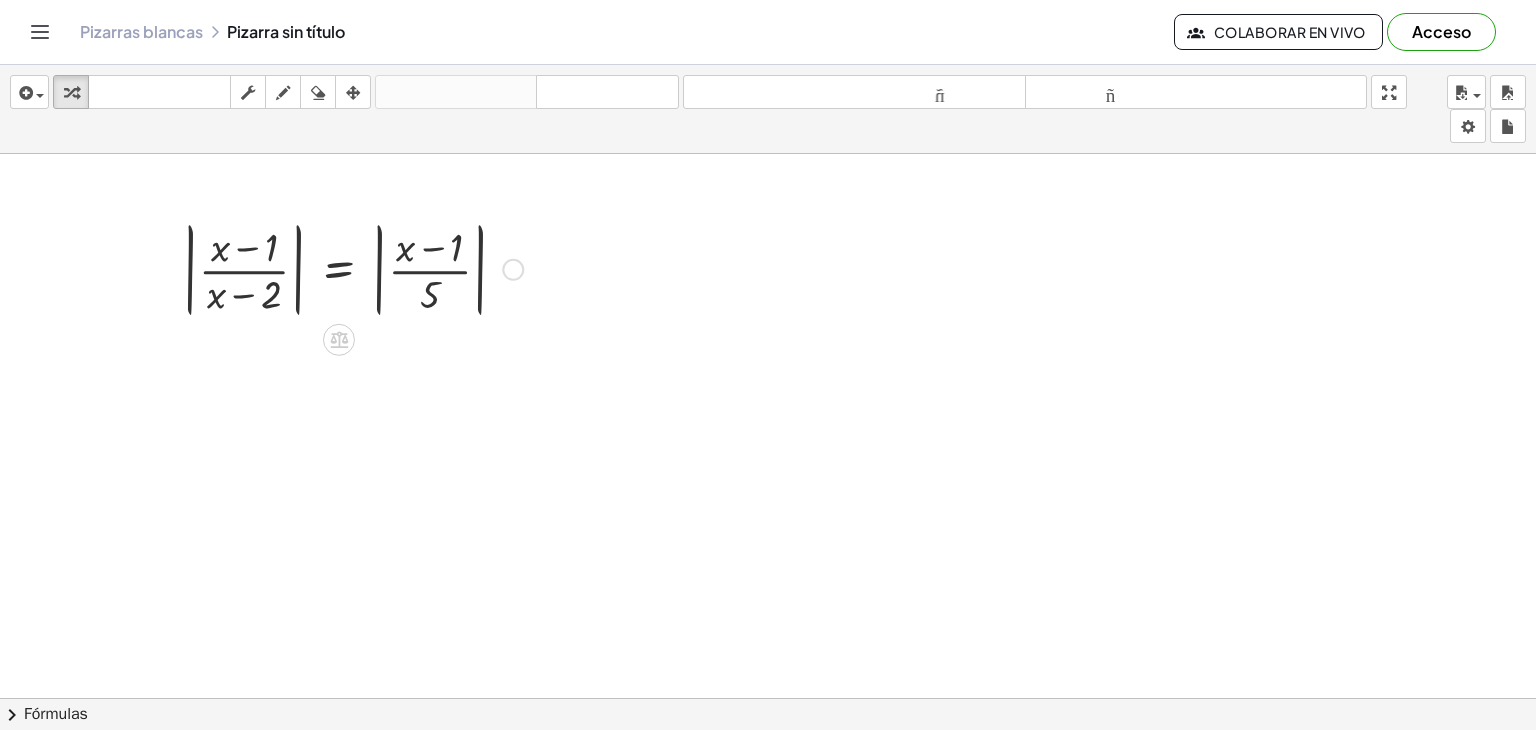 click at bounding box center (352, 268) 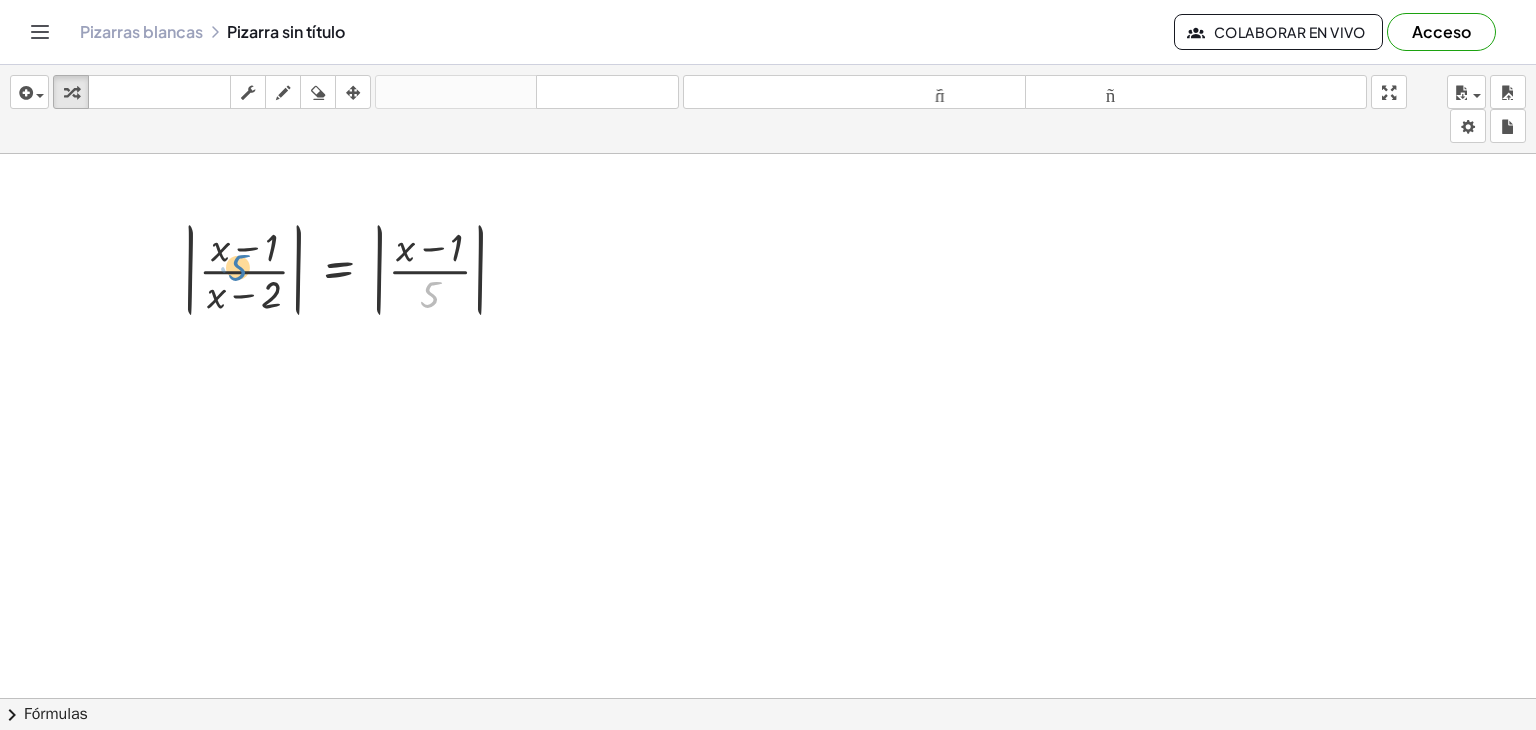 drag, startPoint x: 433, startPoint y: 293, endPoint x: 240, endPoint y: 265, distance: 195.02051 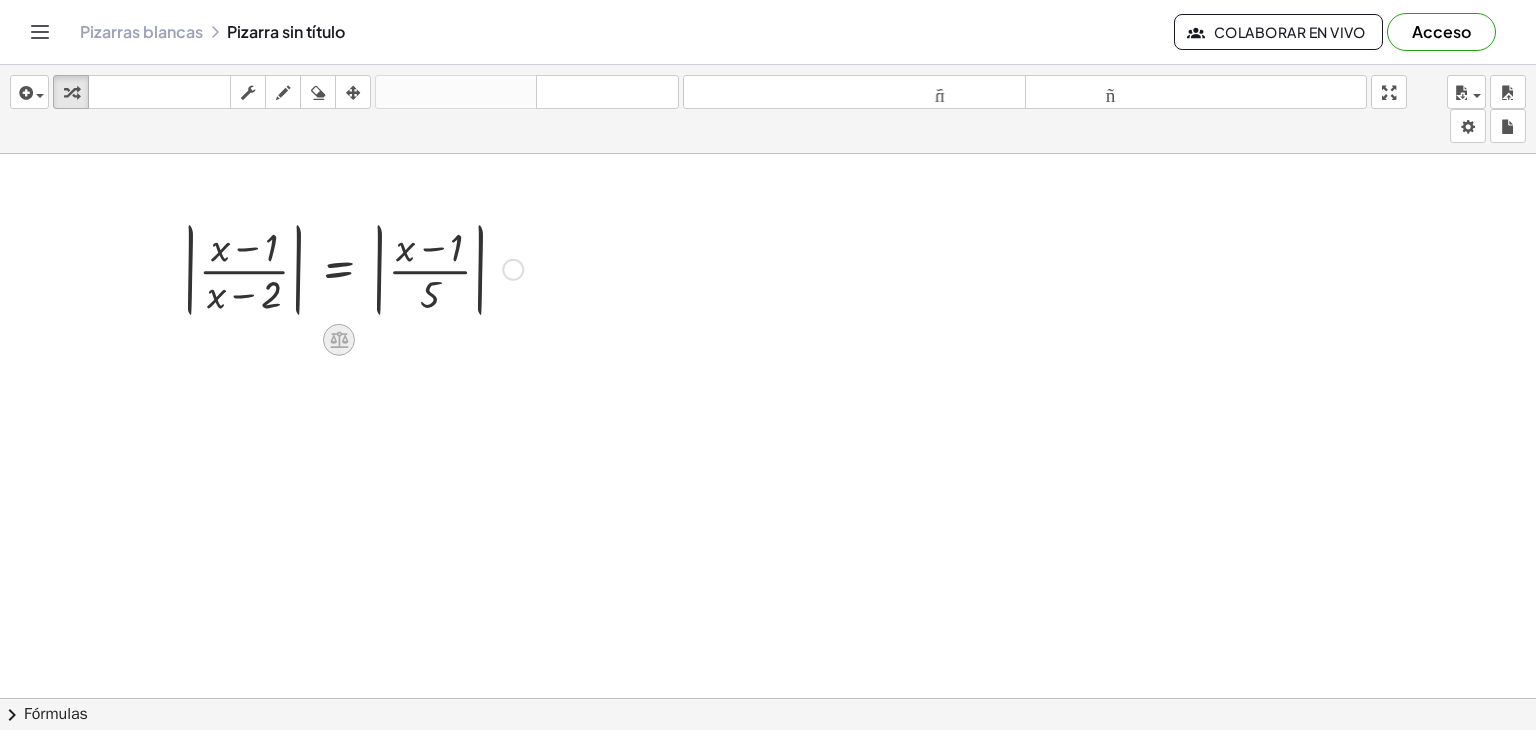 click 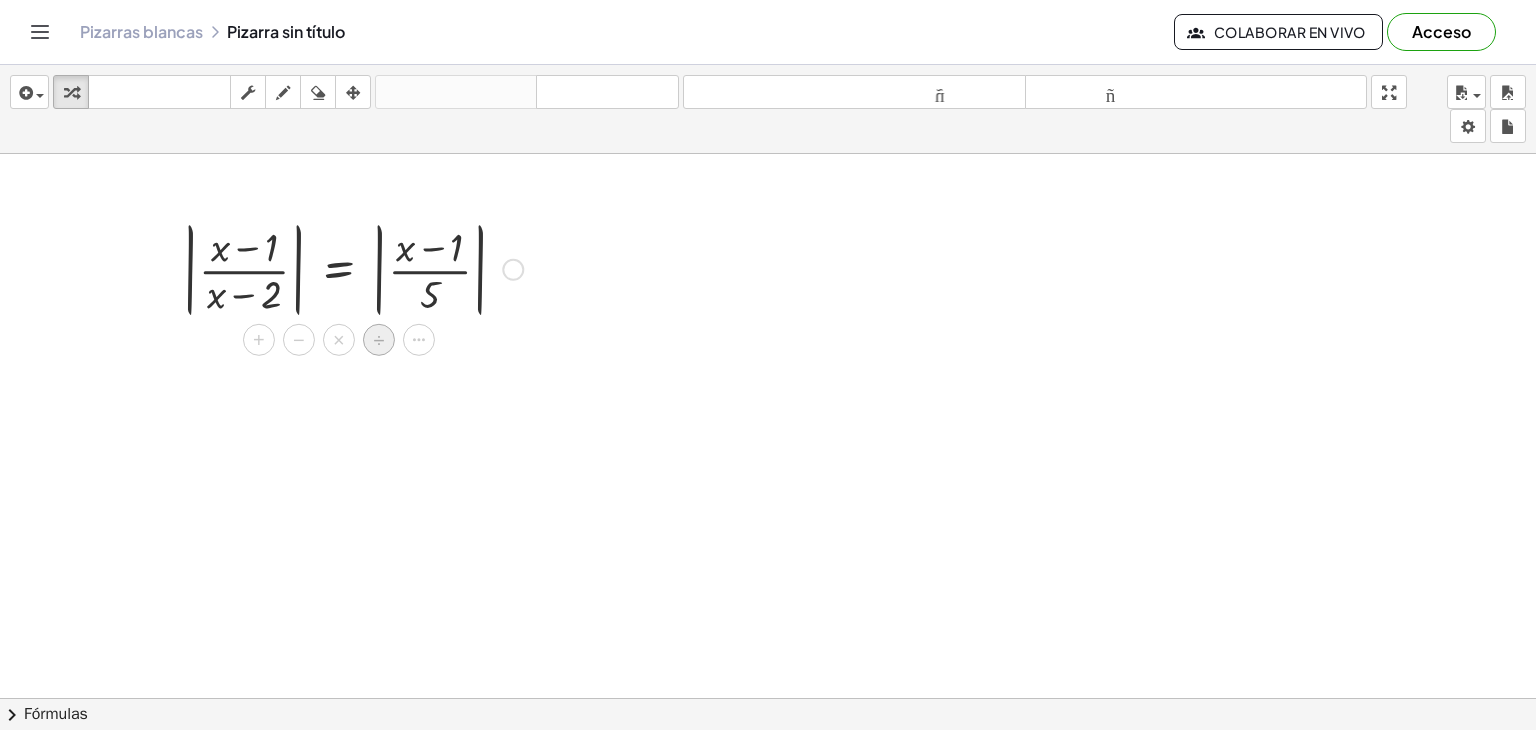 click on "÷" at bounding box center (378, 340) 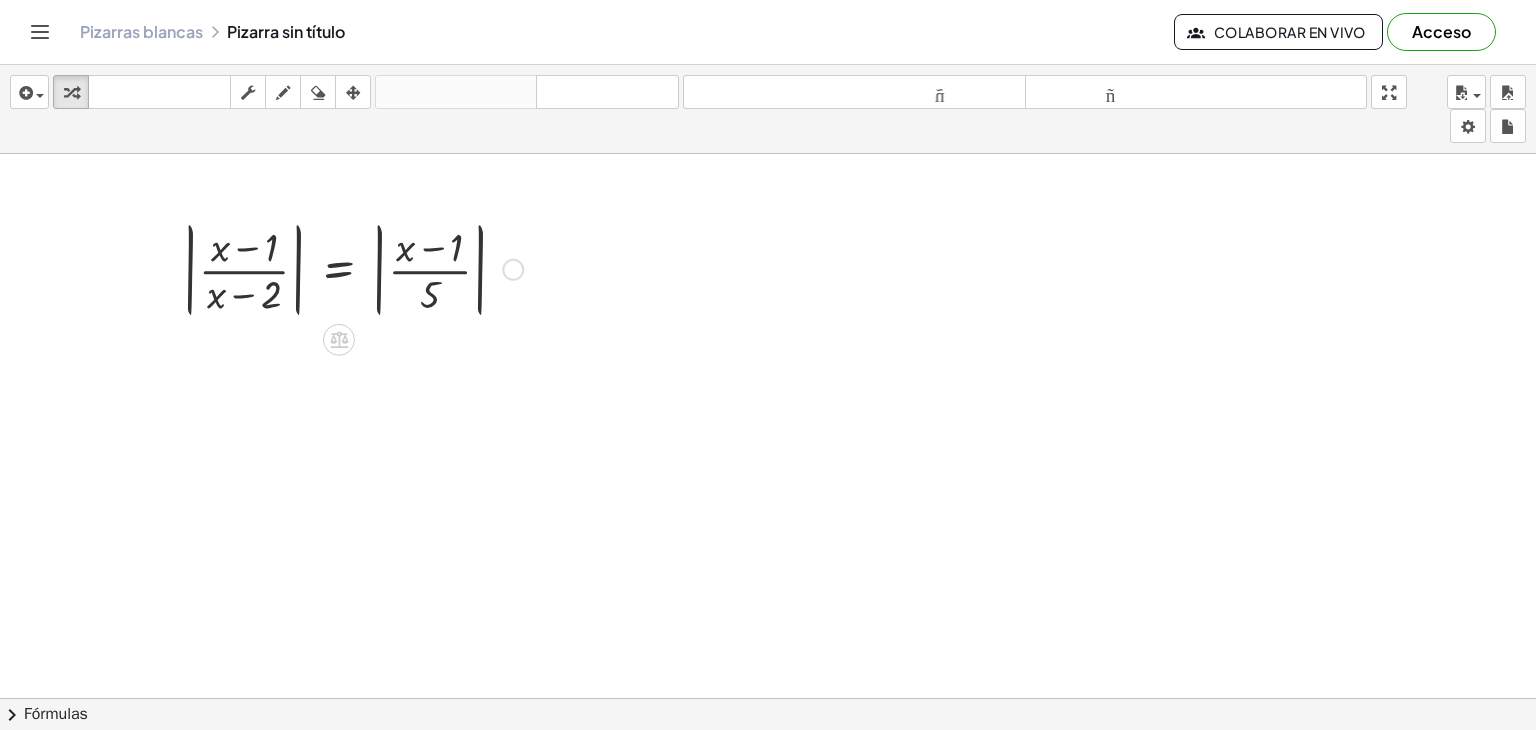 click at bounding box center [352, 268] 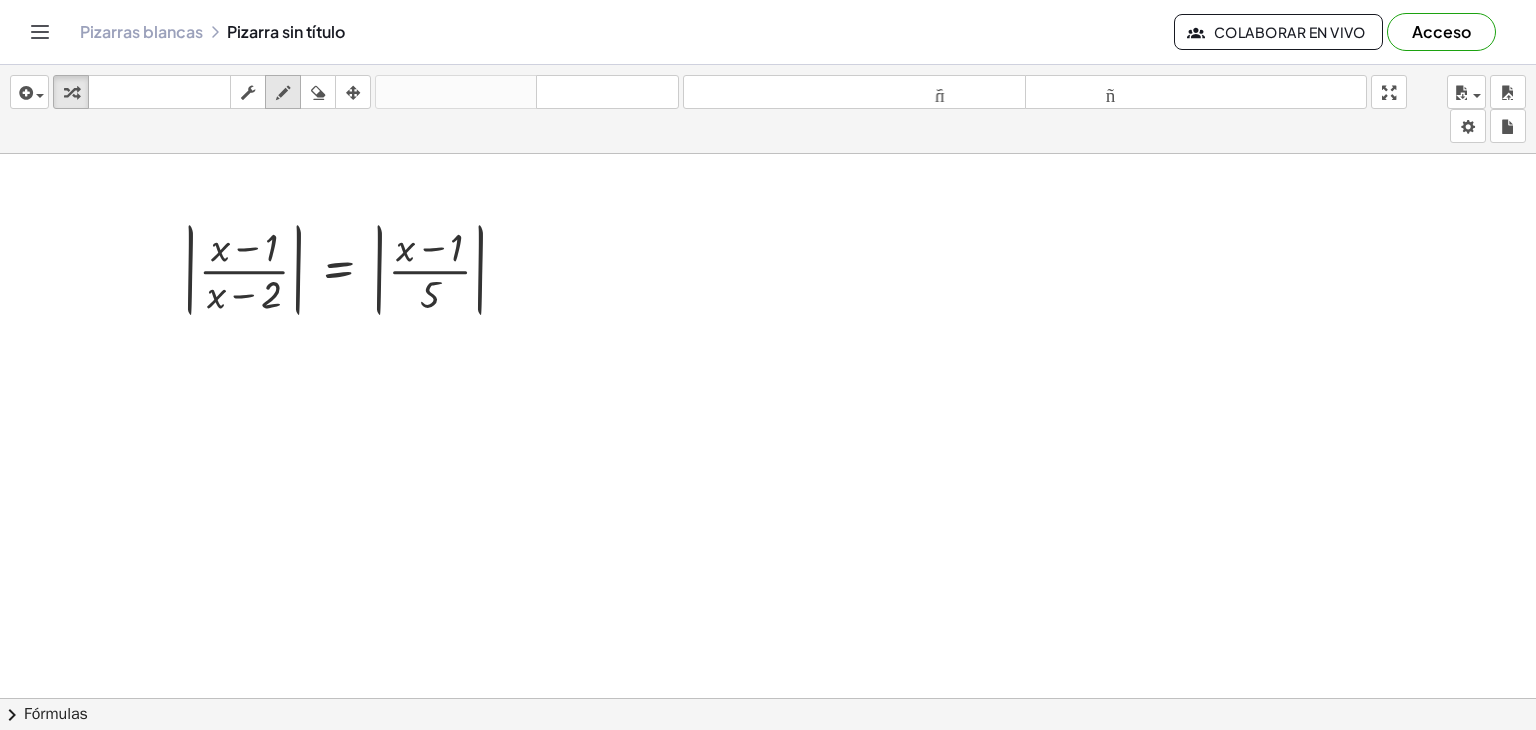 click at bounding box center [283, 92] 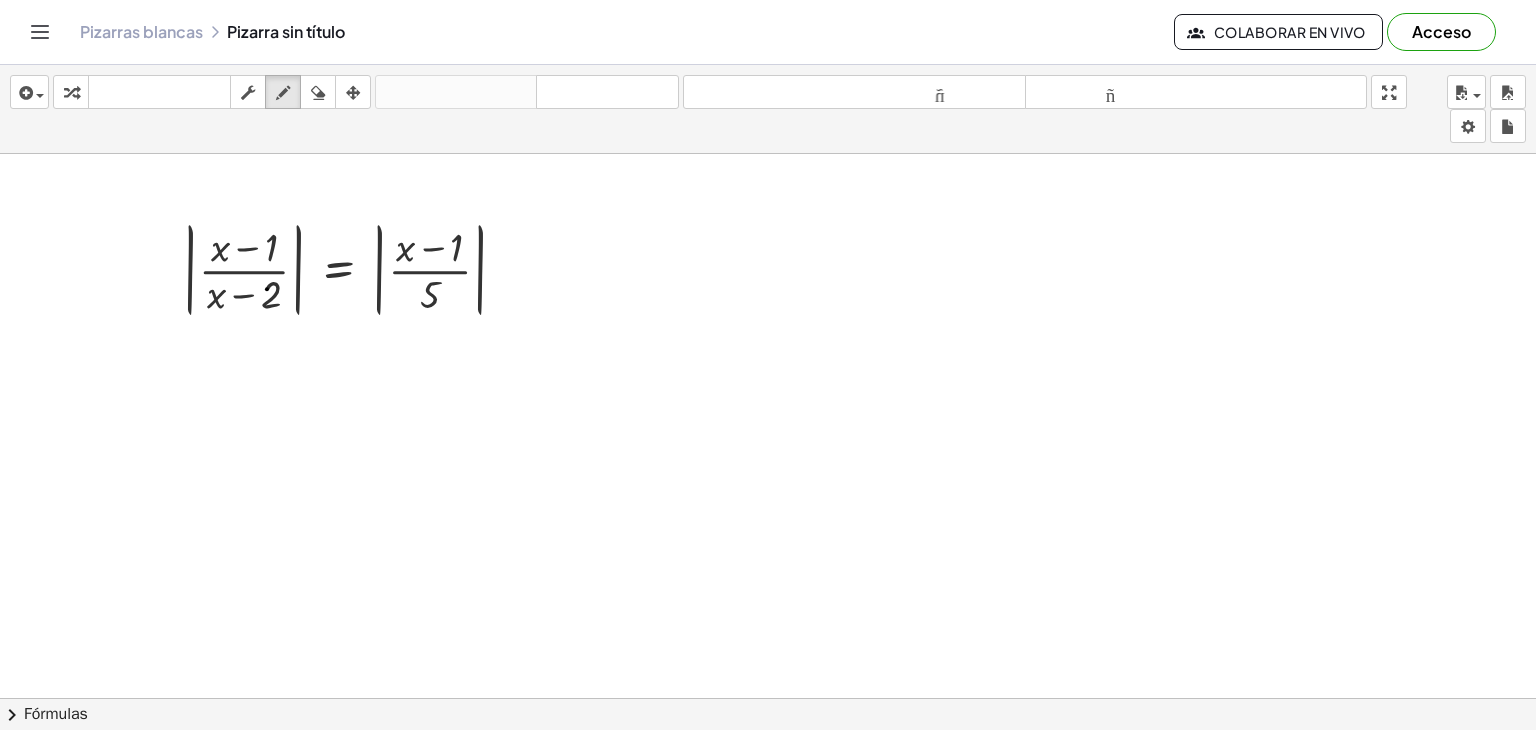 click at bounding box center [768, 777] 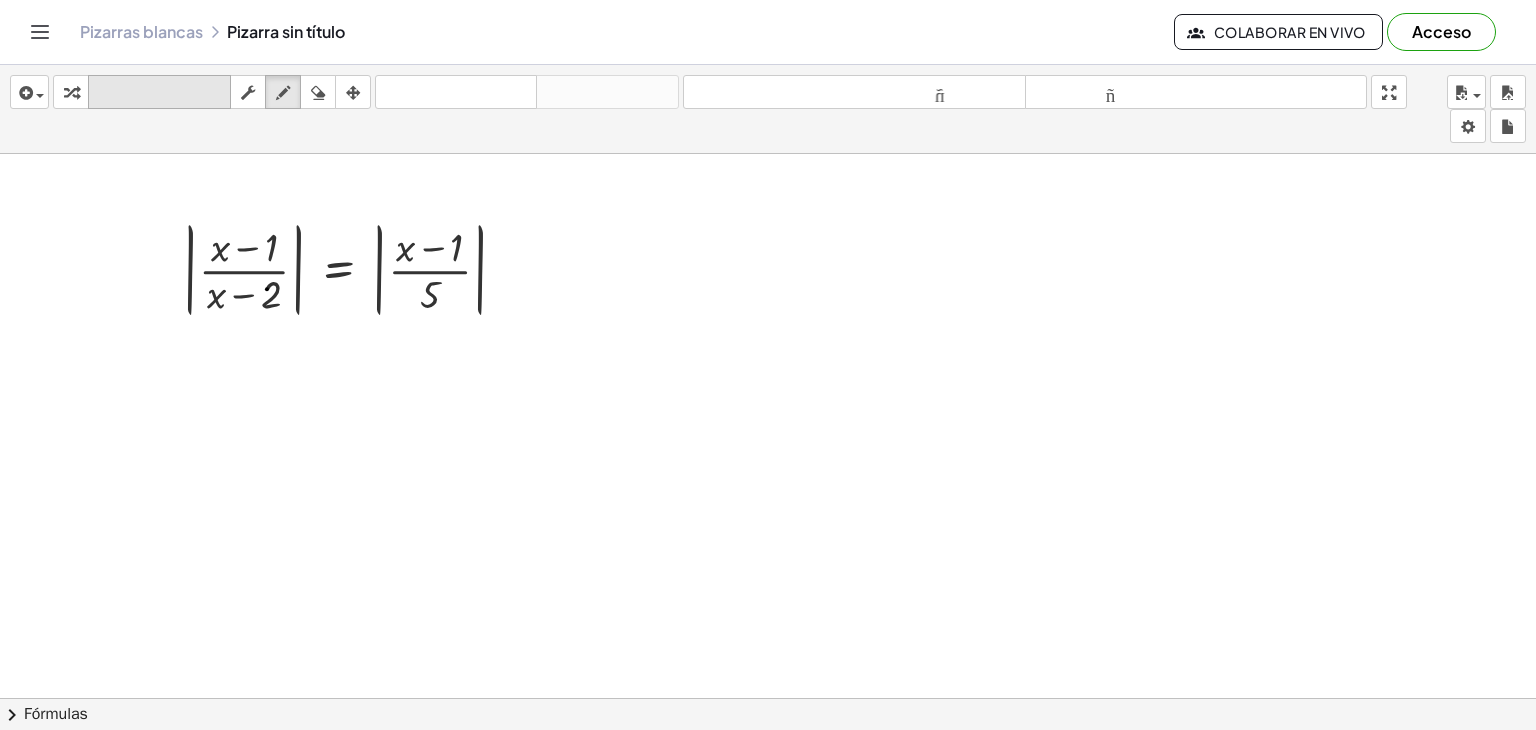 click on "teclado teclado" at bounding box center (159, 92) 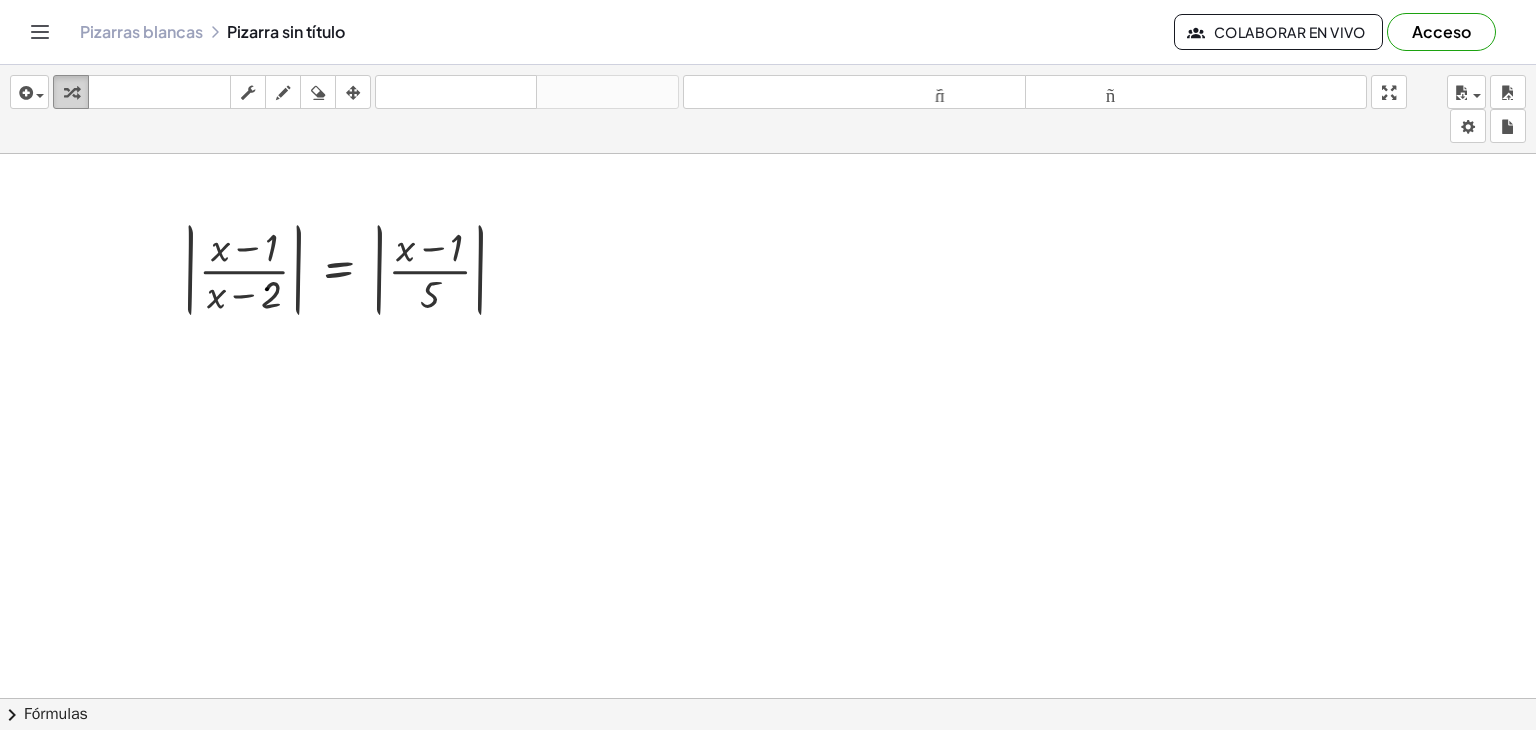 click at bounding box center (71, 92) 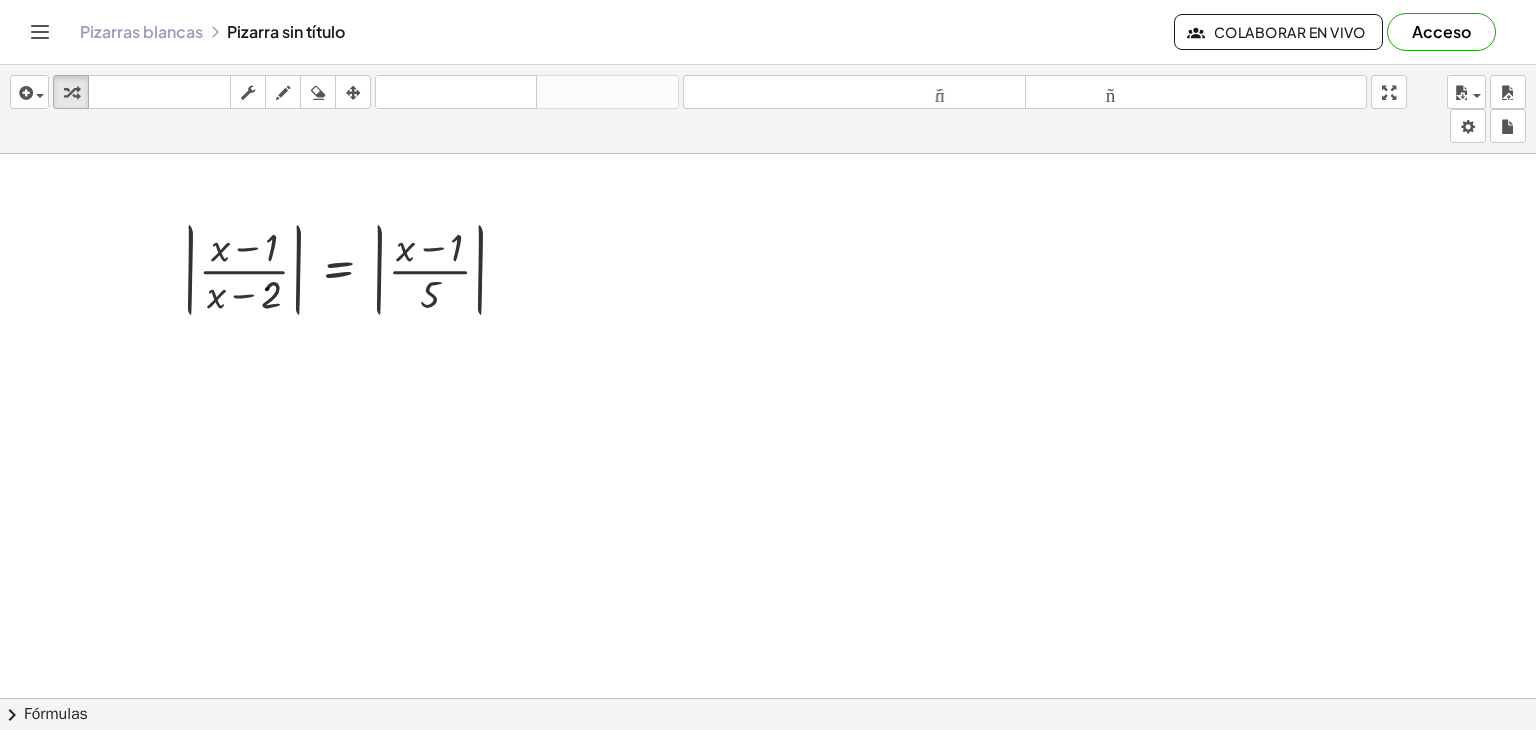 click on "insertar Seleccione uno: Expresión matemática Función Texto Vídeo de YouTube Graficando Geometría Geometría 3D transformar teclado teclado fregar dibujar borrar arreglar deshacer deshacer rehacer rehacer tamaño_del_formato menor tamaño_del_formato más grande pantalla completa carga   ahorrar nuevo ajustes" at bounding box center [768, 109] 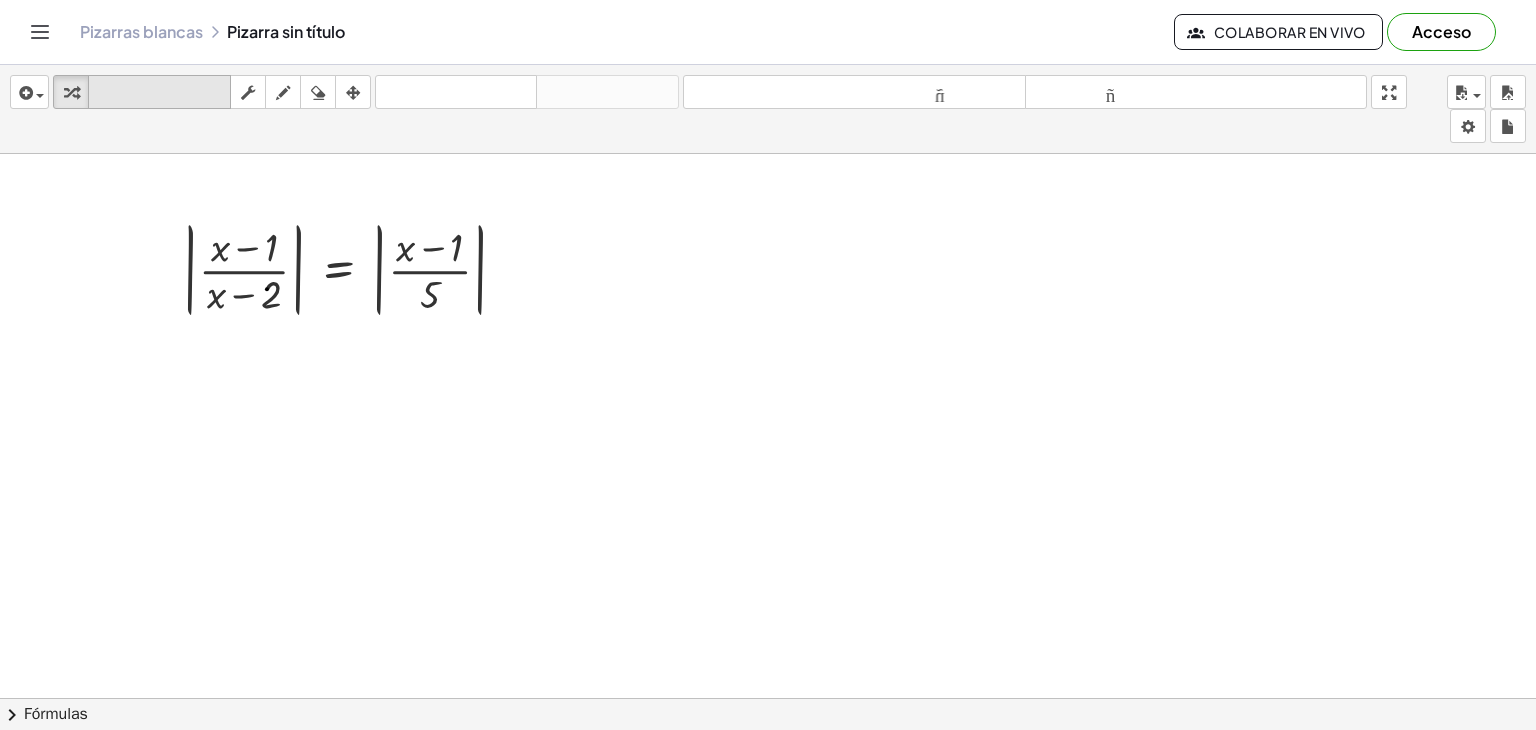 click on "teclado" at bounding box center (159, 92) 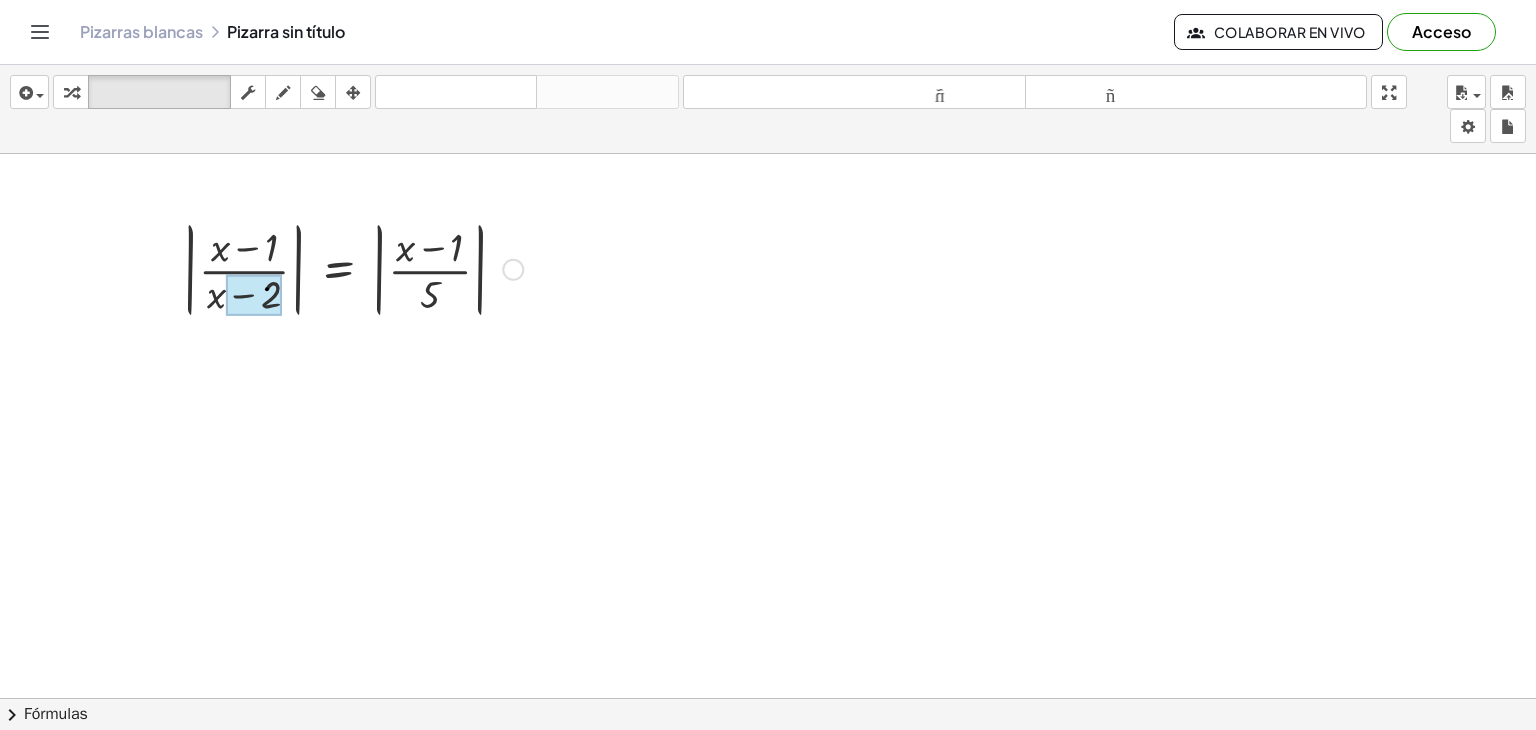 click at bounding box center (254, 295) 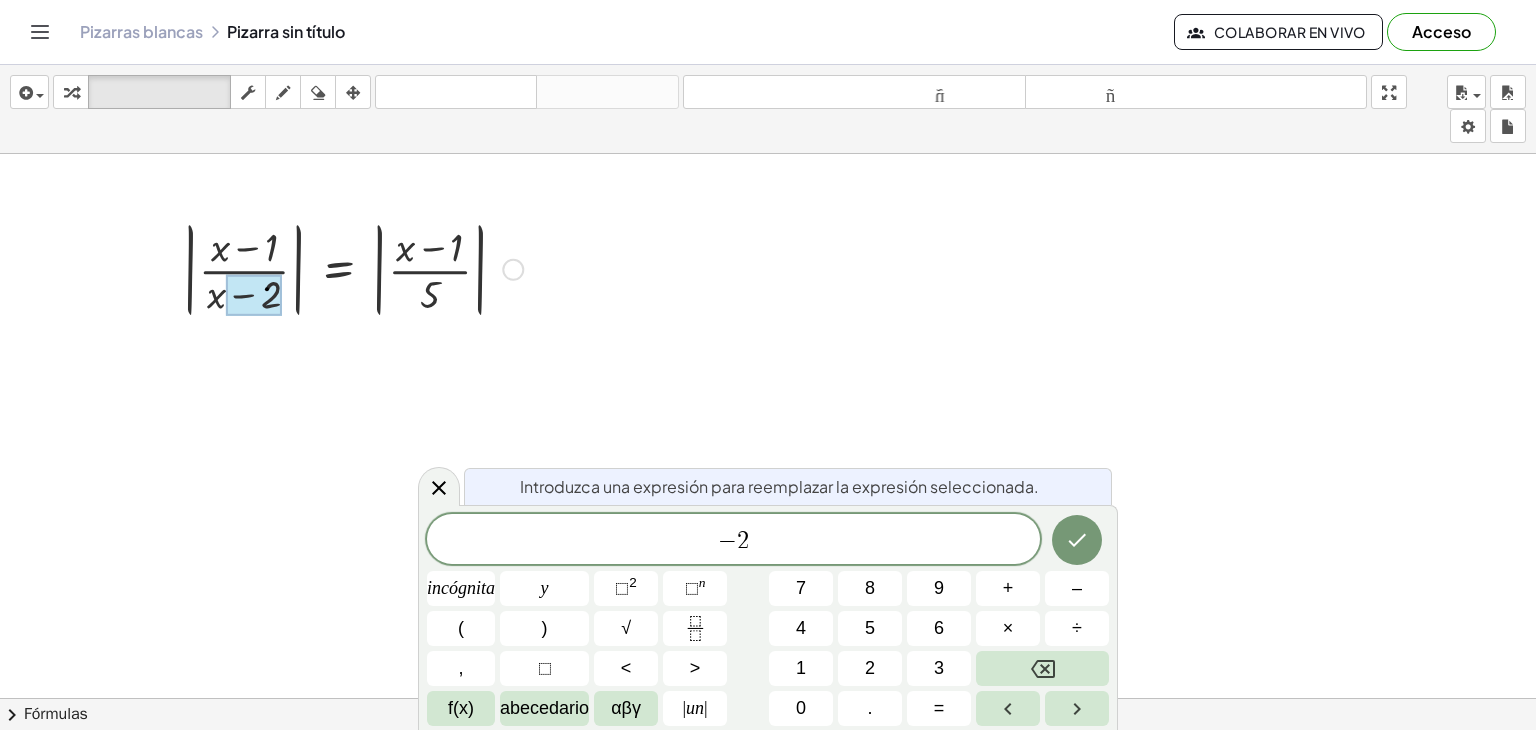 click at bounding box center [352, 268] 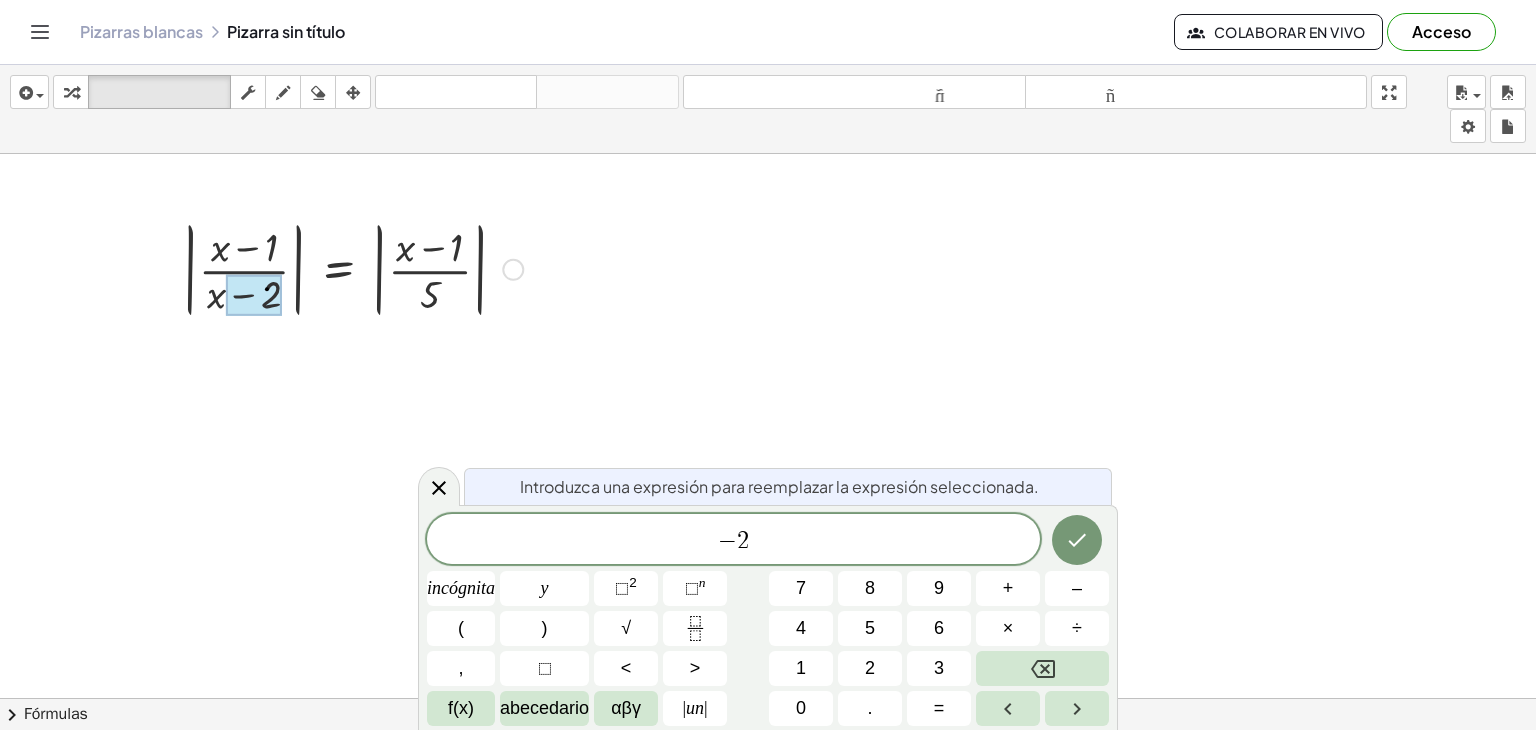 drag, startPoint x: 205, startPoint y: 257, endPoint x: 468, endPoint y: 284, distance: 264.3823 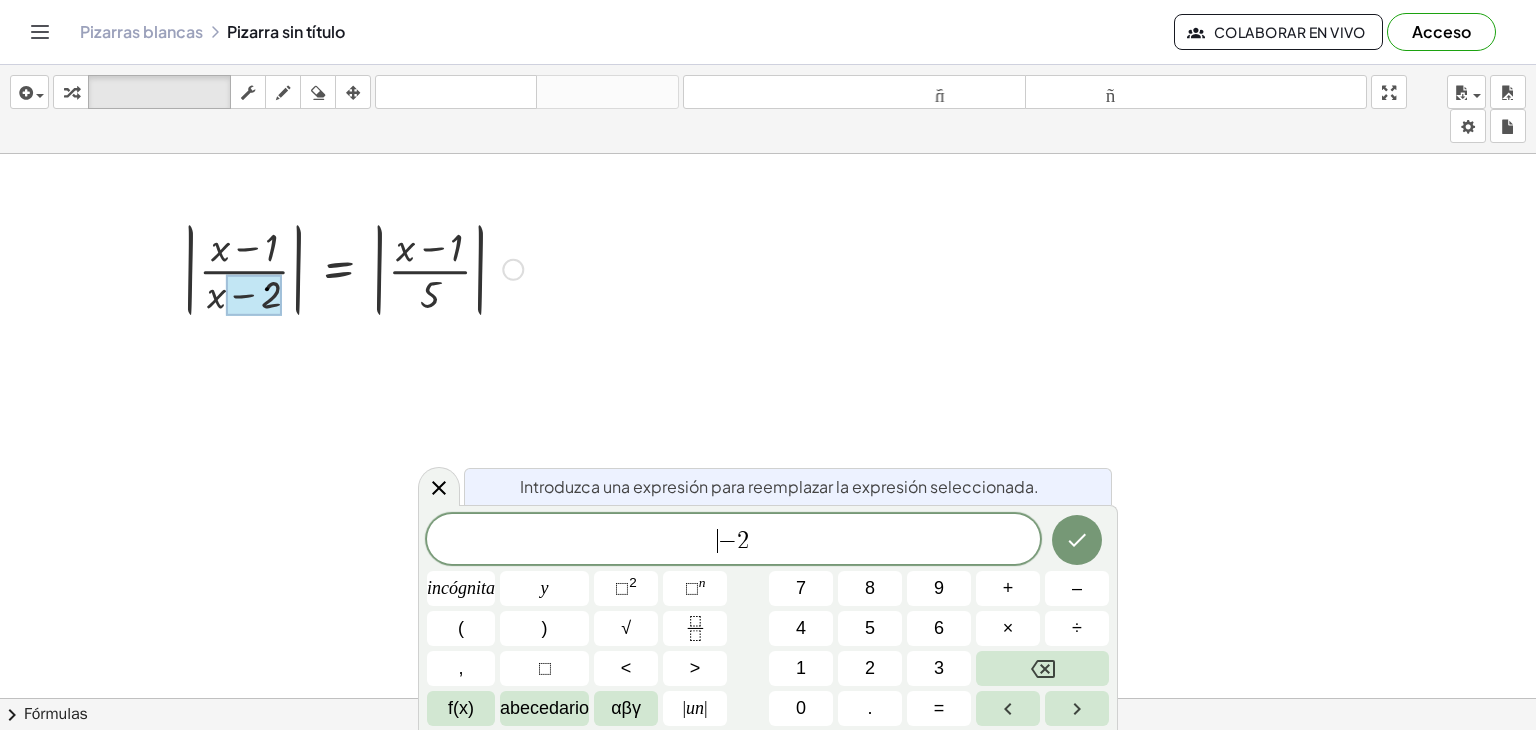 click at bounding box center [352, 268] 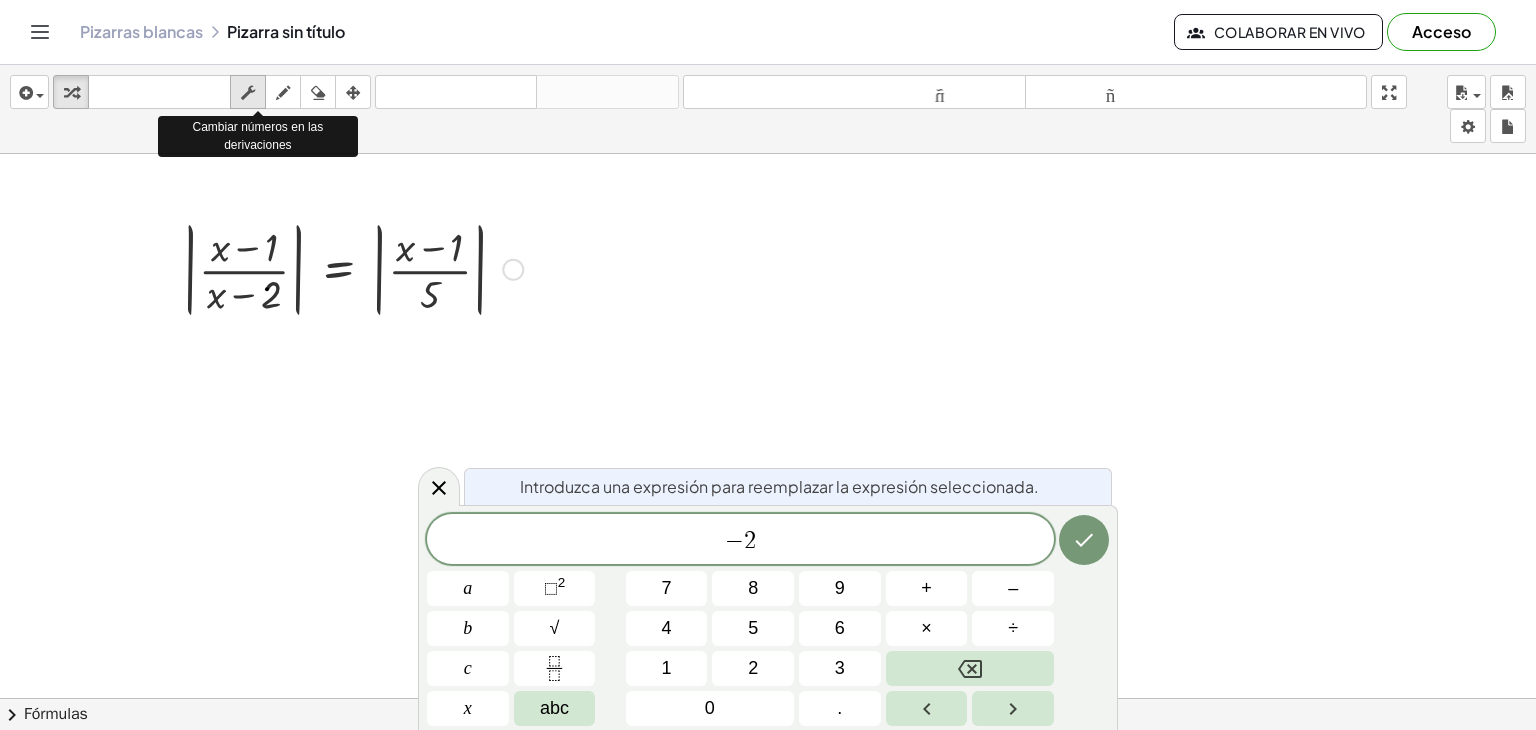 click at bounding box center [248, 93] 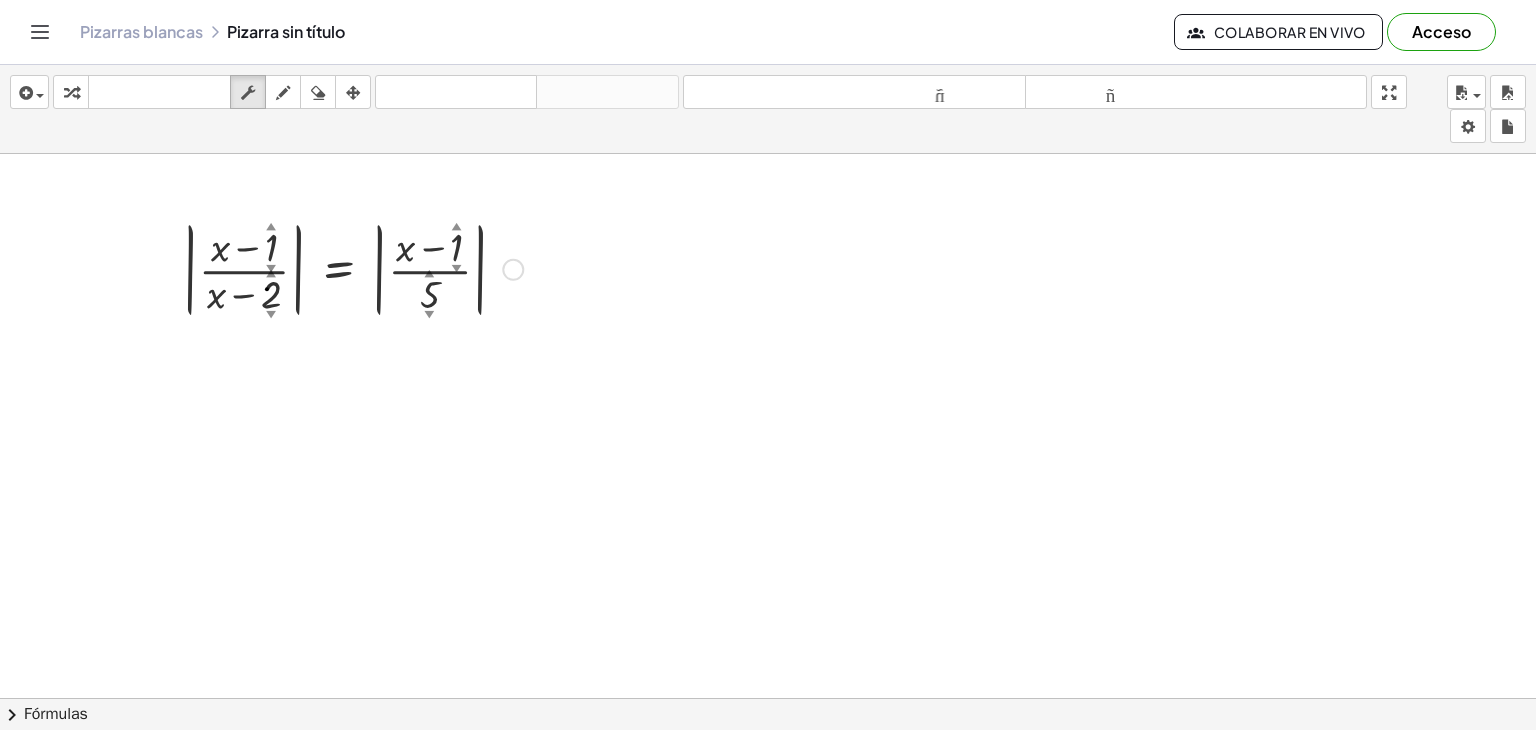 click at bounding box center (352, 268) 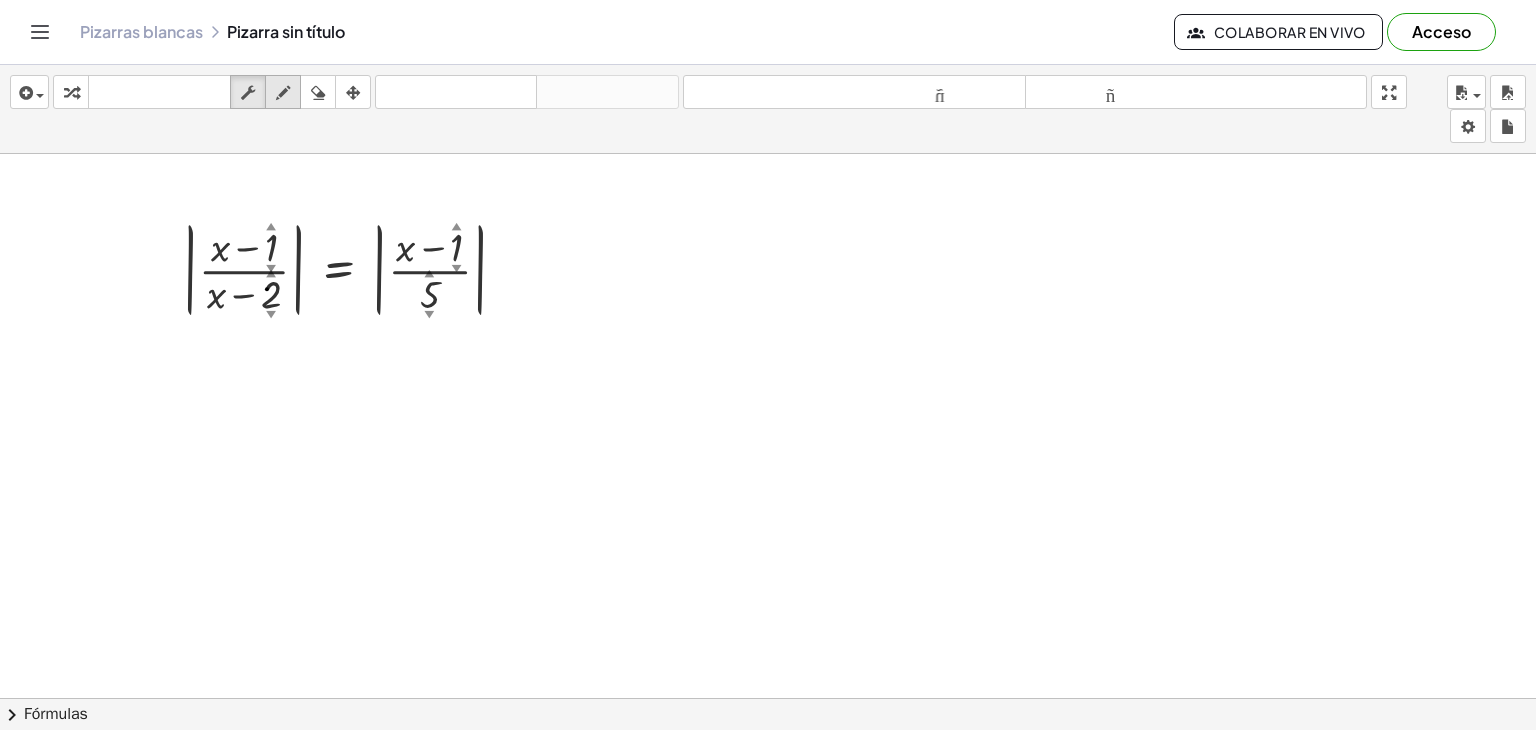 click at bounding box center [283, 93] 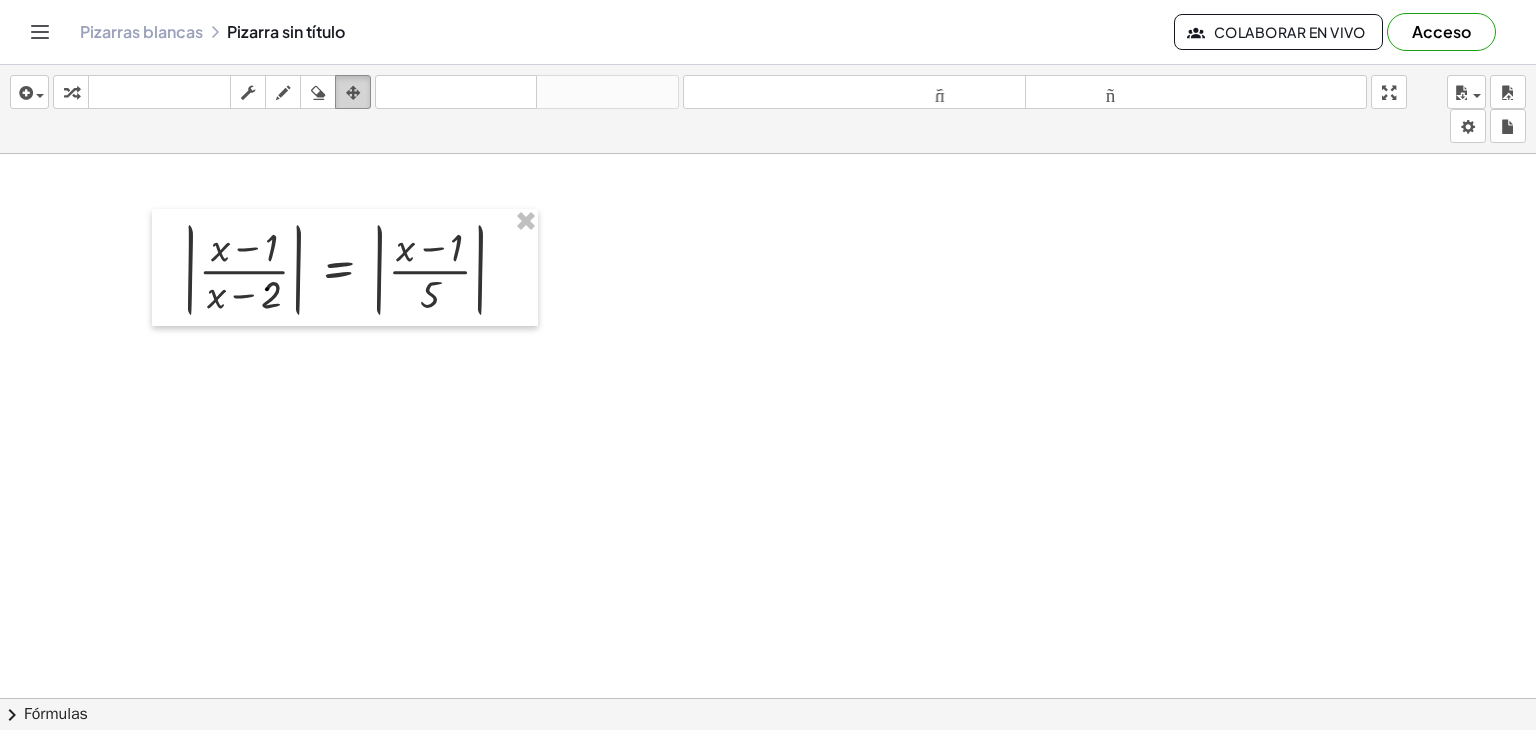 click at bounding box center [353, 93] 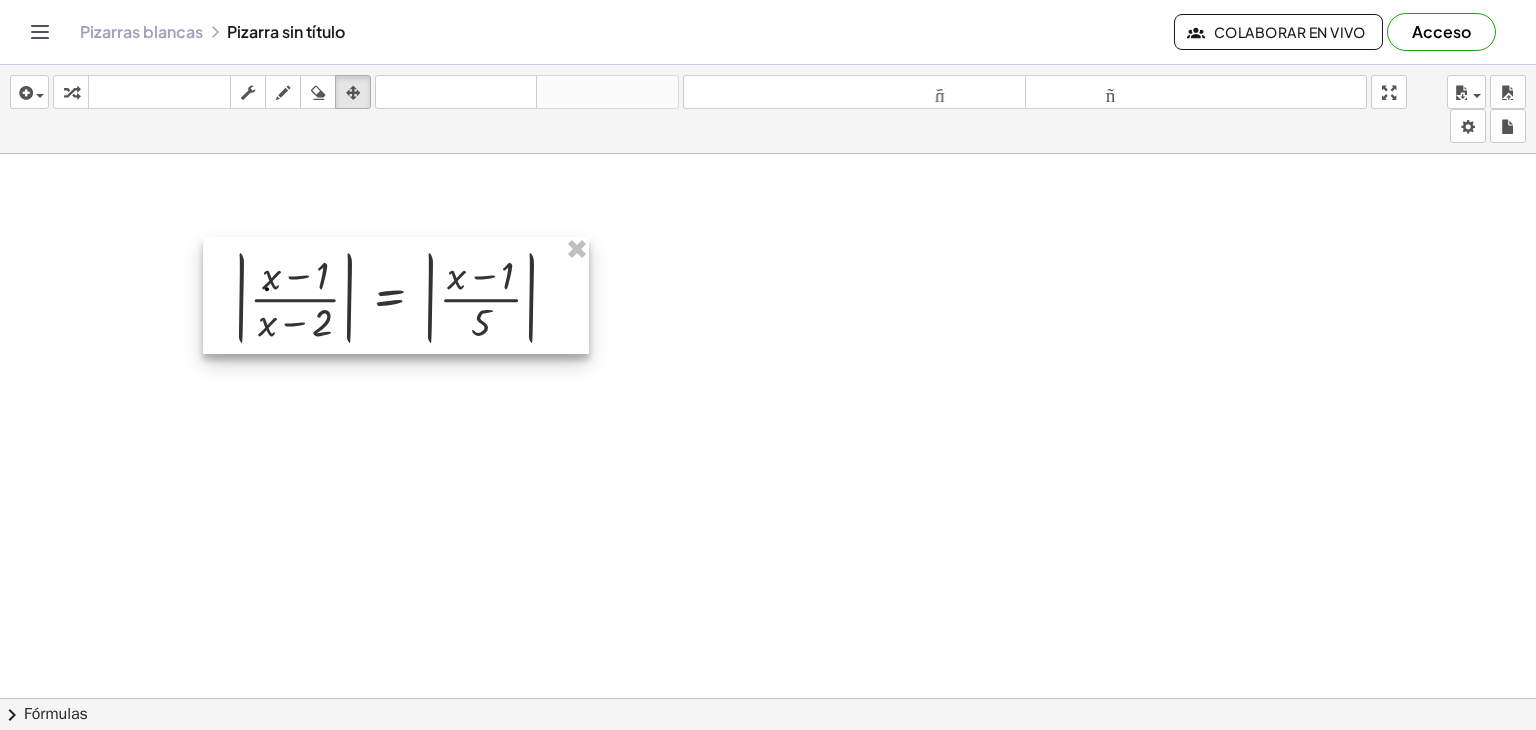 drag, startPoint x: 264, startPoint y: 255, endPoint x: 343, endPoint y: 295, distance: 88.54942 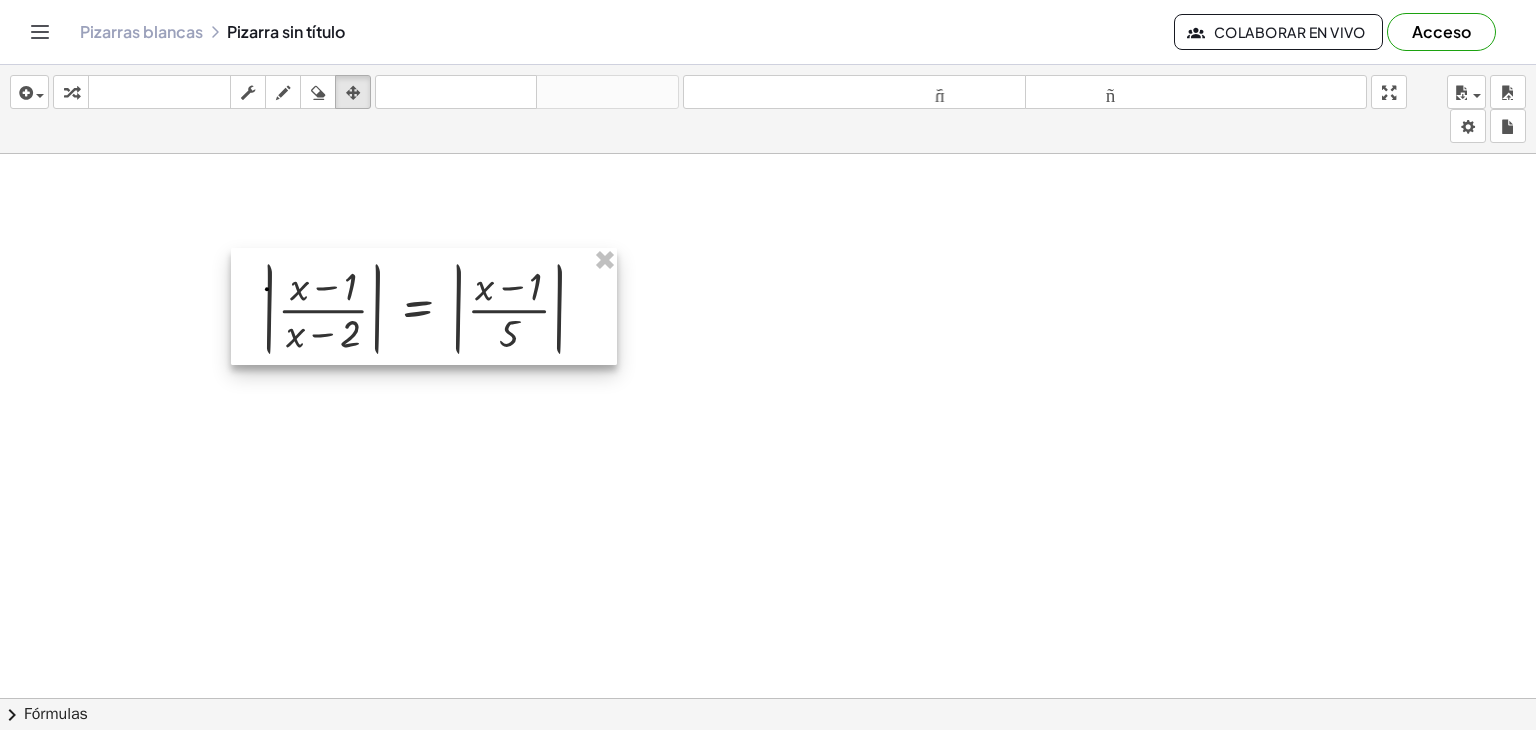 click at bounding box center [424, 307] 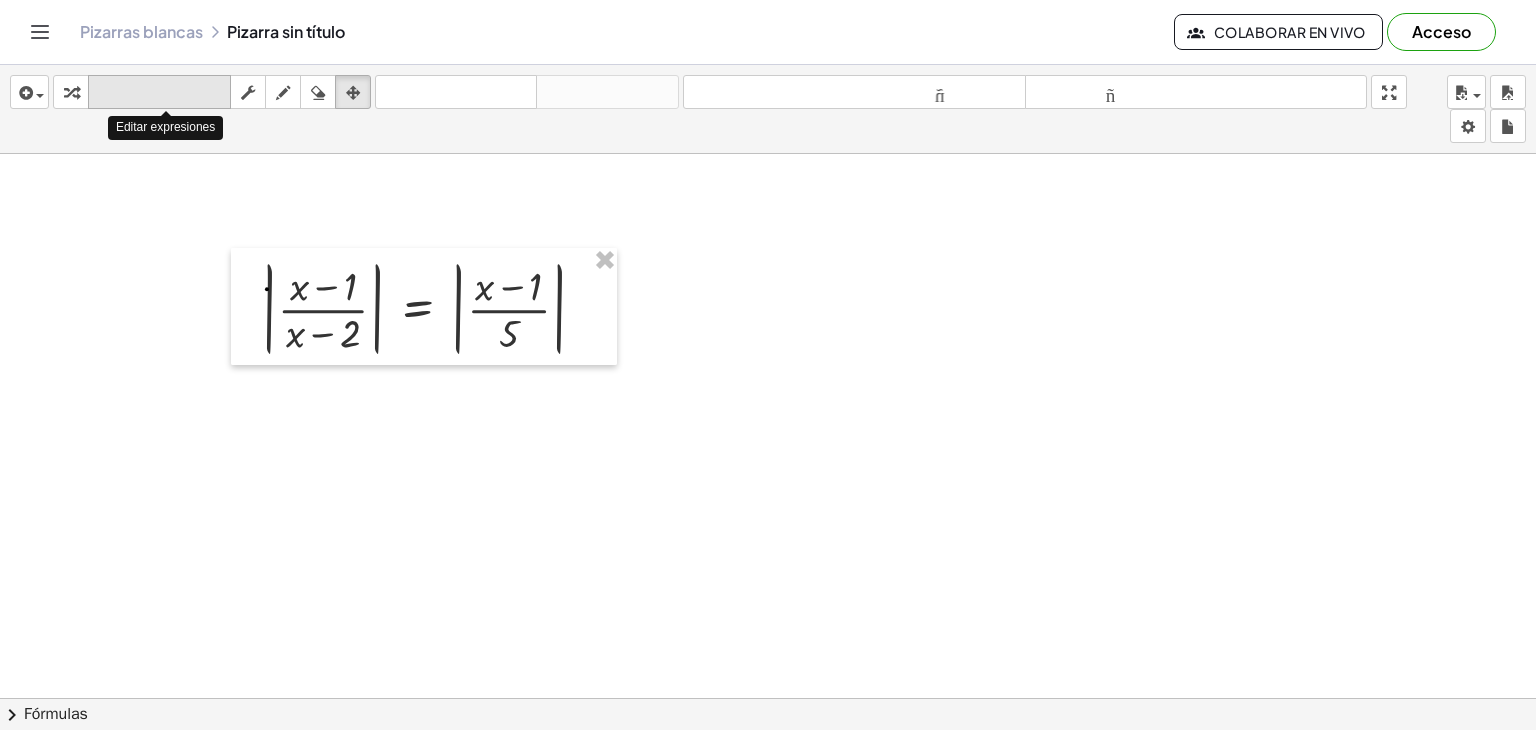 click on "teclado" at bounding box center [159, 92] 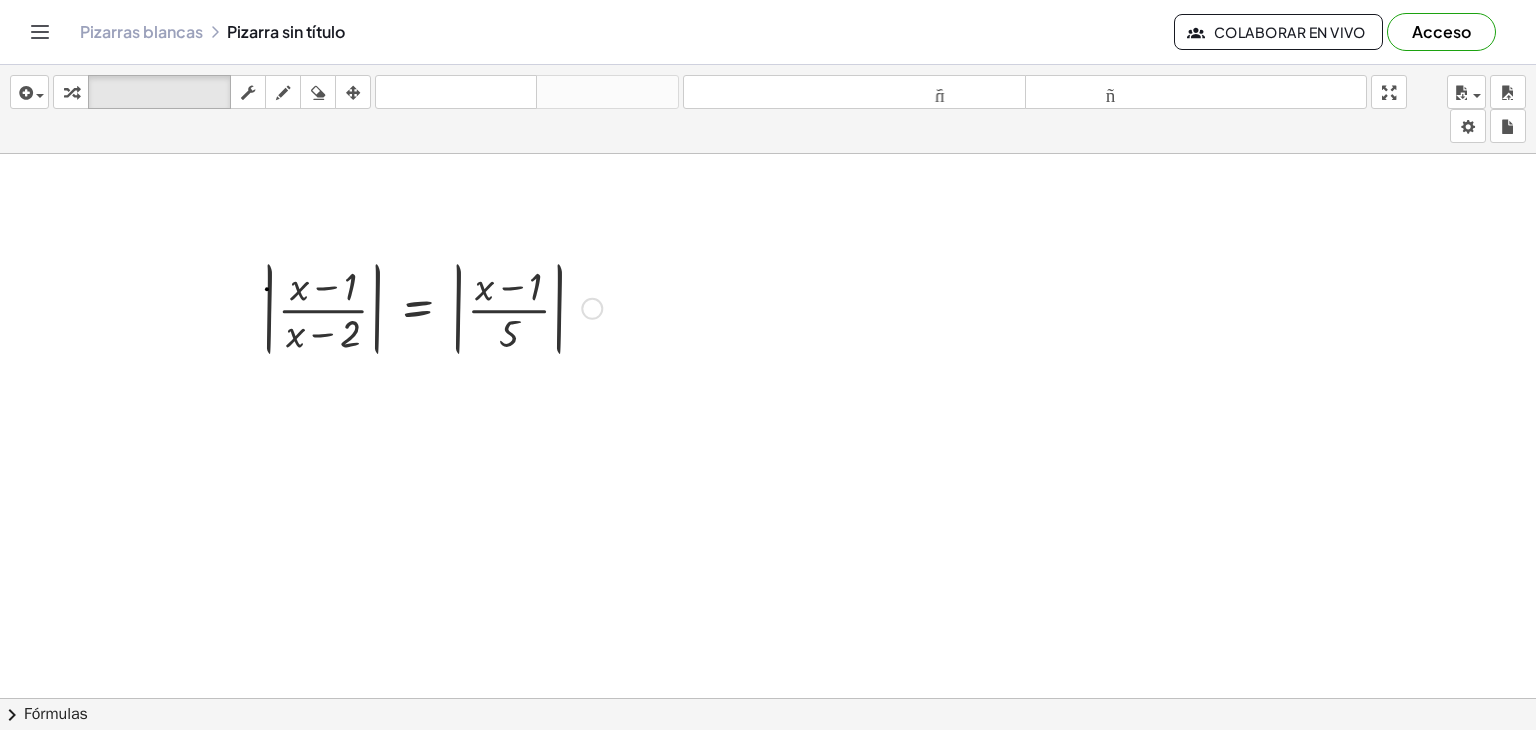 click at bounding box center [431, 307] 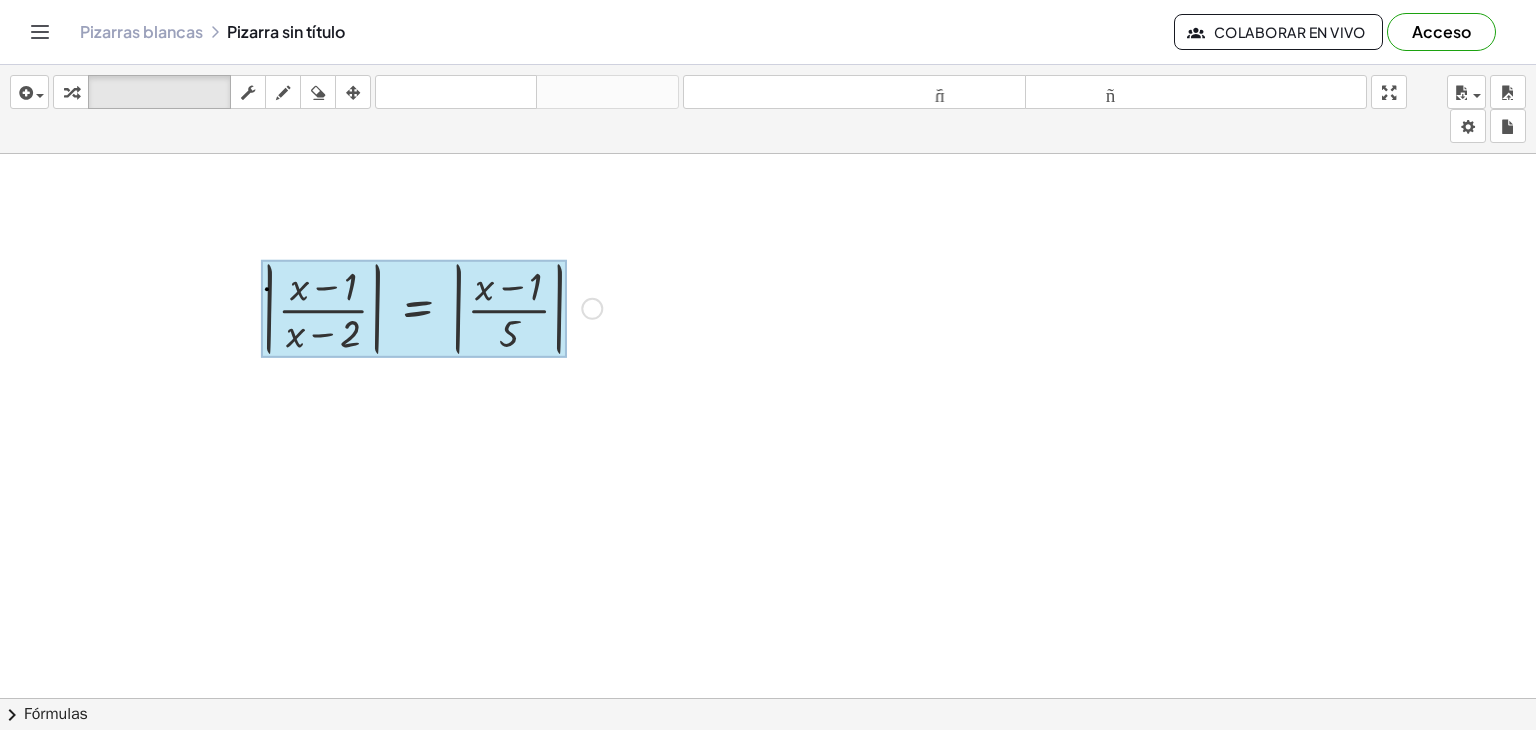 click at bounding box center [414, 309] 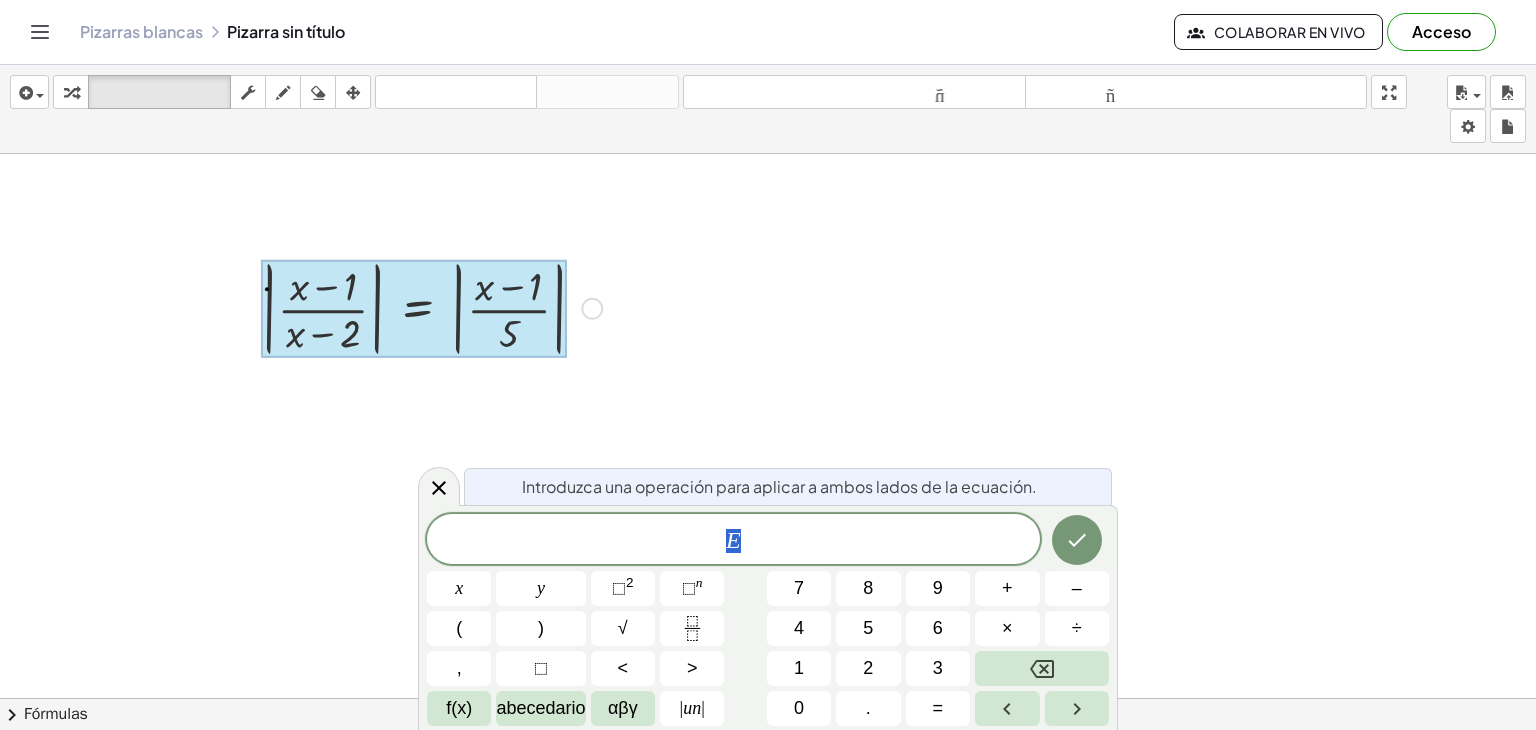 drag, startPoint x: 756, startPoint y: 537, endPoint x: 712, endPoint y: 545, distance: 44.72136 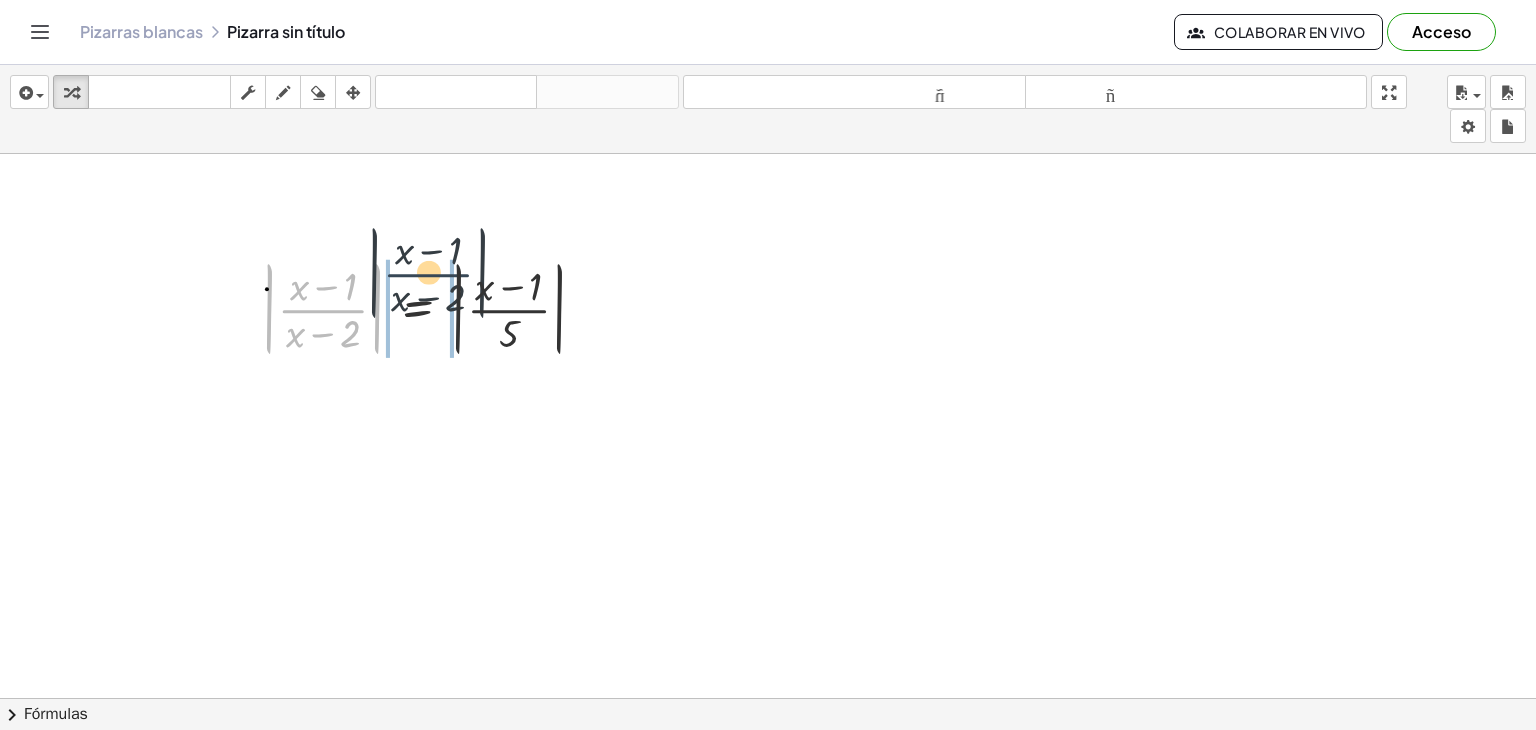 drag, startPoint x: 367, startPoint y: 318, endPoint x: 477, endPoint y: 281, distance: 116.05602 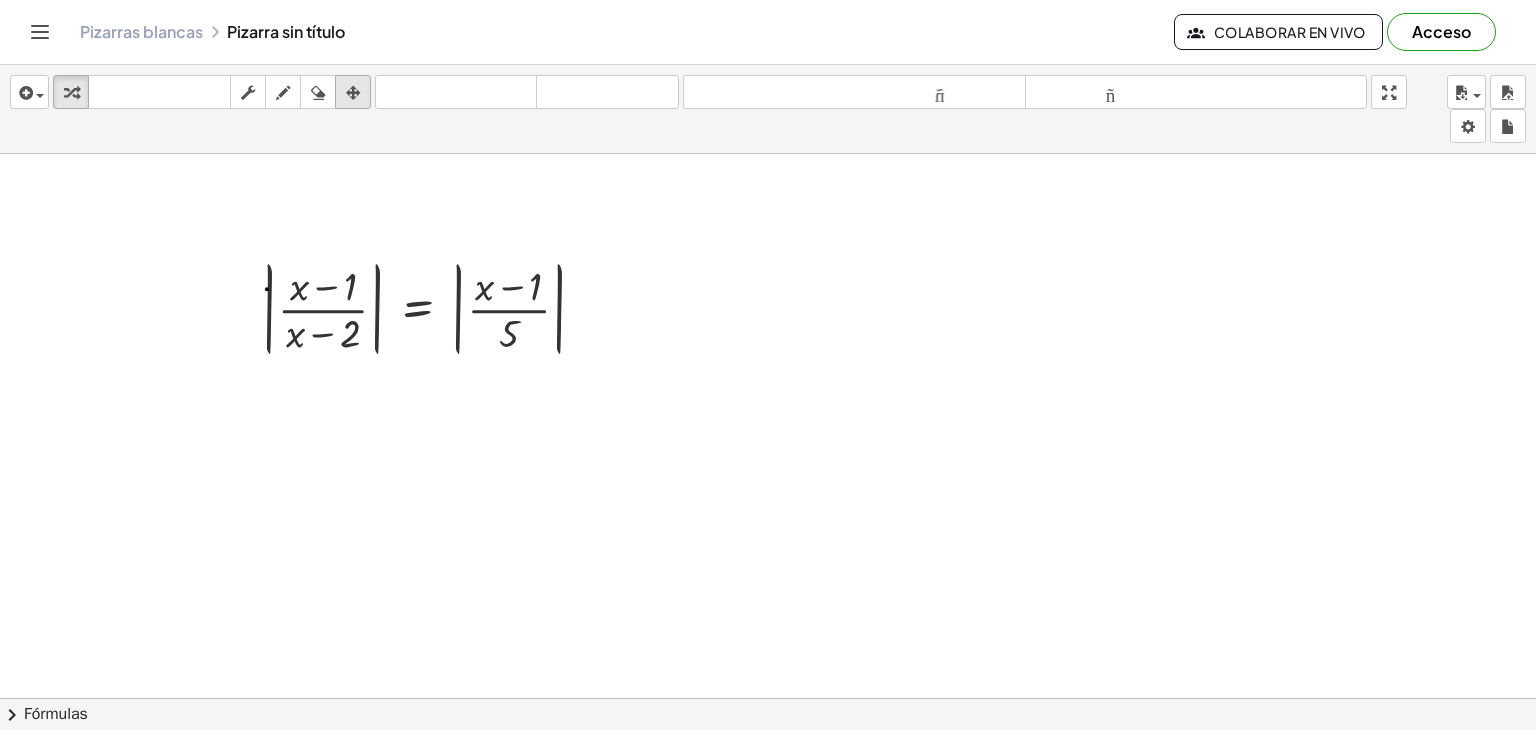 click at bounding box center (353, 92) 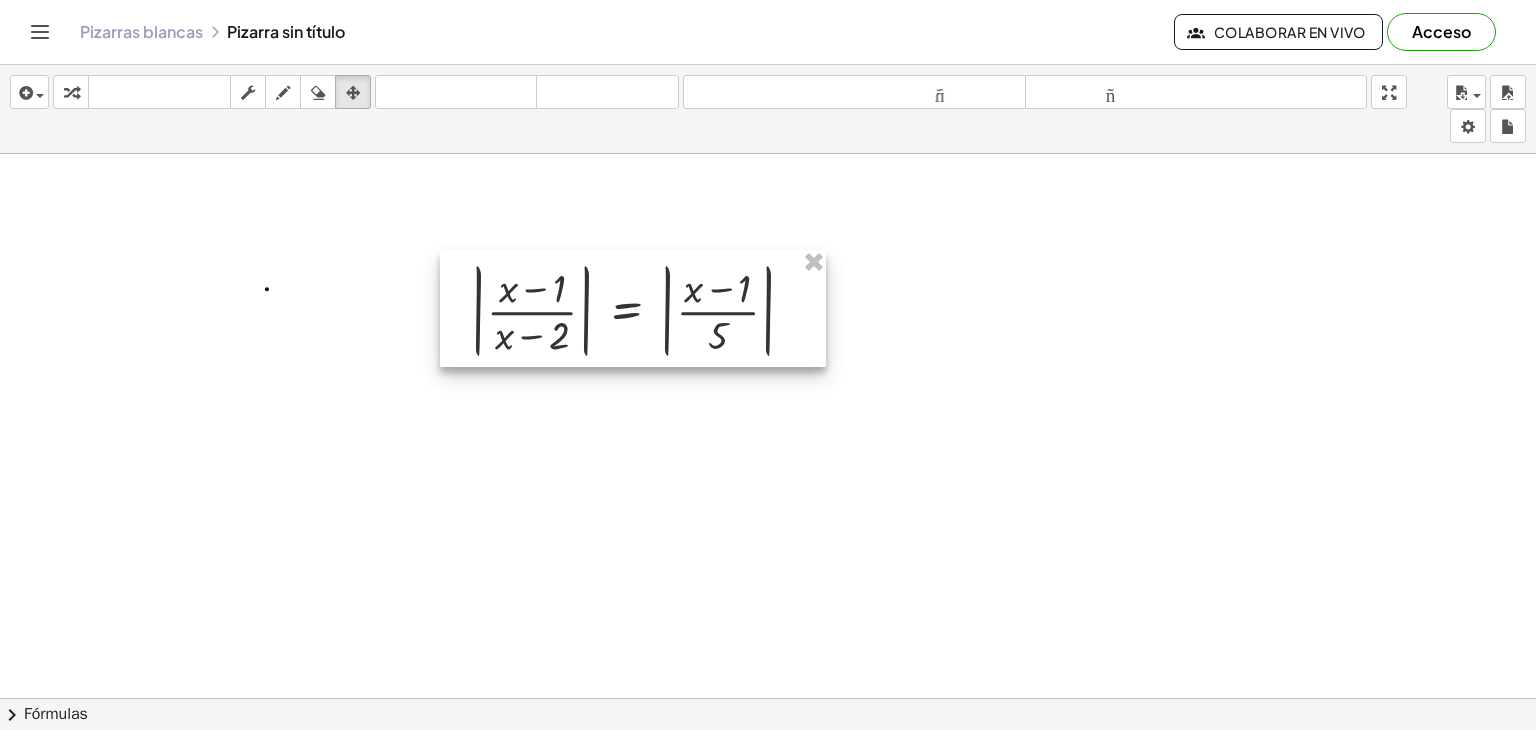 drag, startPoint x: 374, startPoint y: 296, endPoint x: 649, endPoint y: 309, distance: 275.3071 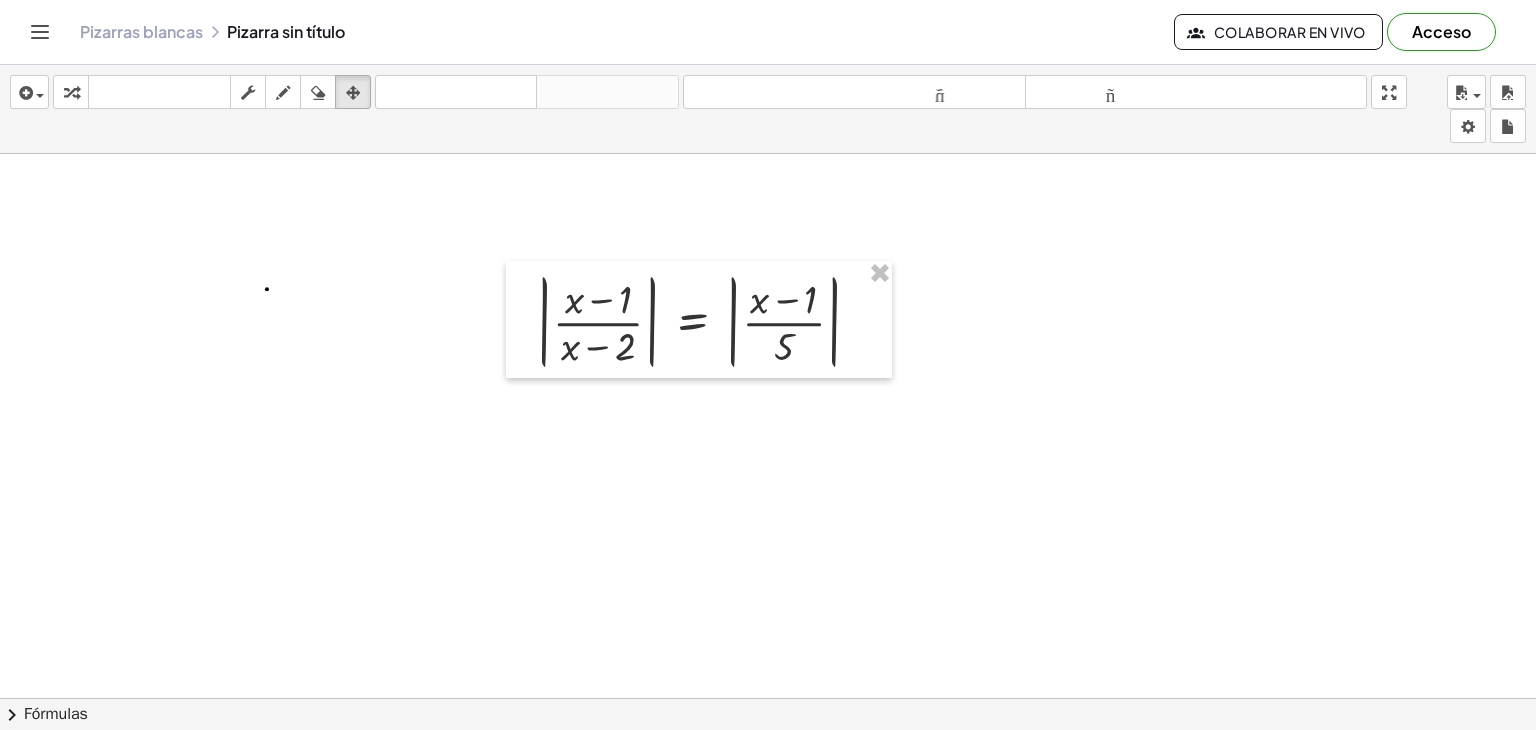 click at bounding box center (768, 777) 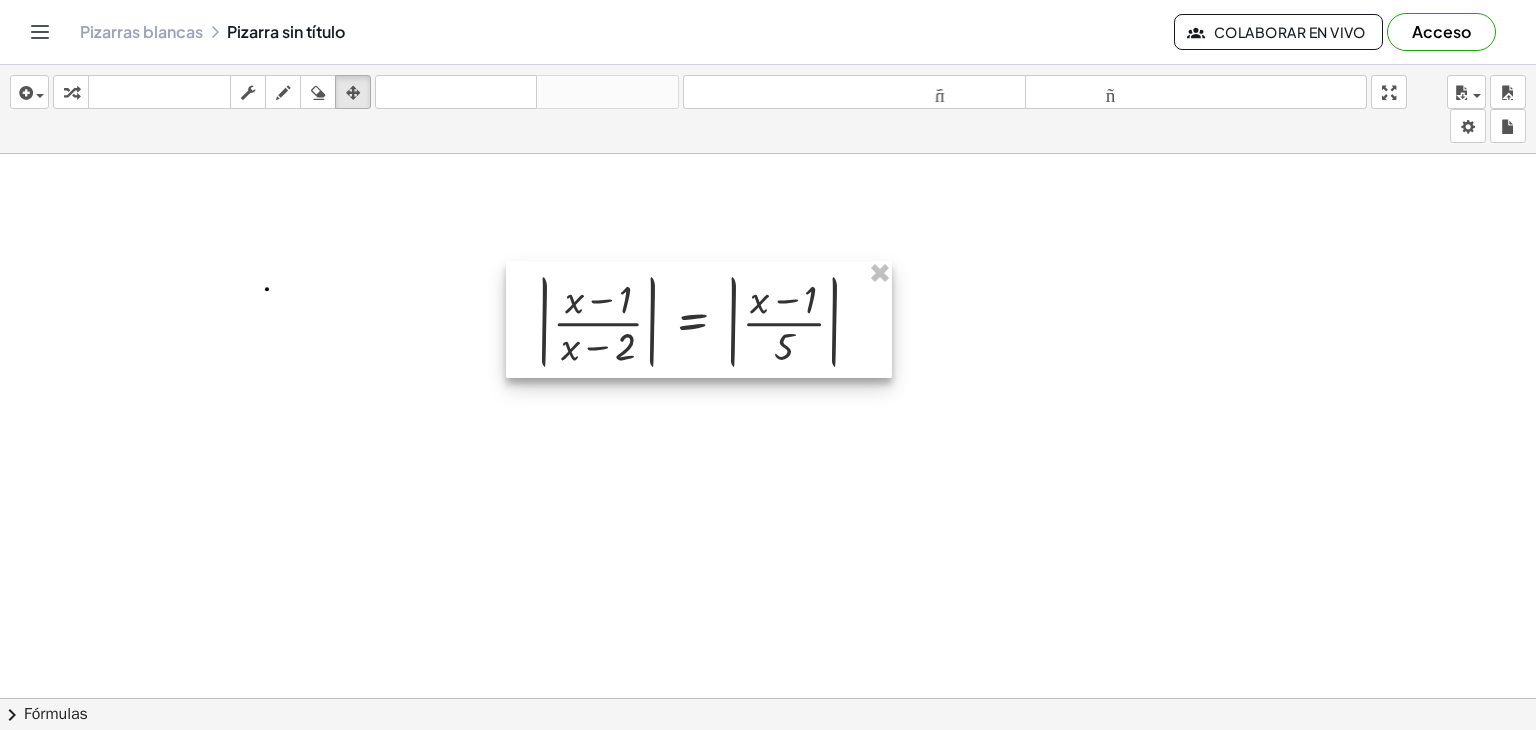 click at bounding box center (699, 320) 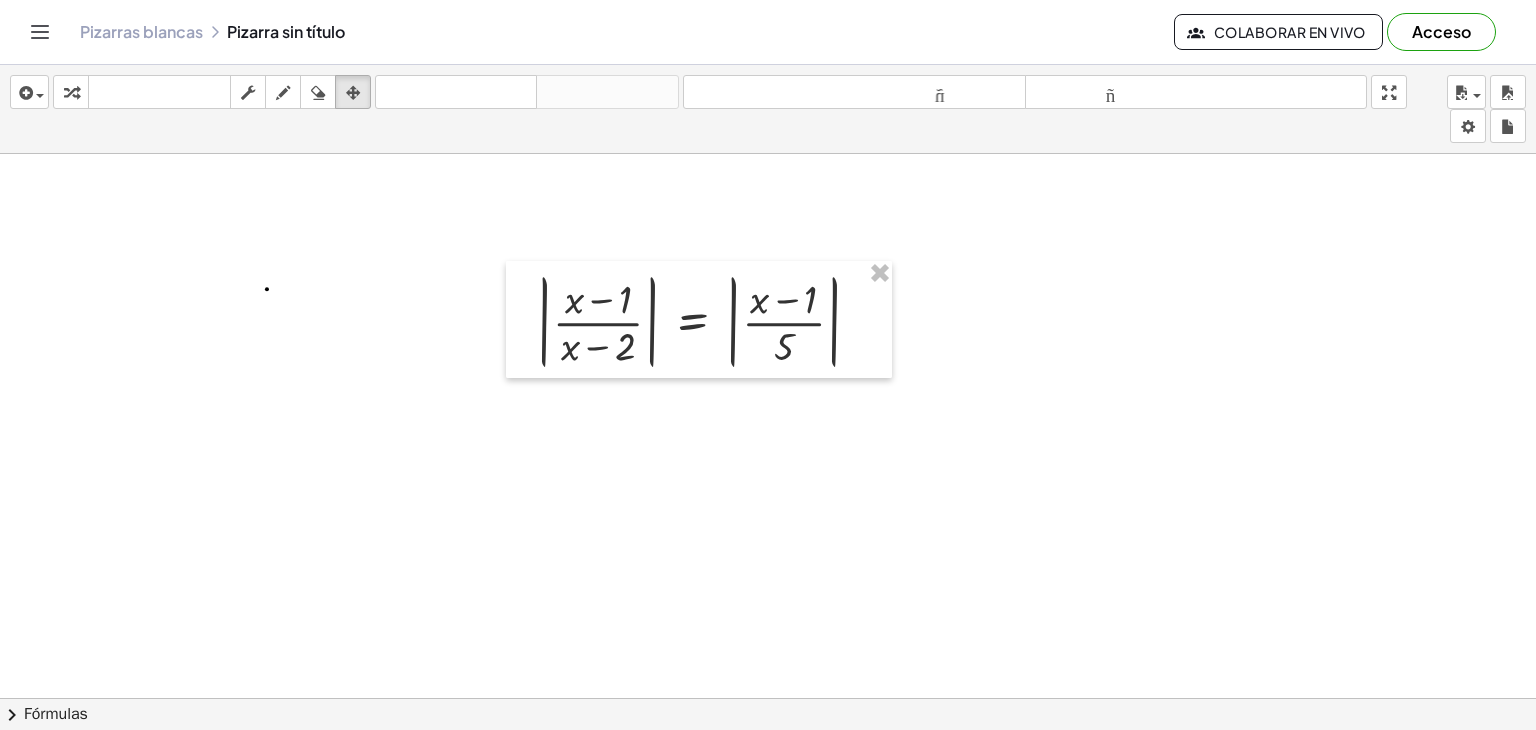 click at bounding box center (768, 777) 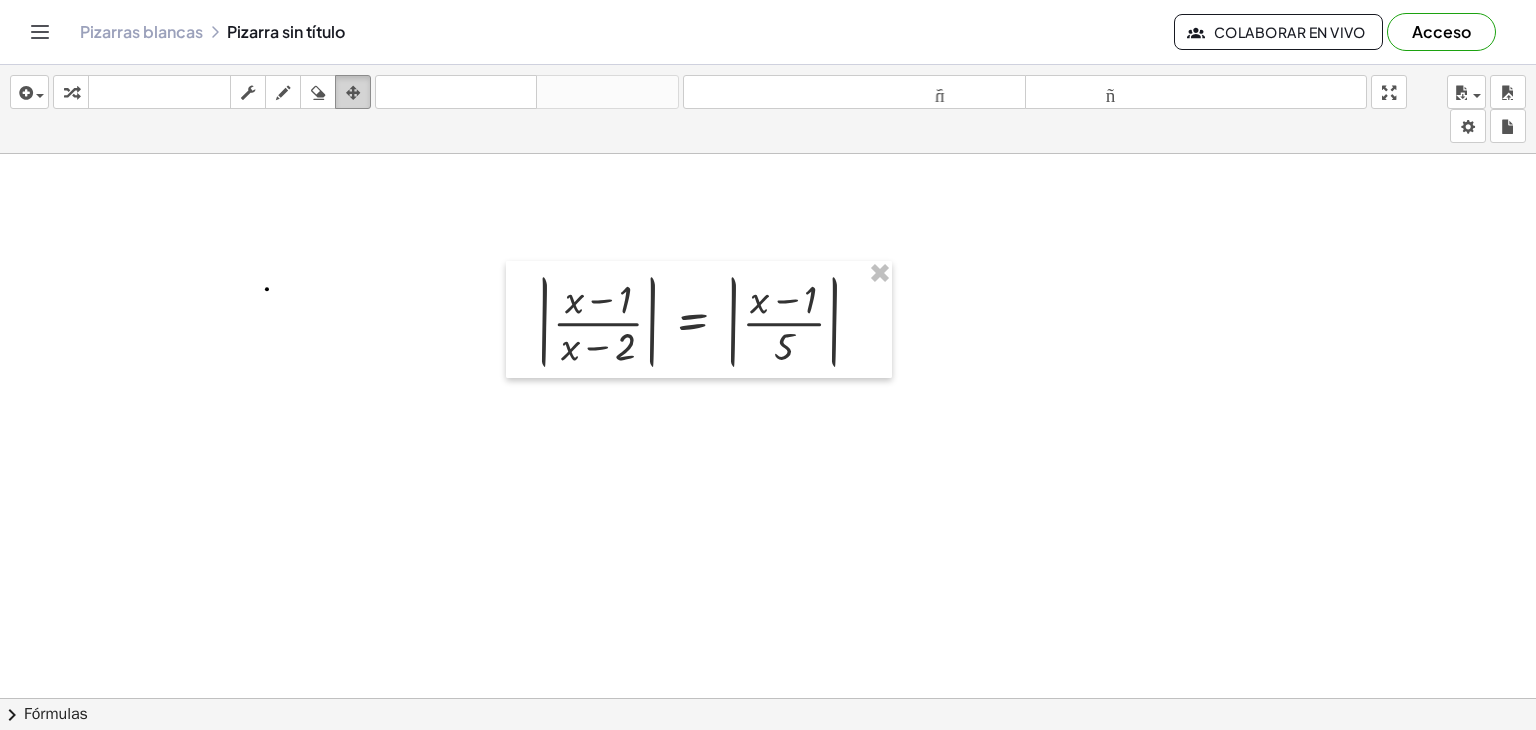 click at bounding box center (353, 93) 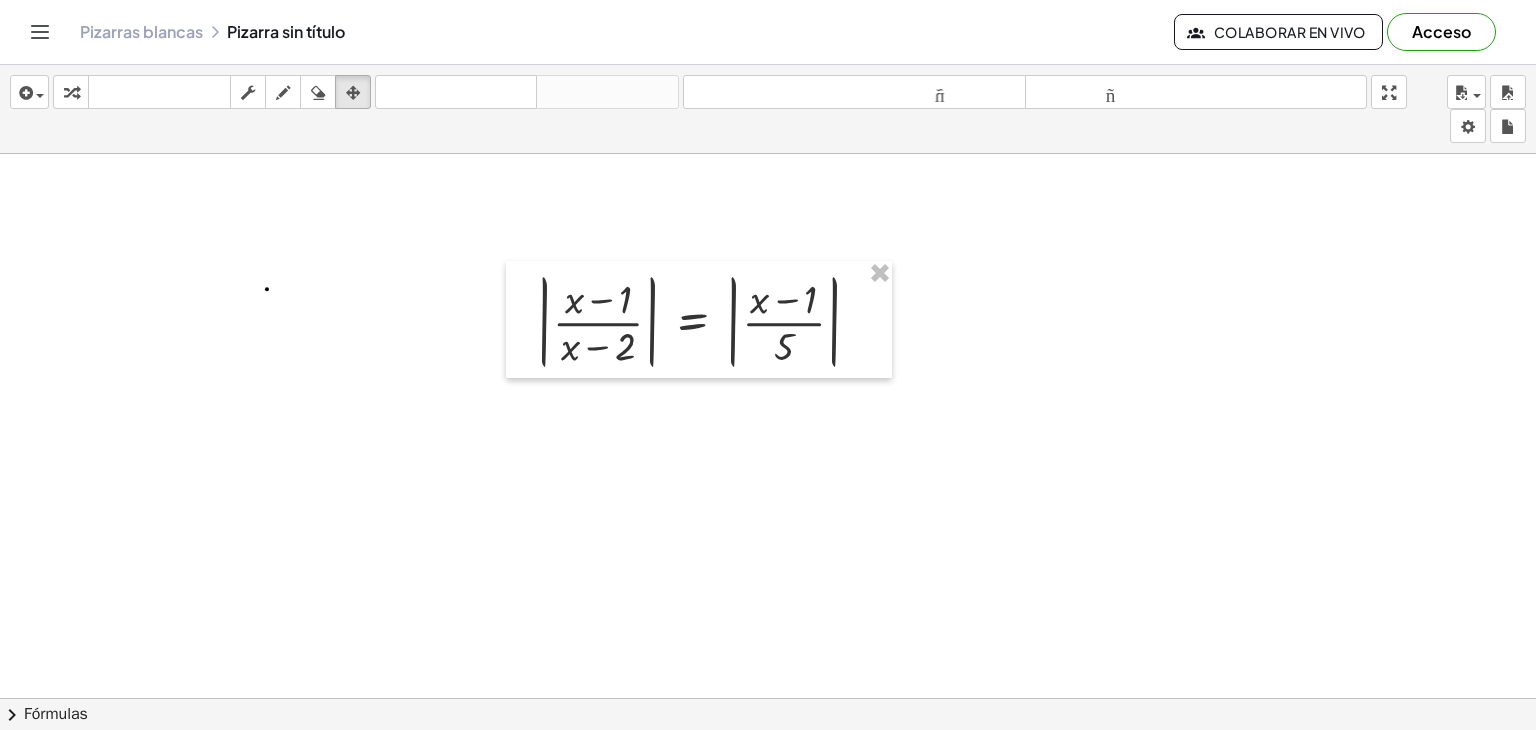 click at bounding box center [768, 777] 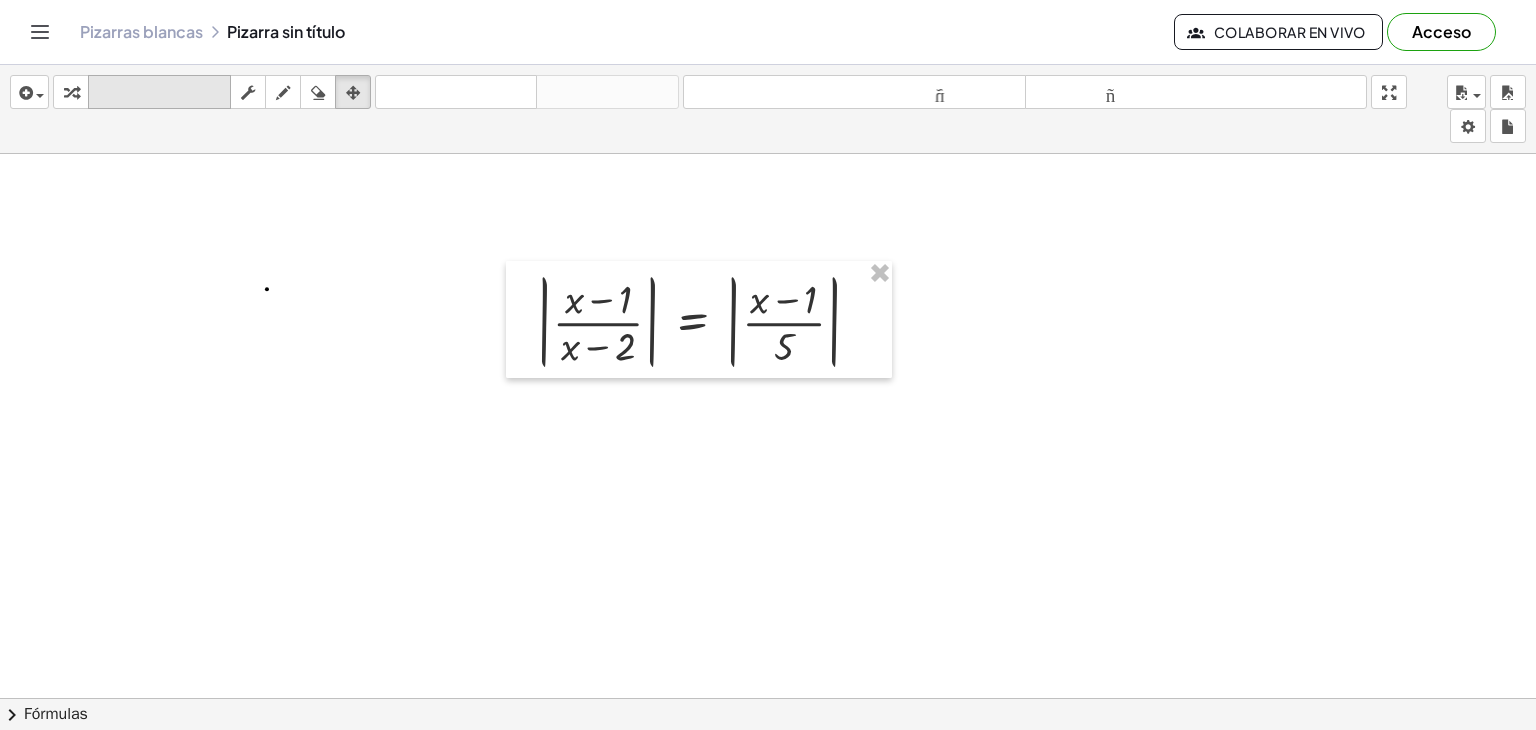 click on "teclado" at bounding box center (159, 92) 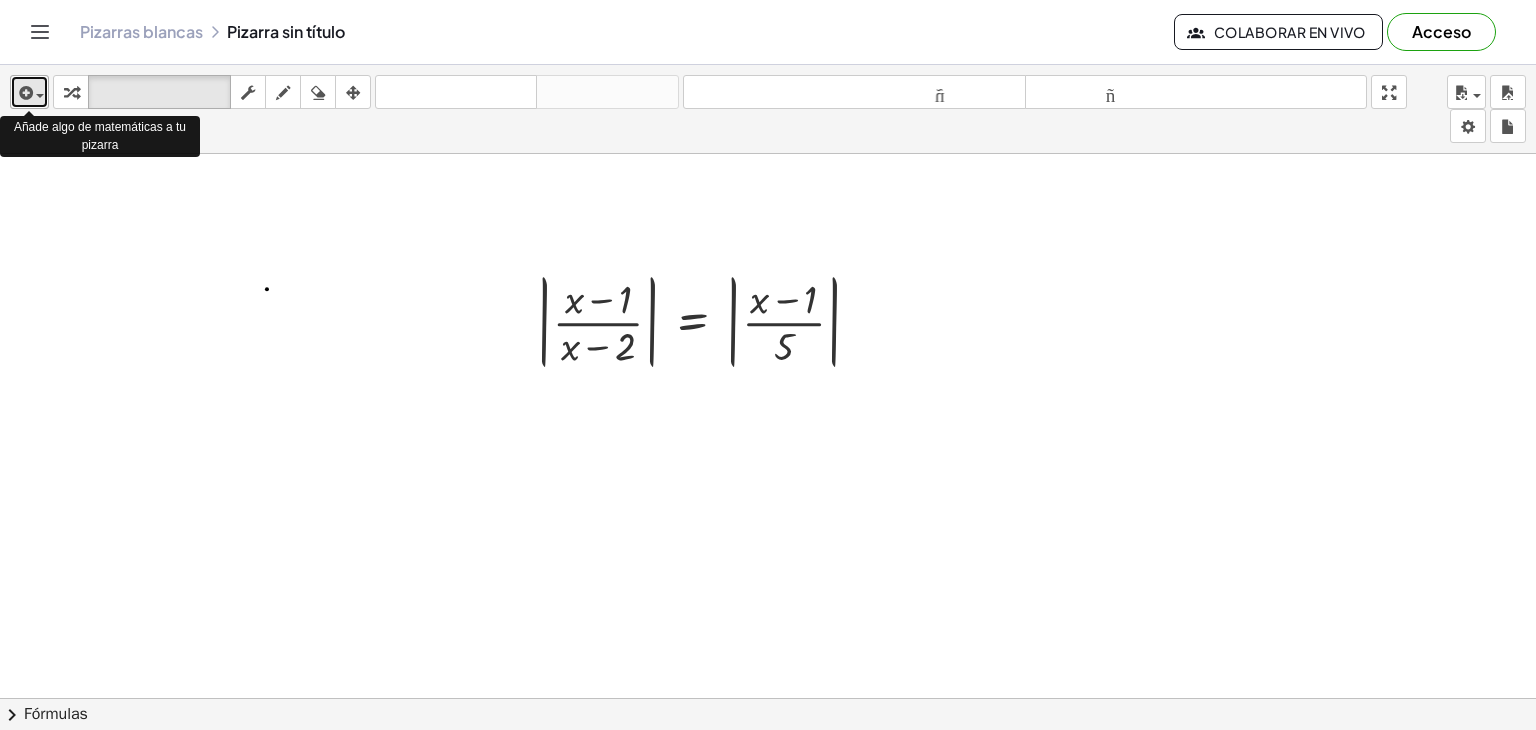 click at bounding box center (24, 93) 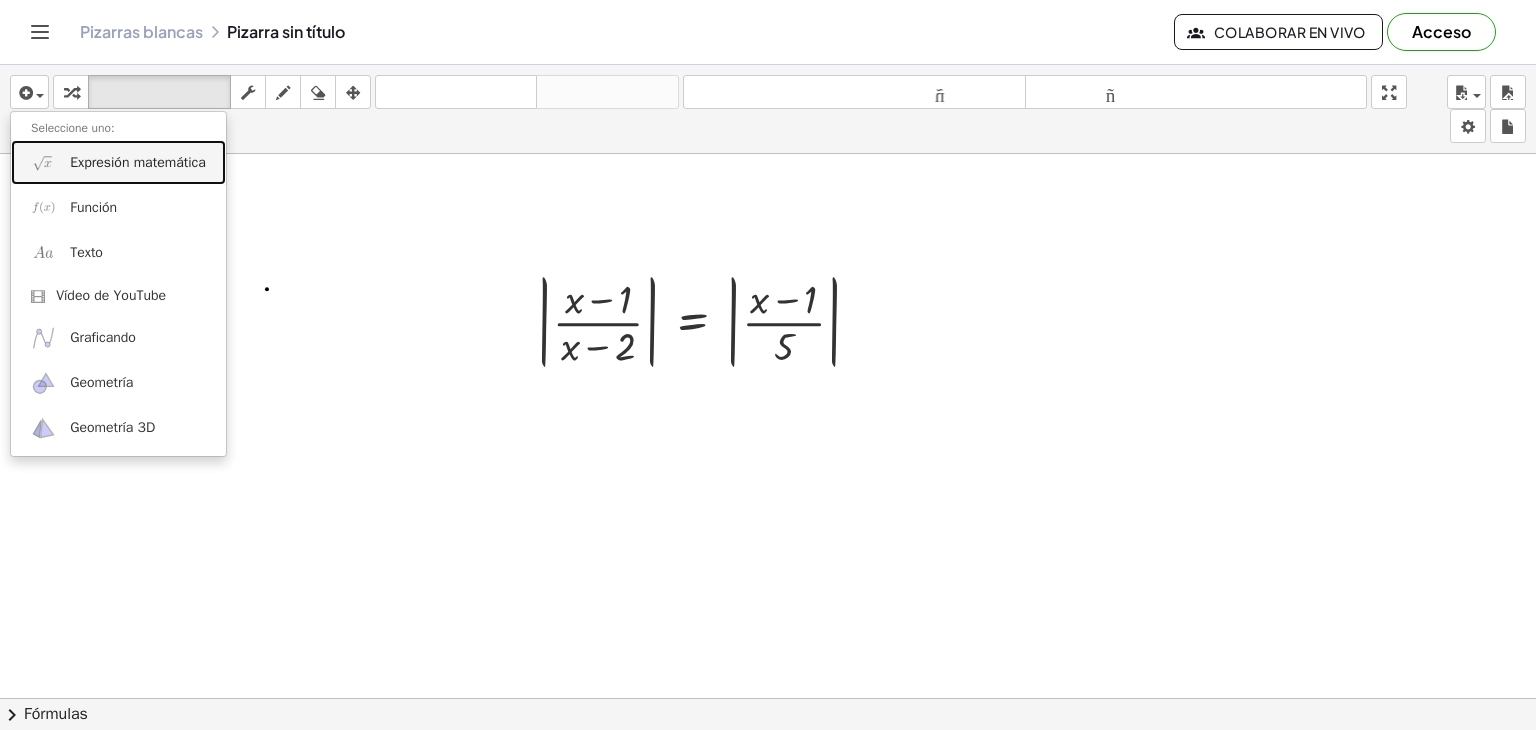click on "Expresión matemática" at bounding box center (138, 162) 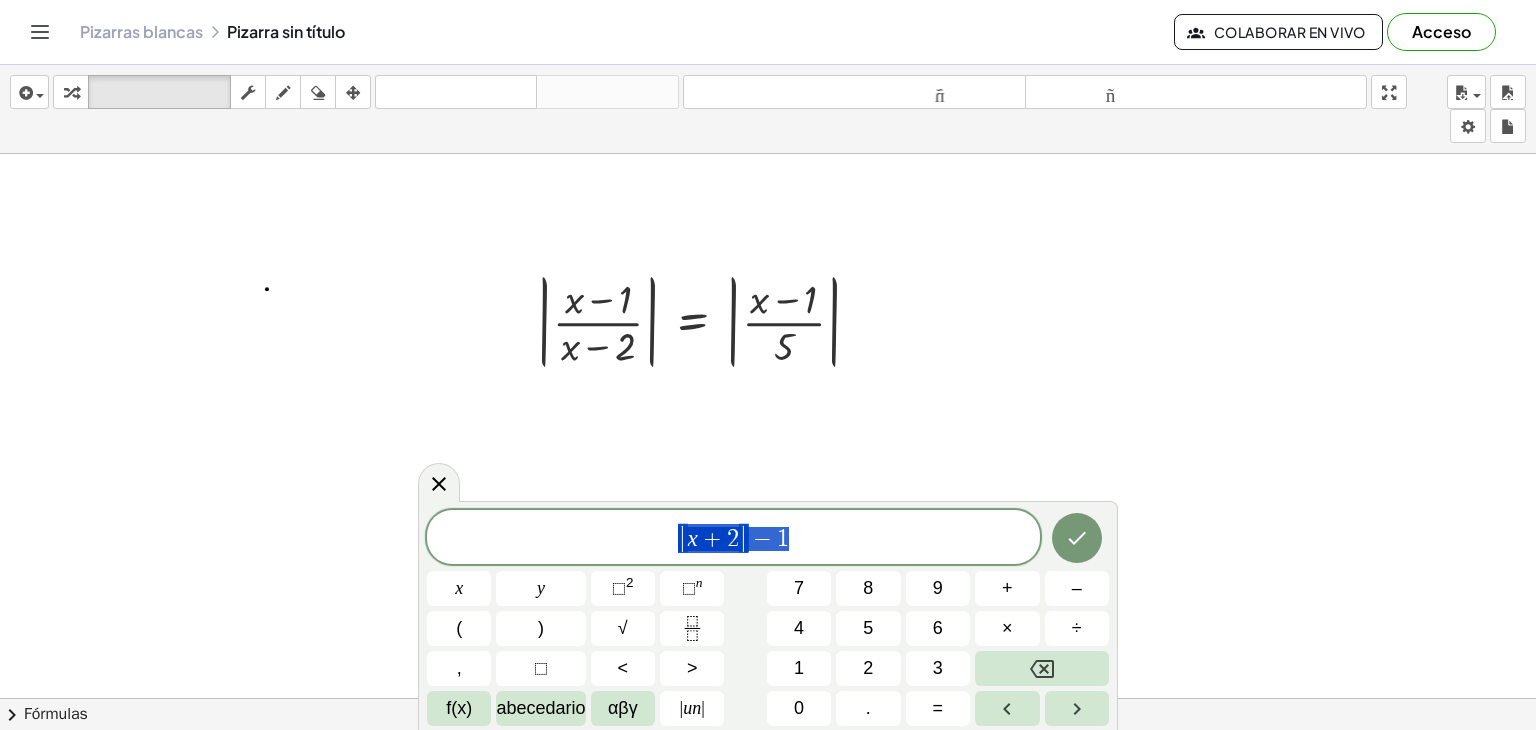 drag, startPoint x: 816, startPoint y: 541, endPoint x: 698, endPoint y: 536, distance: 118.10589 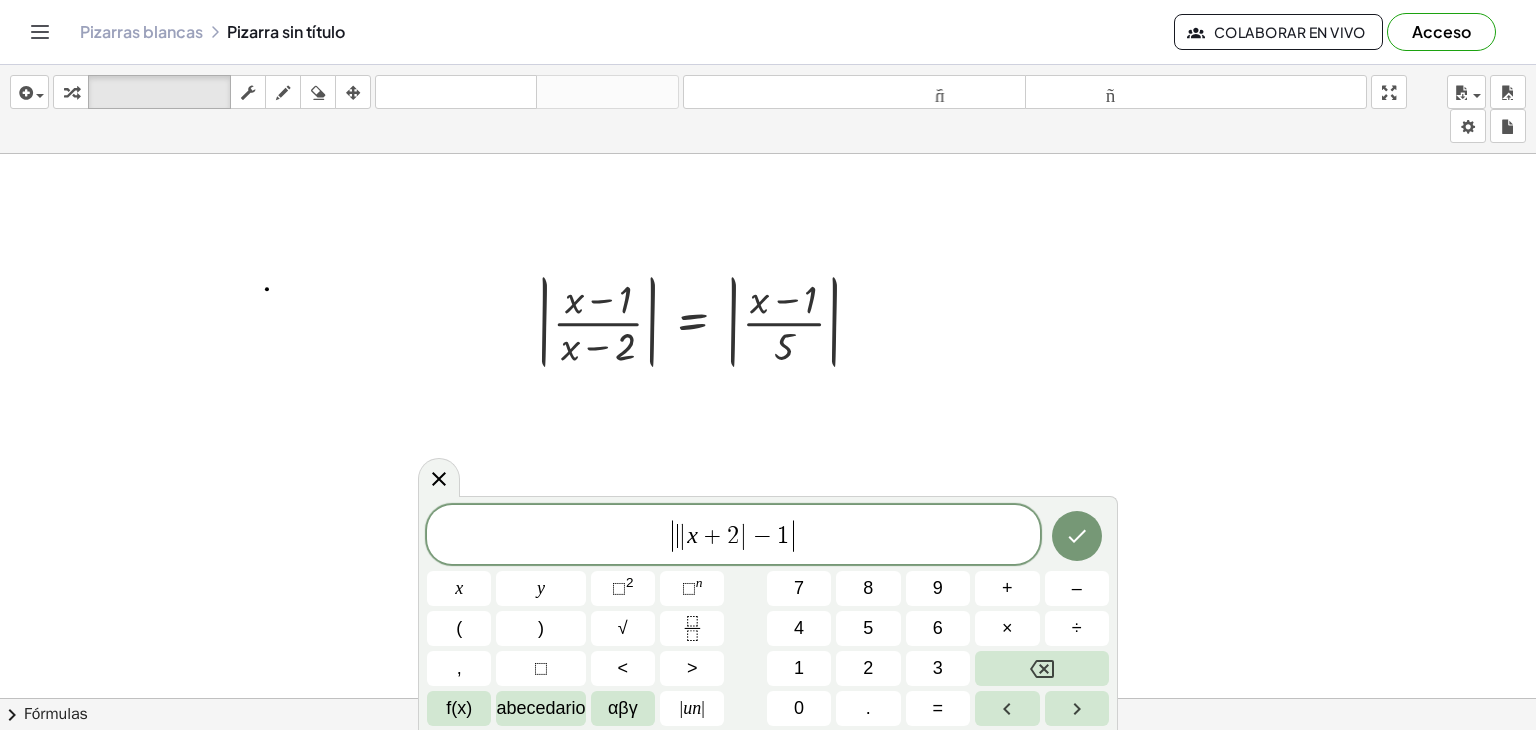 click on "| ​ | x + 2 | − 1 |" at bounding box center (733, 536) 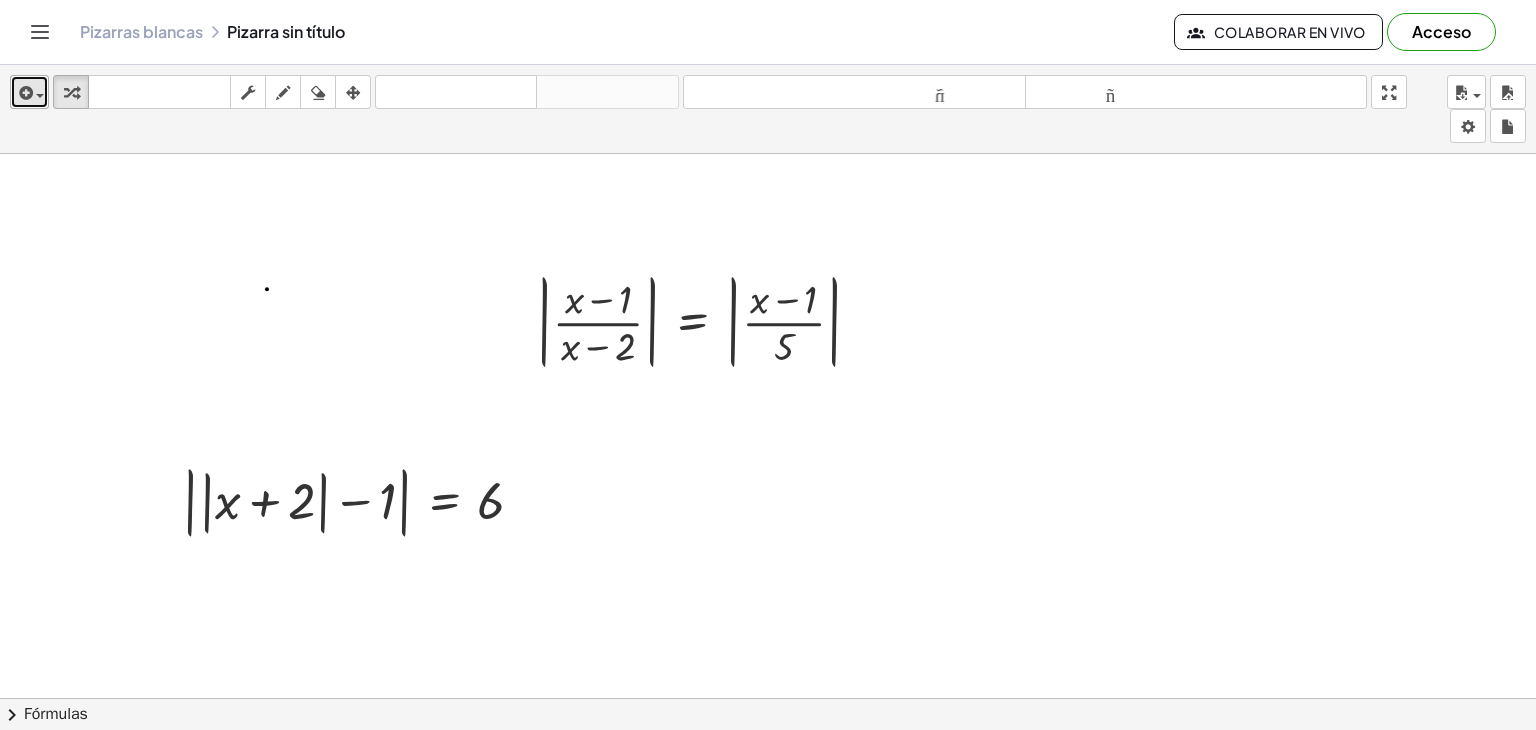 click at bounding box center [24, 93] 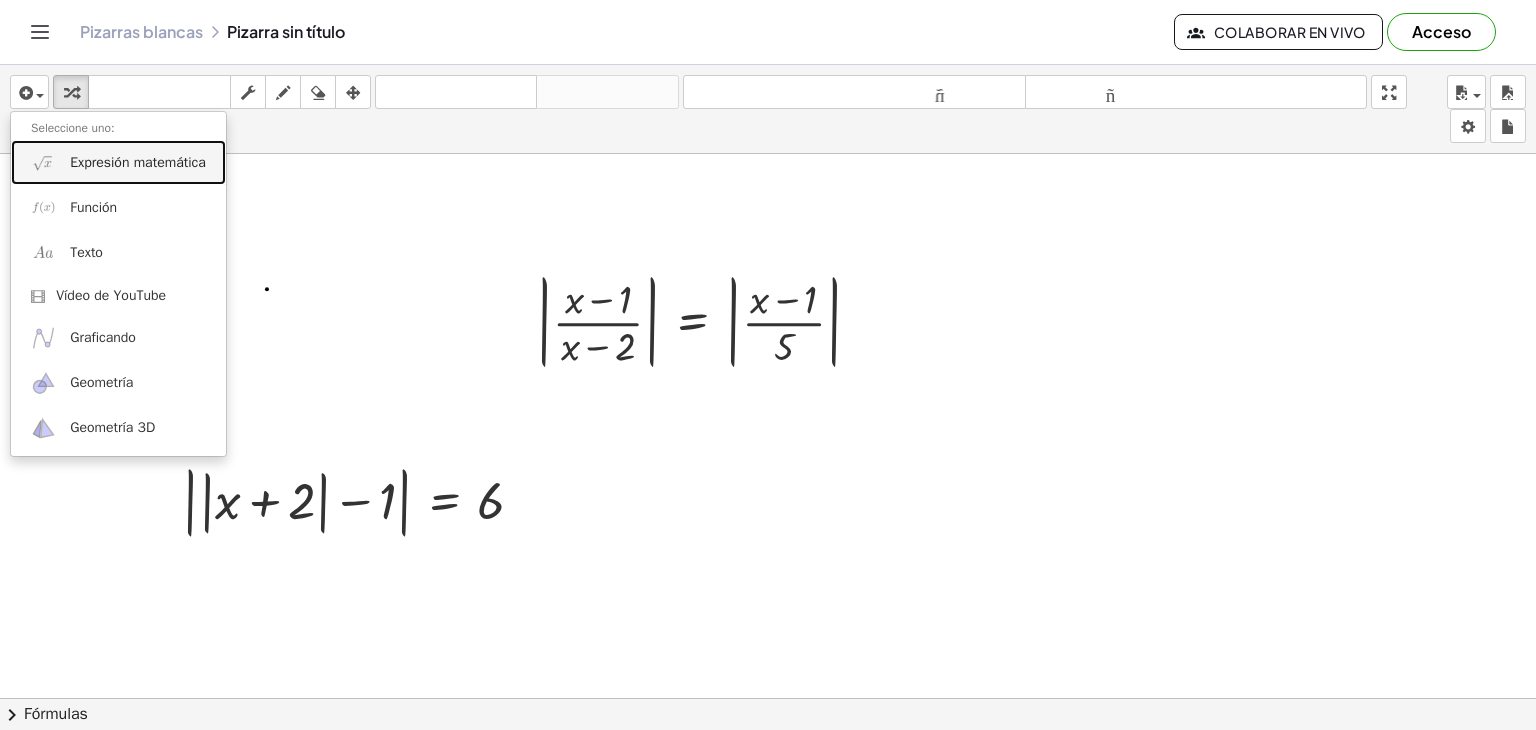 click on "Expresión matemática" at bounding box center [138, 162] 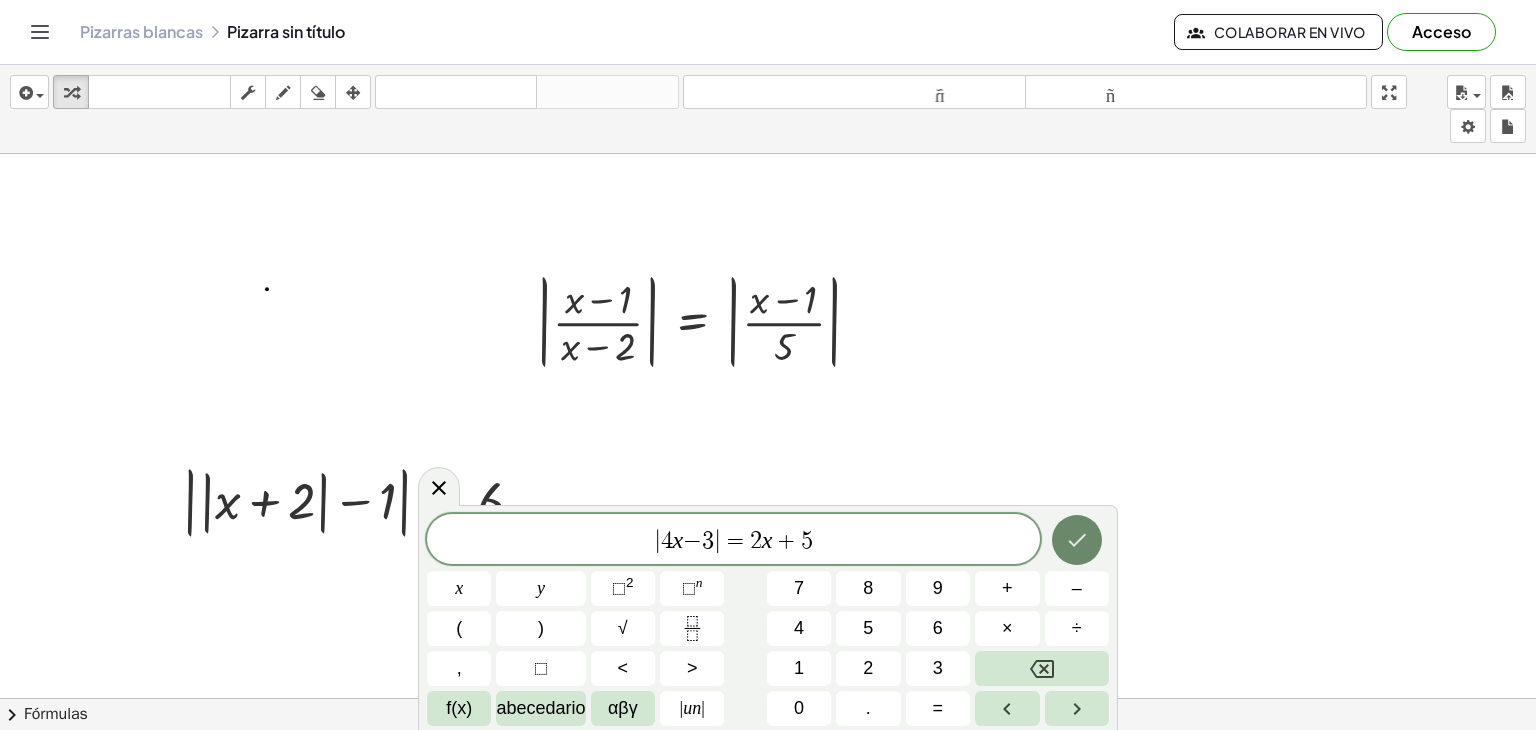click 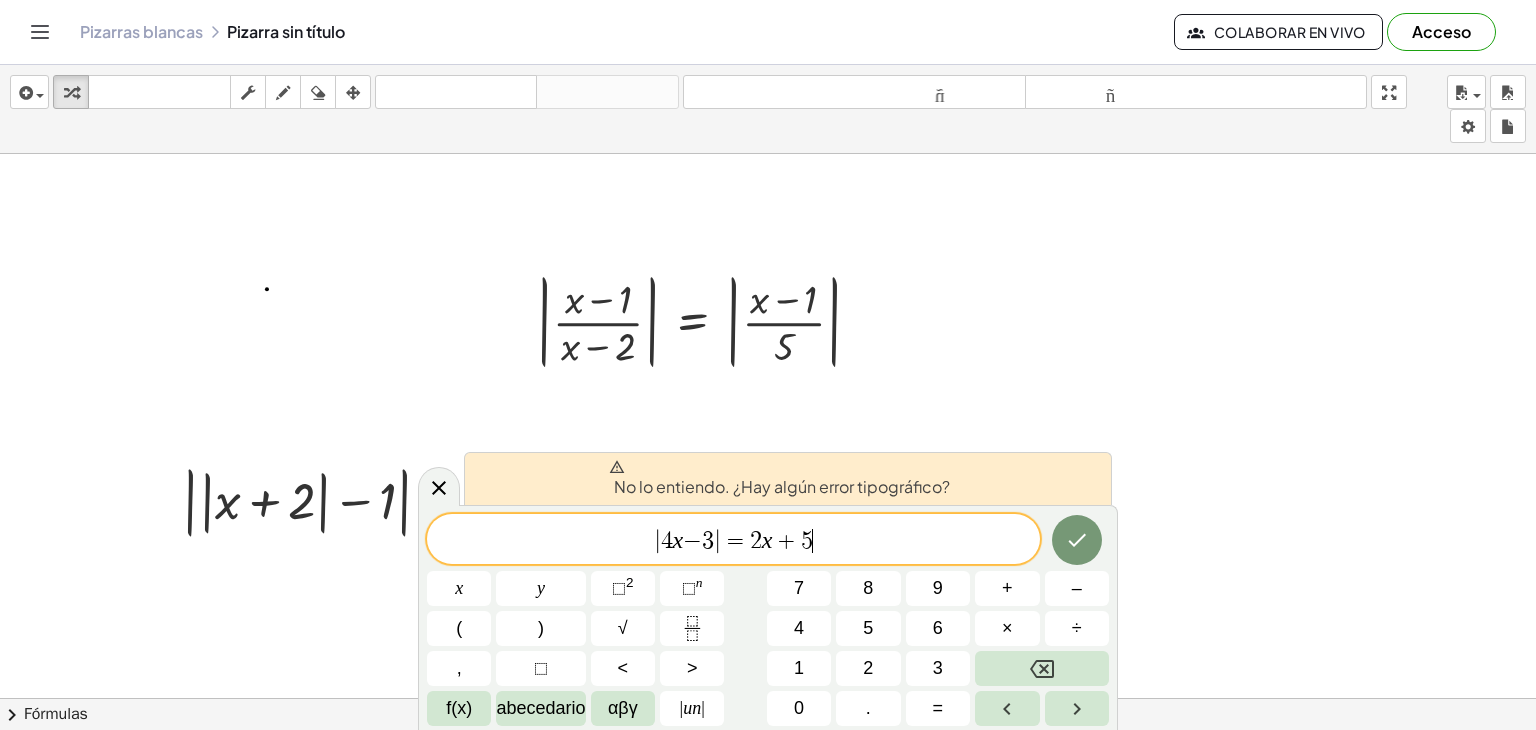 click on "∣ 4 x − 3 ∣ = 2 x + 5 ​" at bounding box center [733, 541] 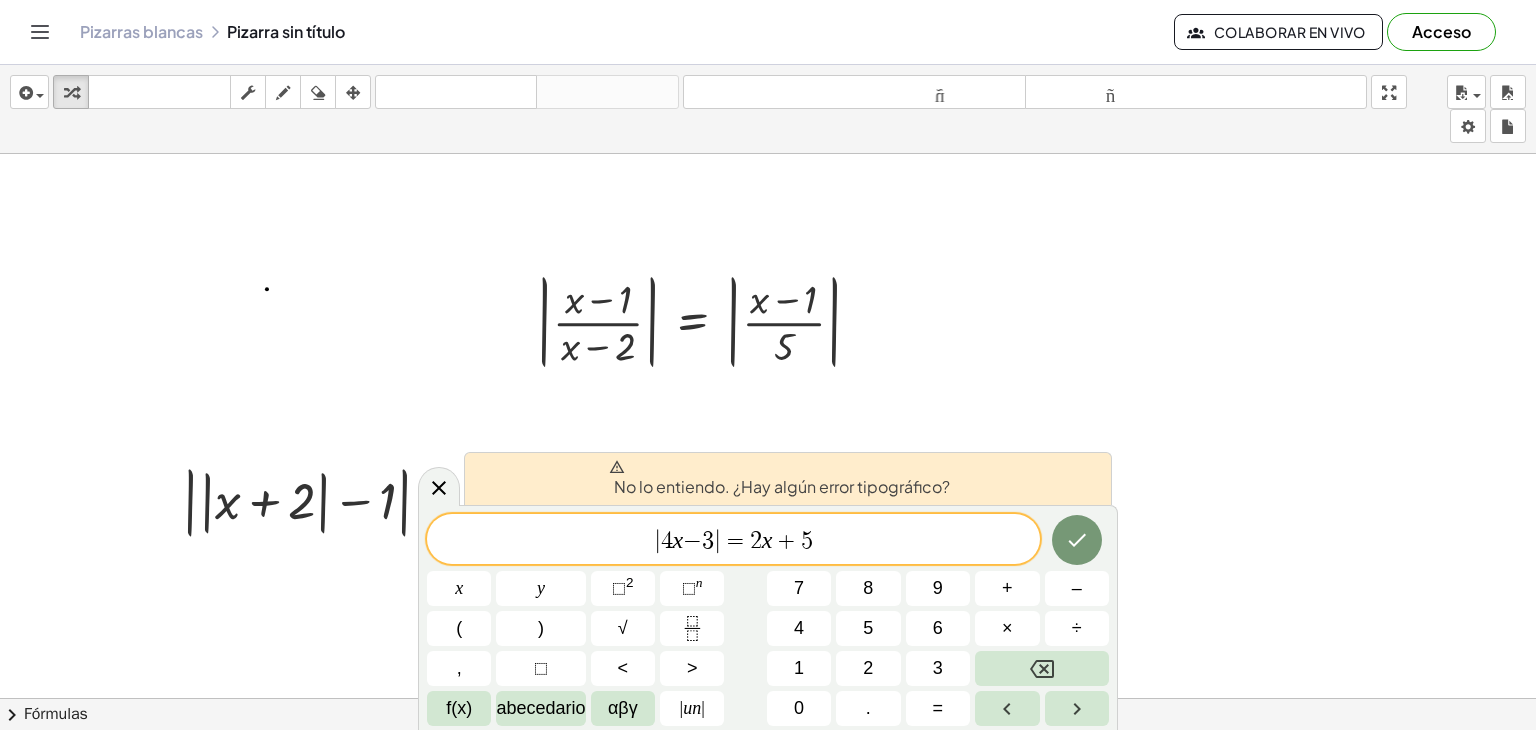 click on "=" at bounding box center (735, 541) 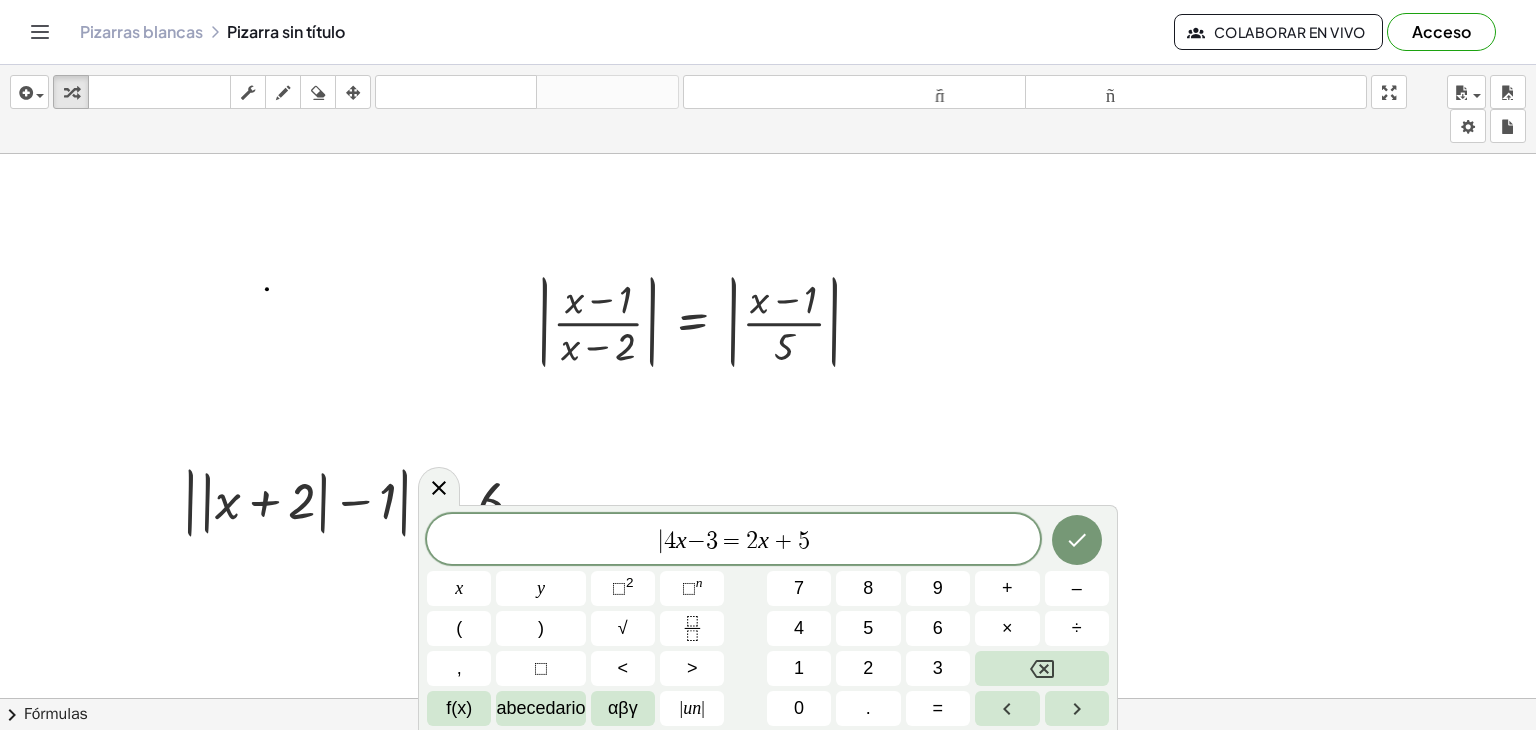 click on "4" at bounding box center [670, 541] 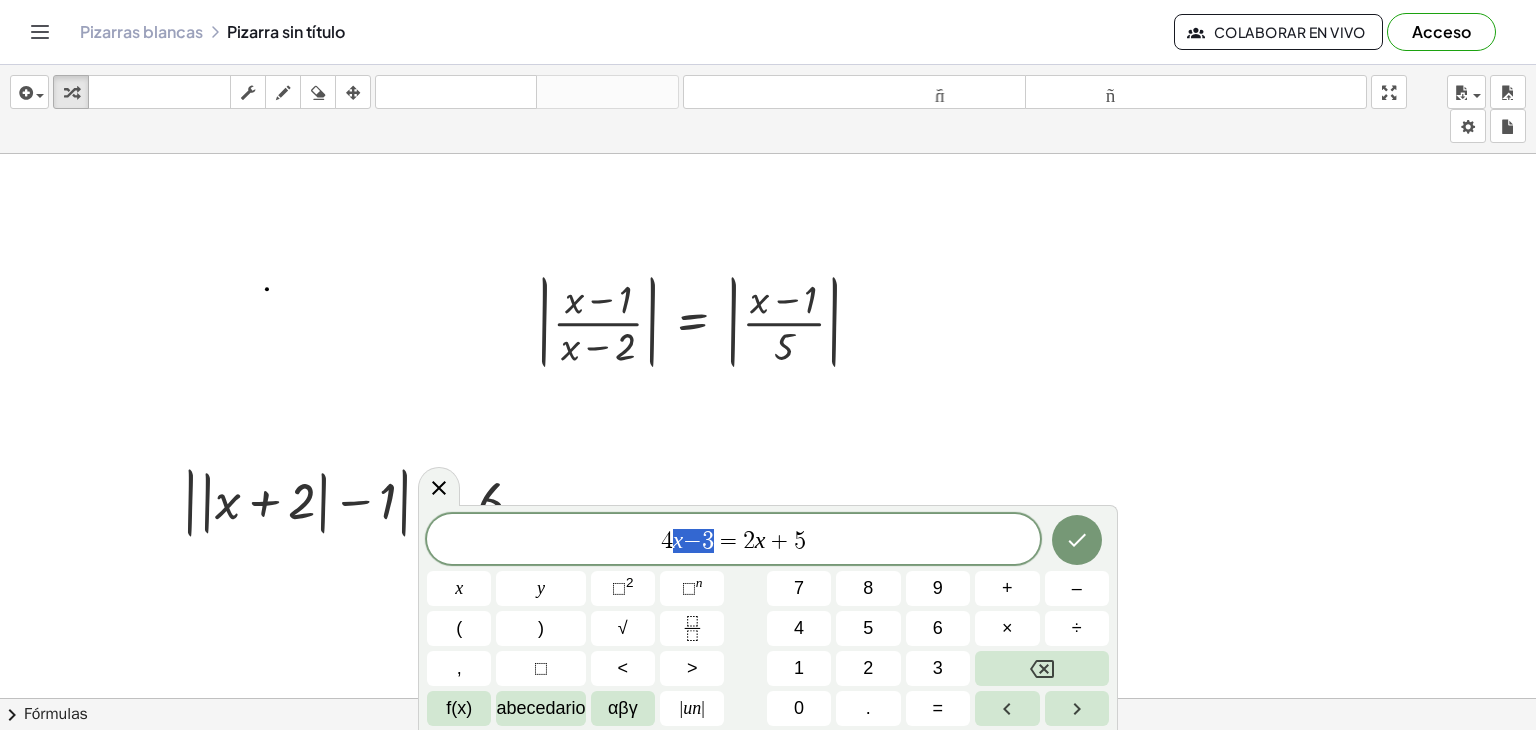 drag, startPoint x: 667, startPoint y: 540, endPoint x: 709, endPoint y: 533, distance: 42.579338 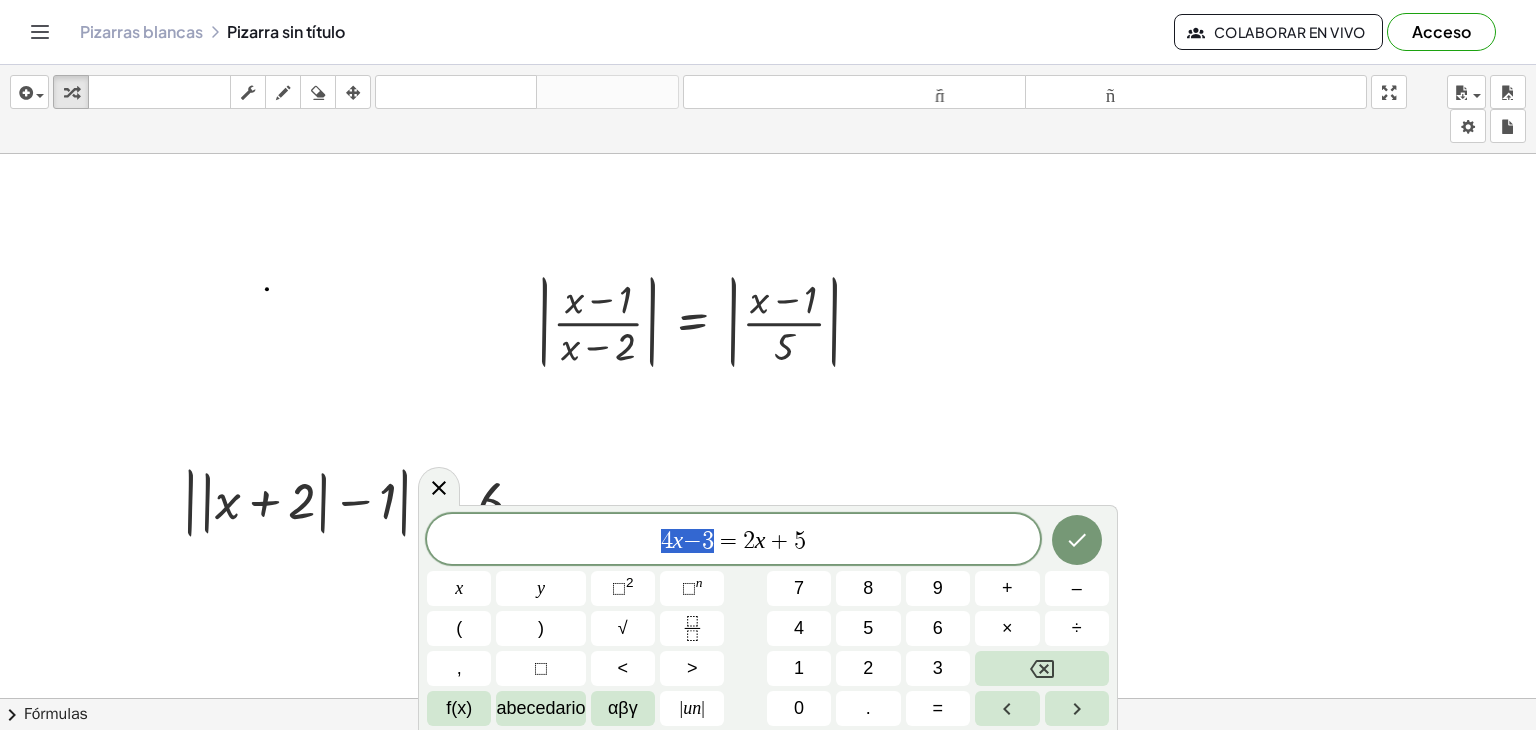 drag, startPoint x: 712, startPoint y: 534, endPoint x: 654, endPoint y: 527, distance: 58.420887 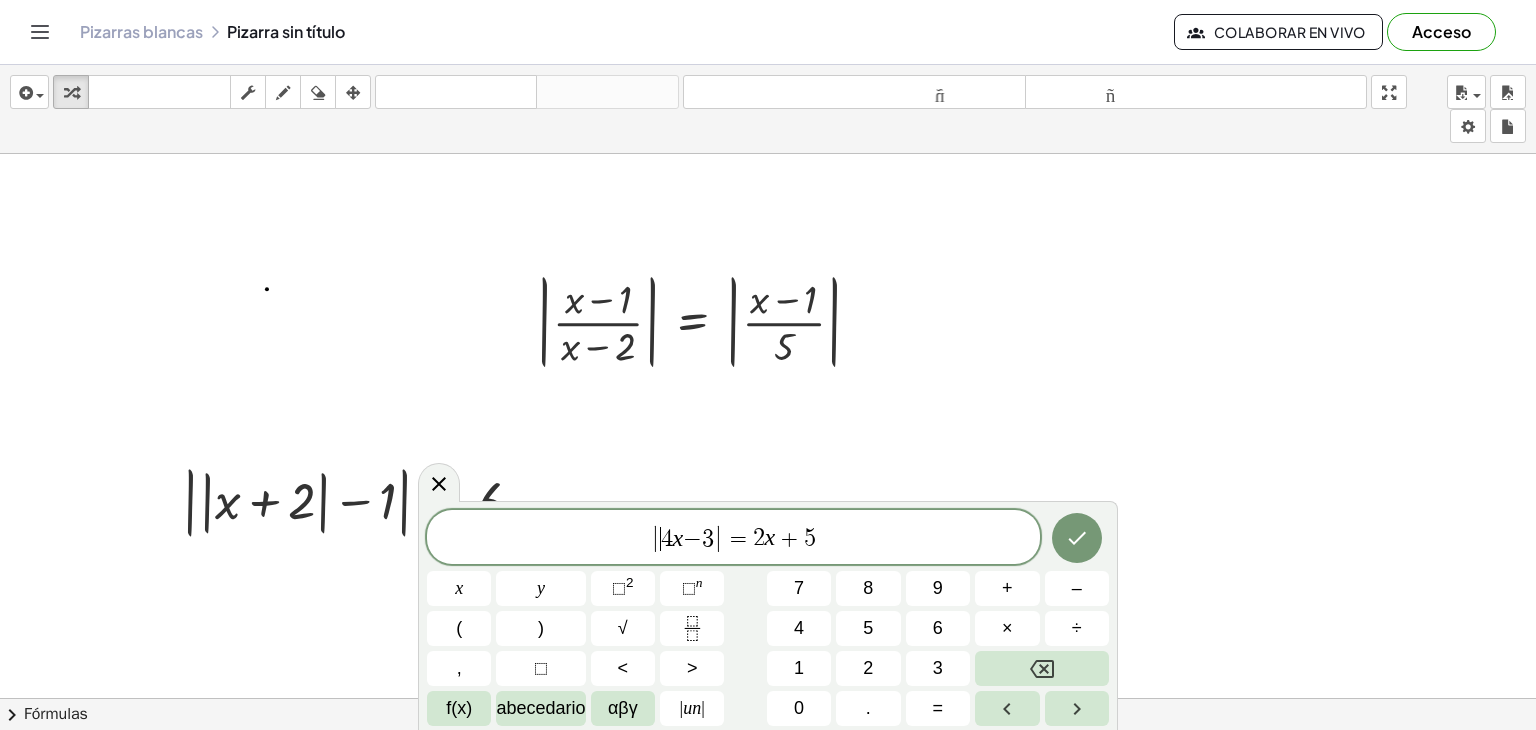 click on "| ​ 4 x − 3 | = 2 x + 5" at bounding box center [733, 538] 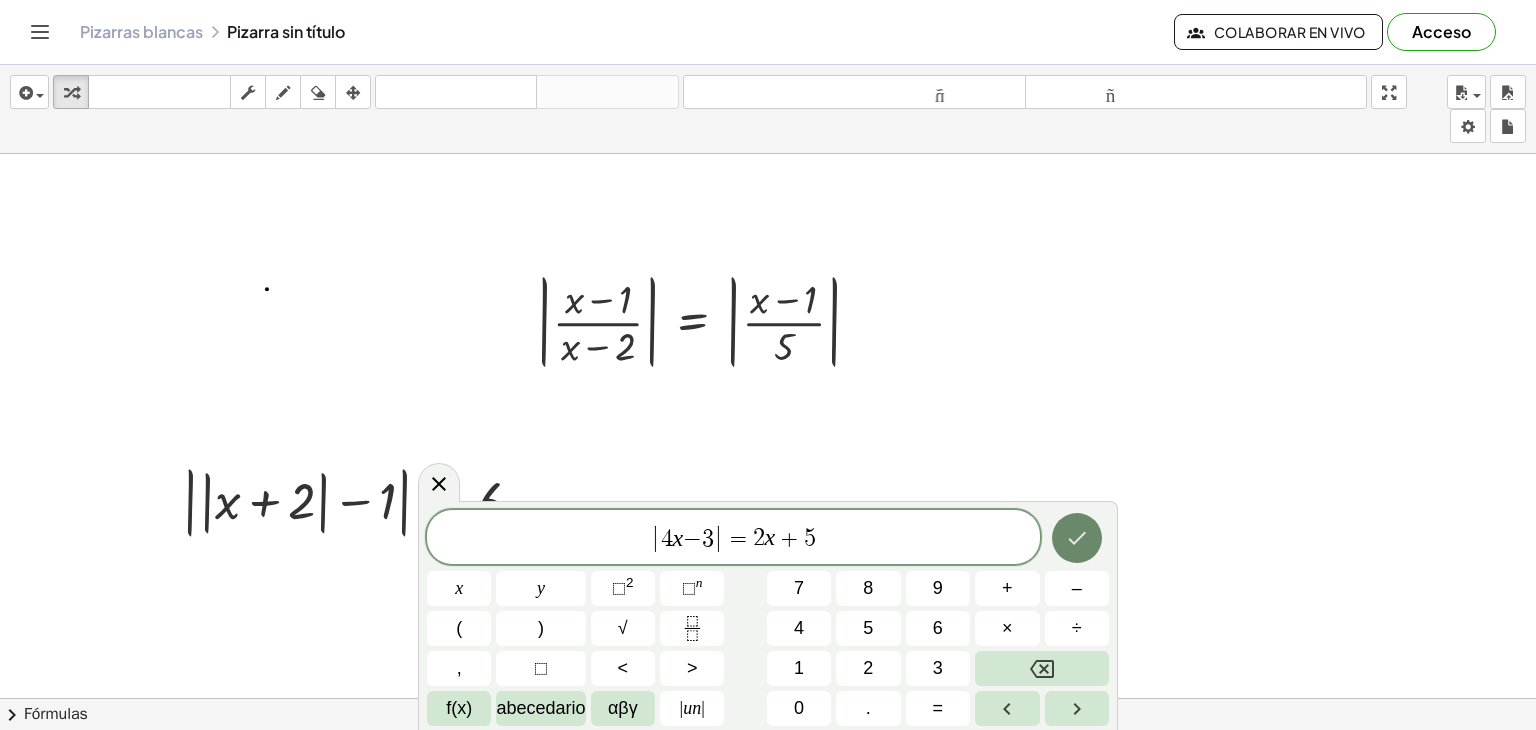 click at bounding box center [1077, 538] 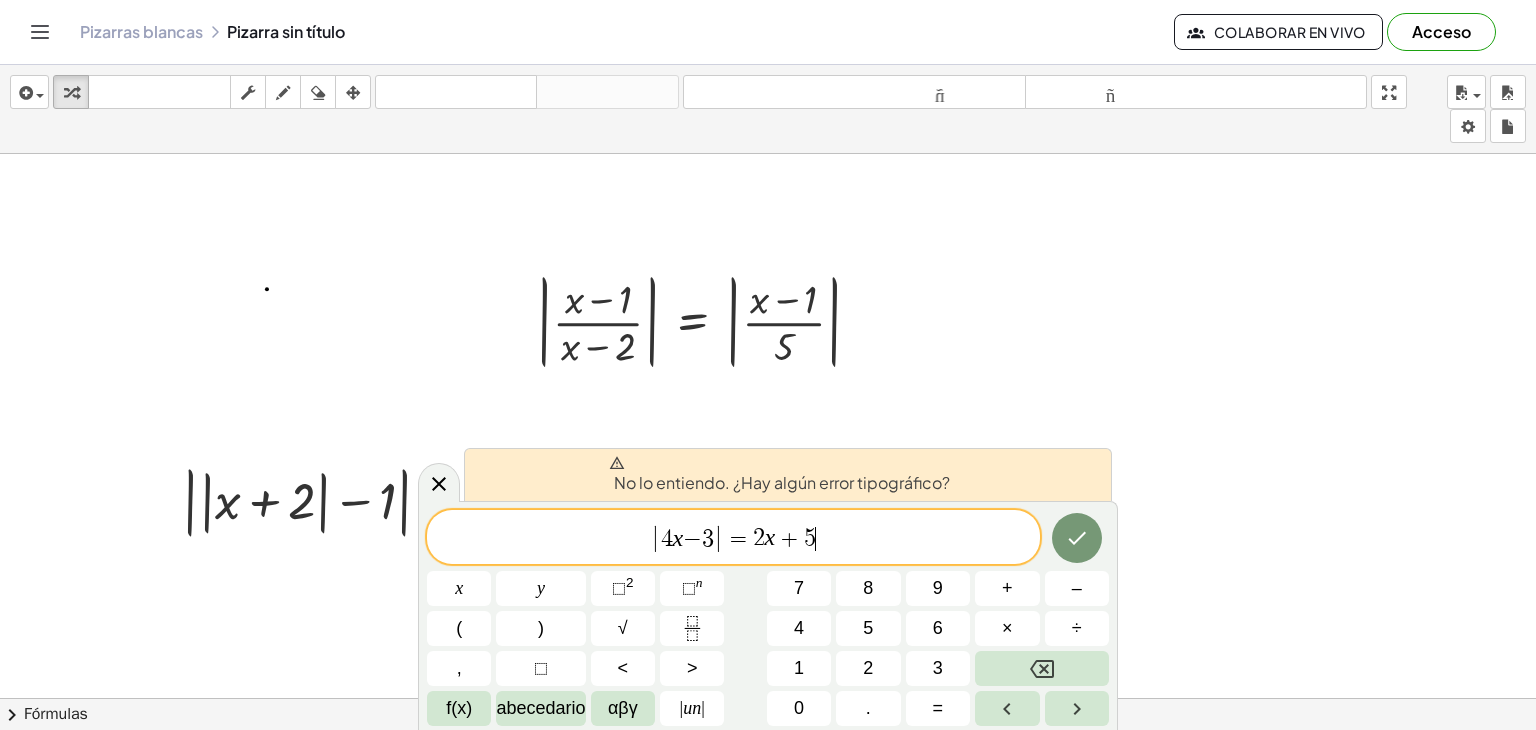 click on "| 4 x − 3 | = 2 x + 5 ​" at bounding box center [733, 538] 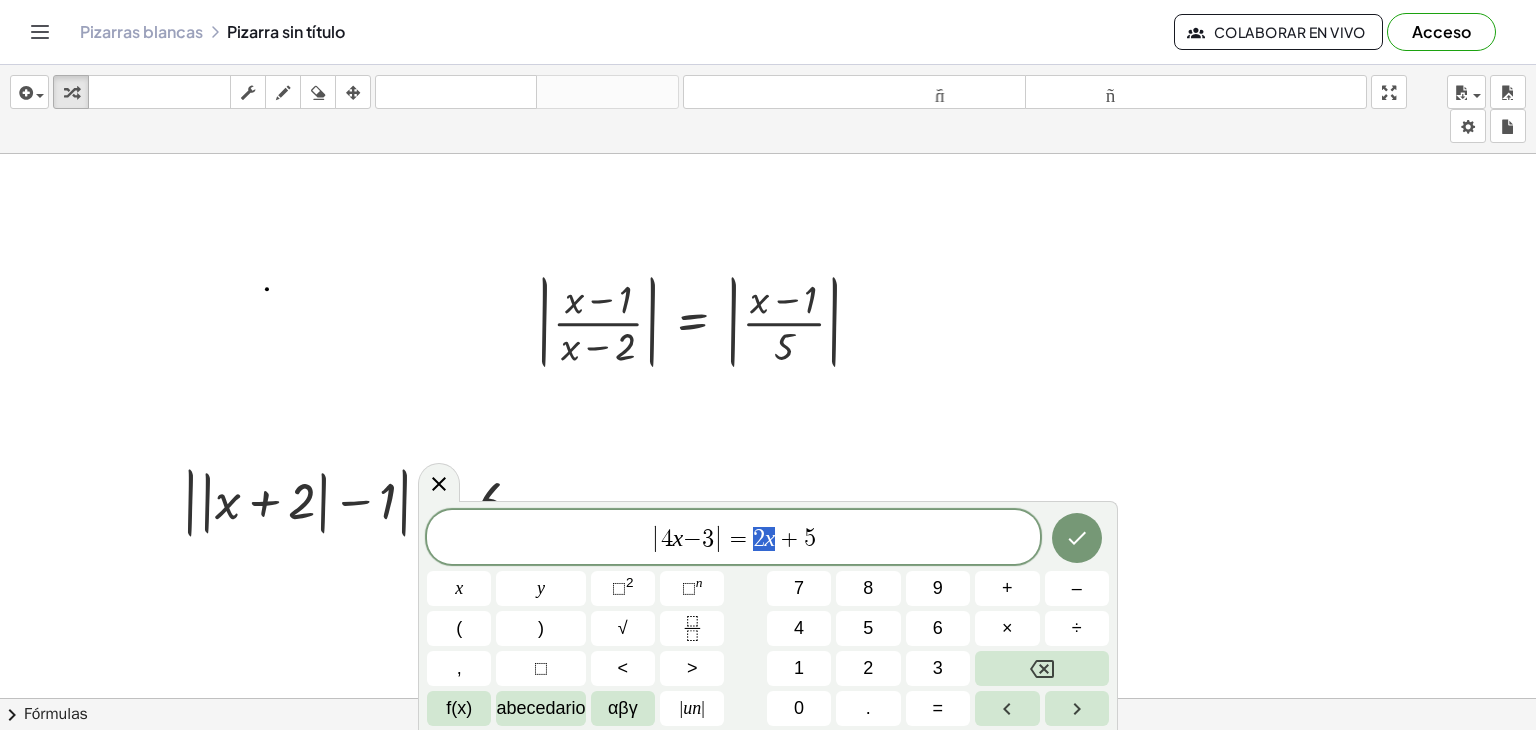 drag, startPoint x: 771, startPoint y: 538, endPoint x: 746, endPoint y: 539, distance: 25.019993 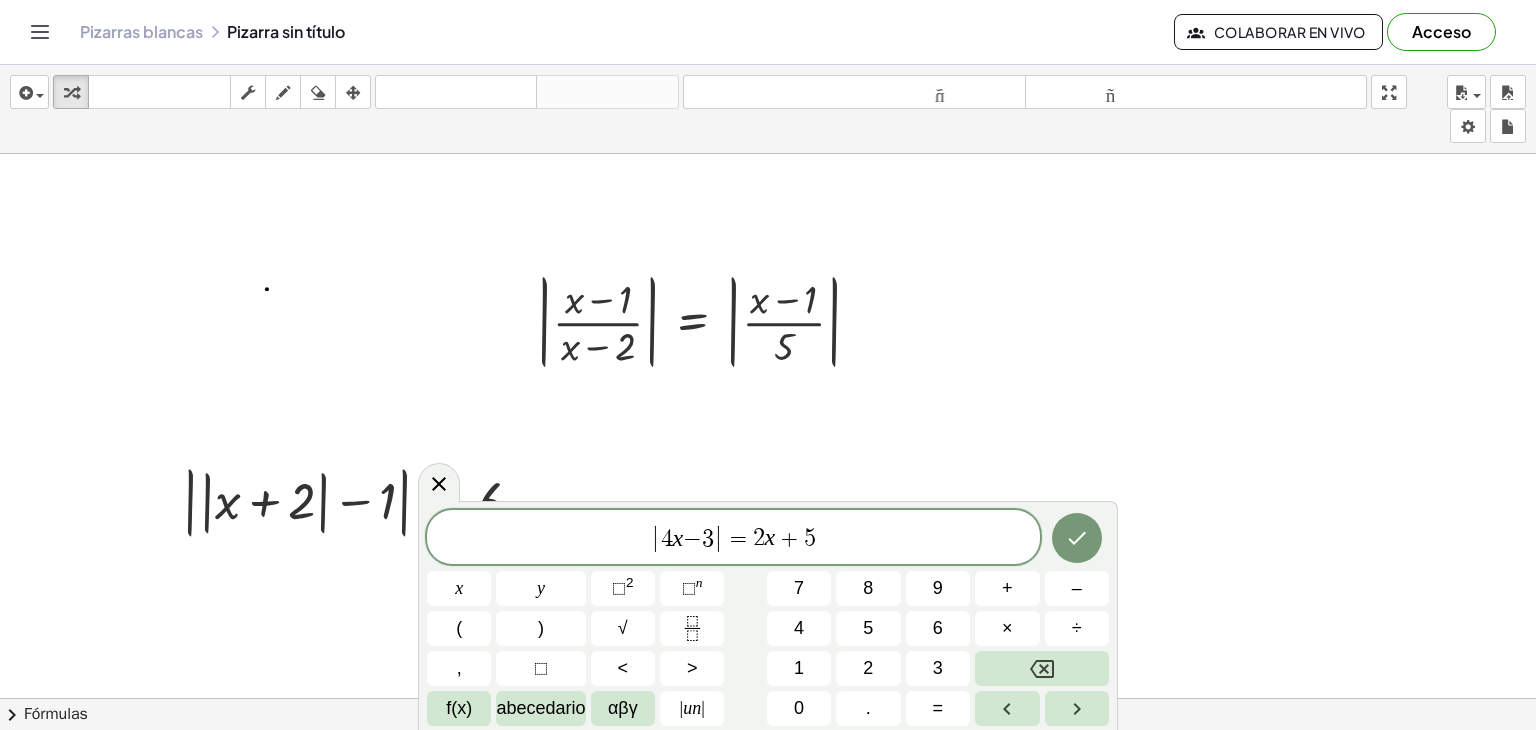click on "=" at bounding box center (738, 539) 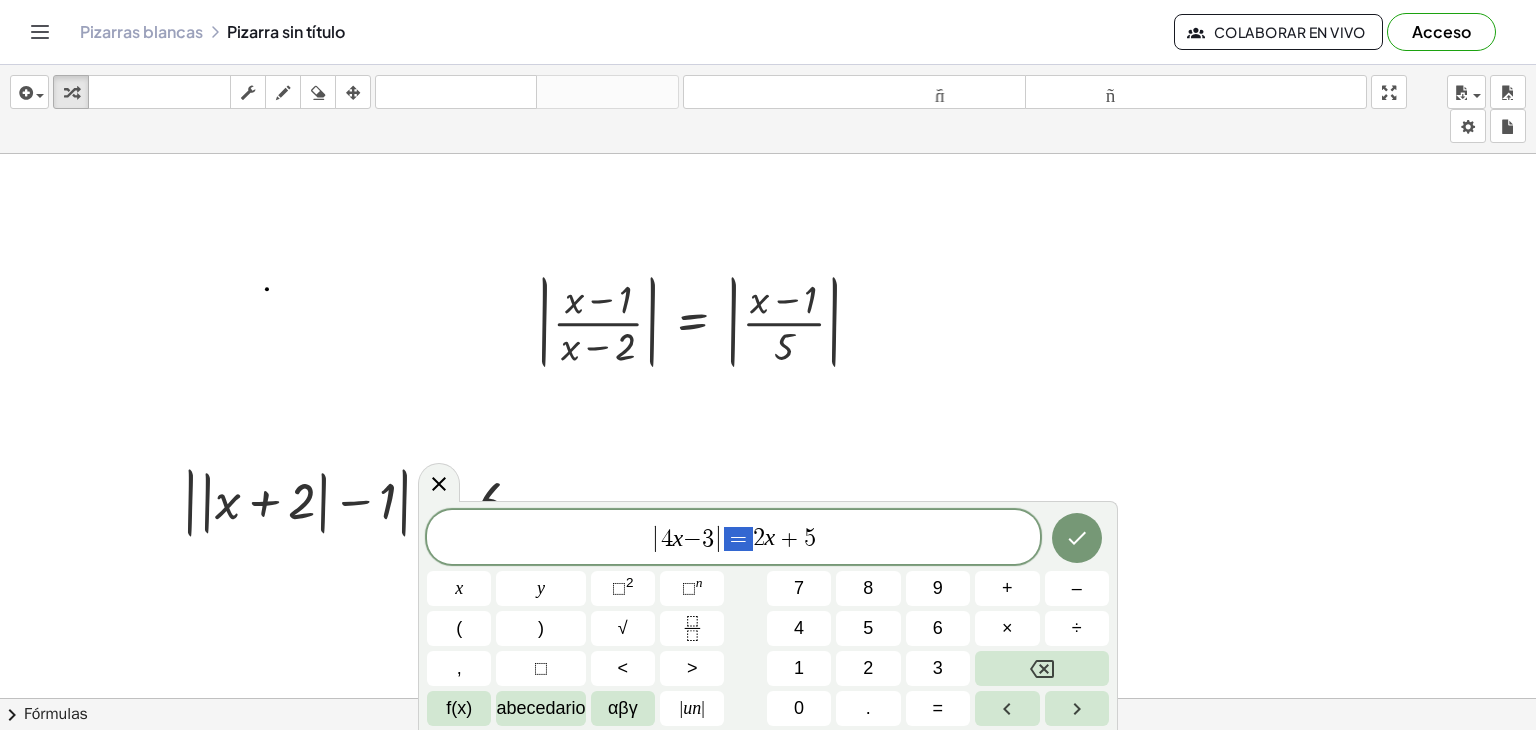 drag, startPoint x: 743, startPoint y: 539, endPoint x: 731, endPoint y: 540, distance: 12.0415945 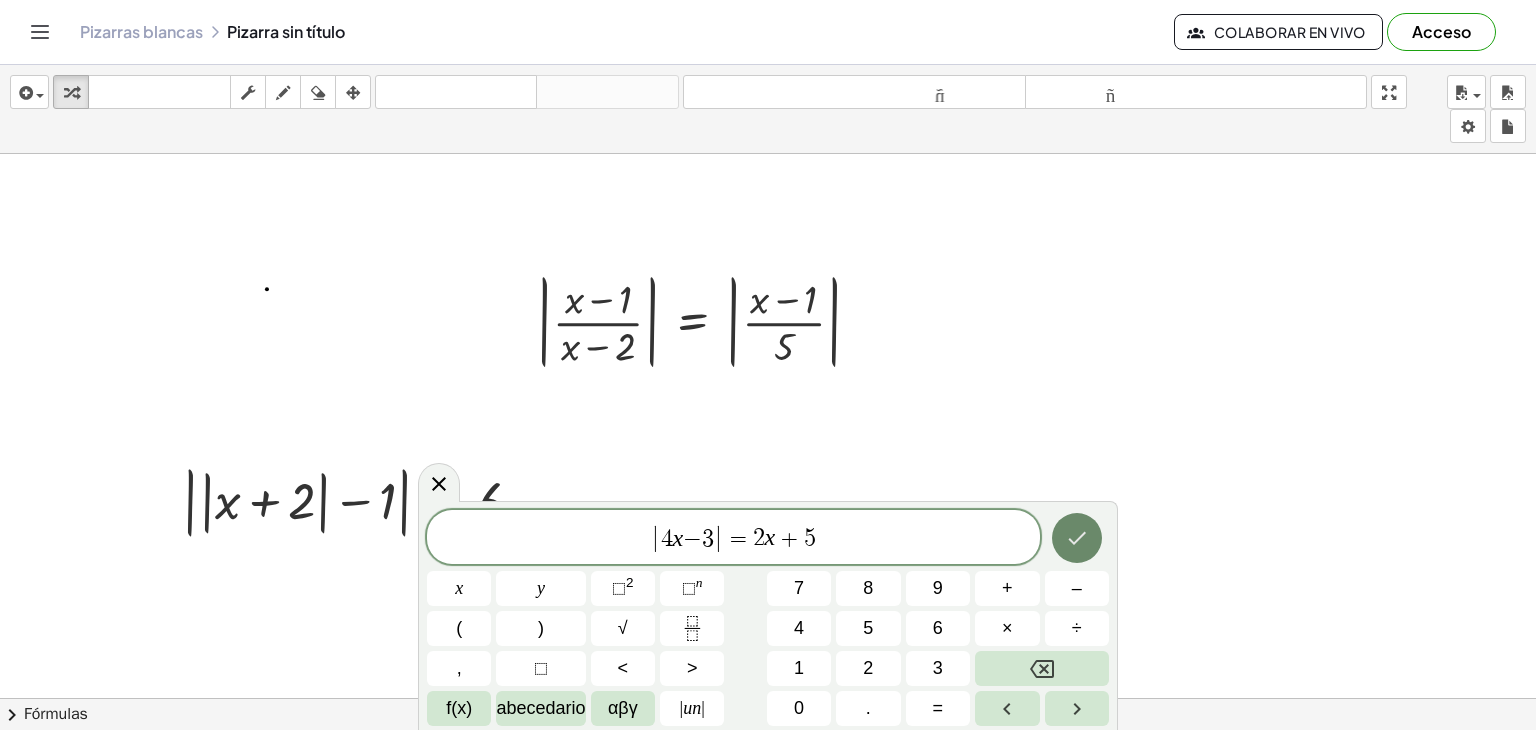 click 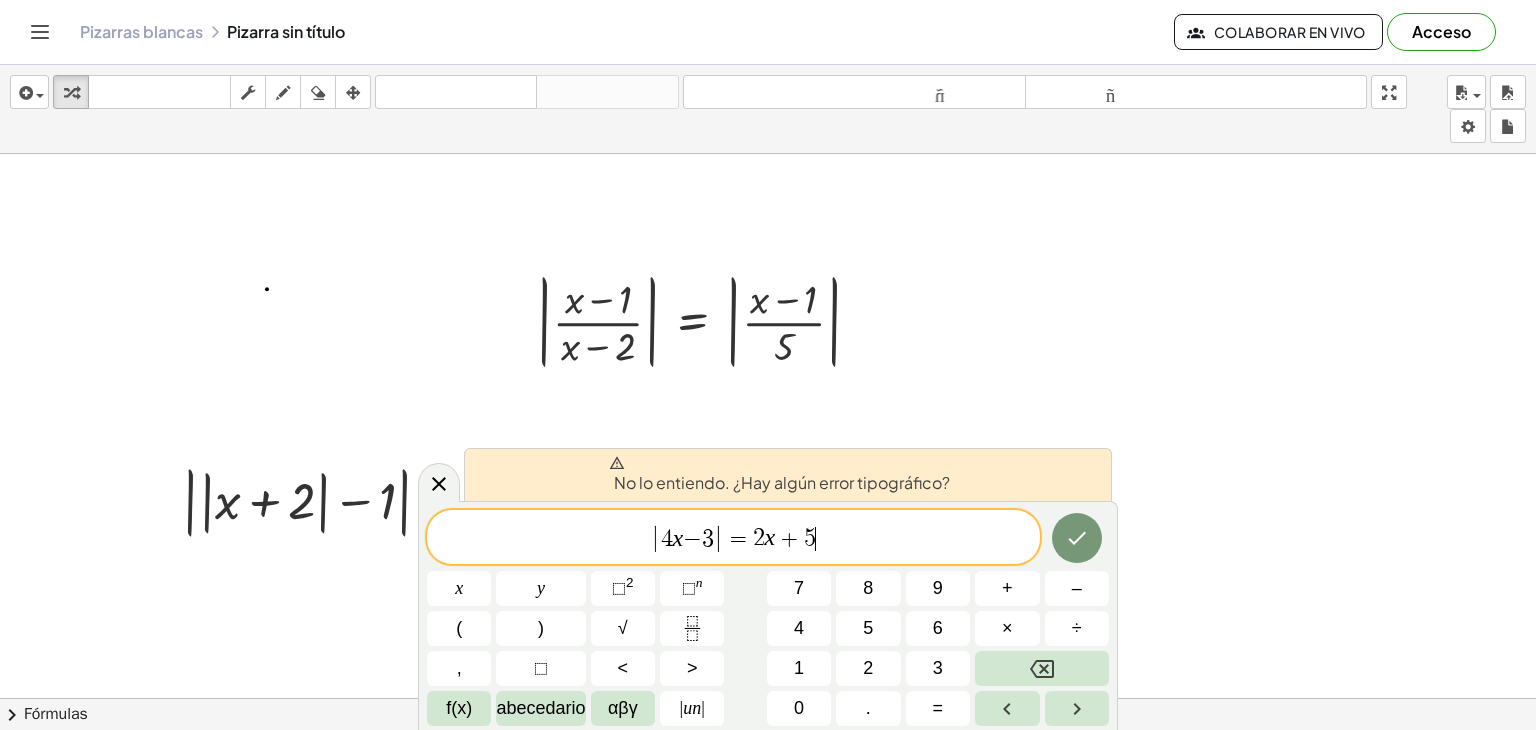 click on "| 4 x − 3 | = 2 x + 5 ​" 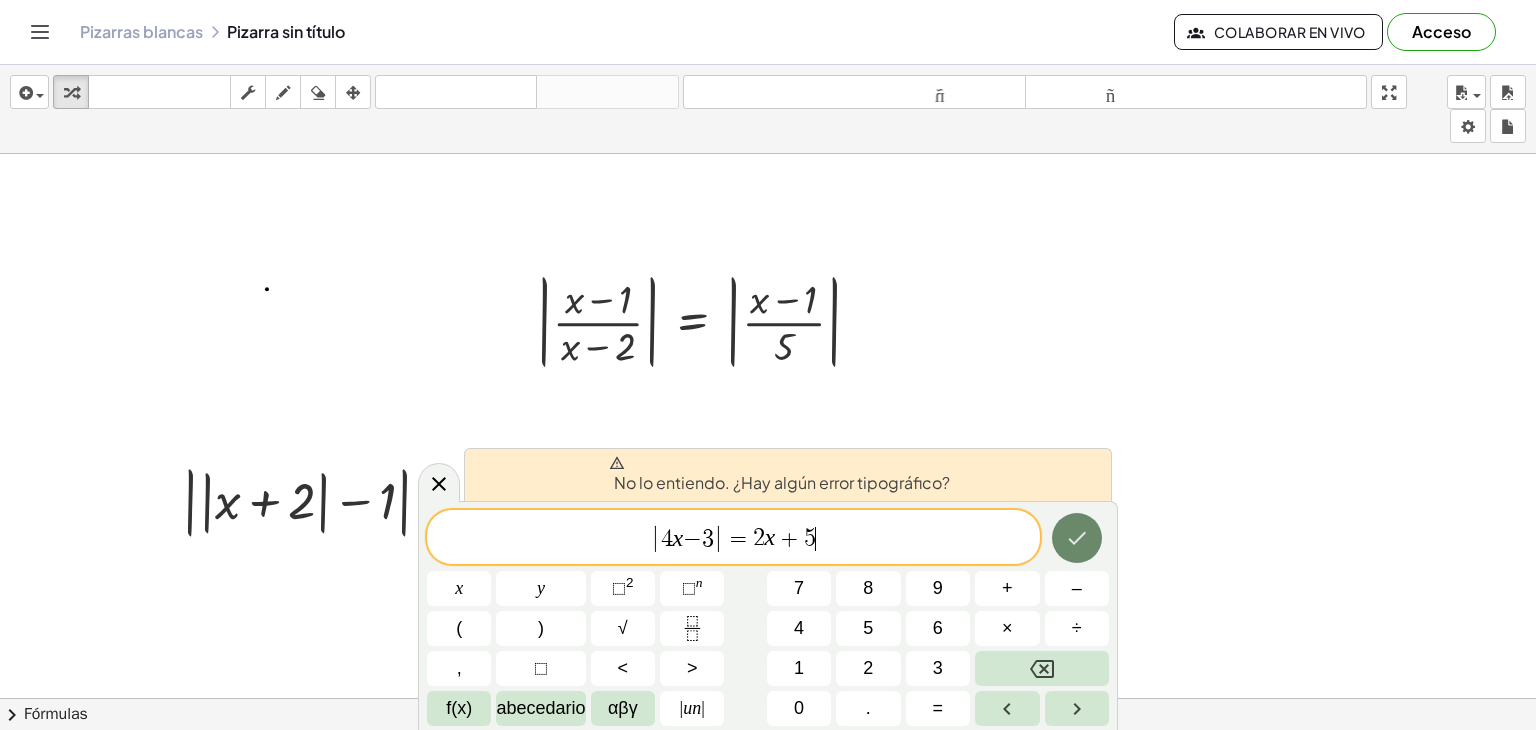 click 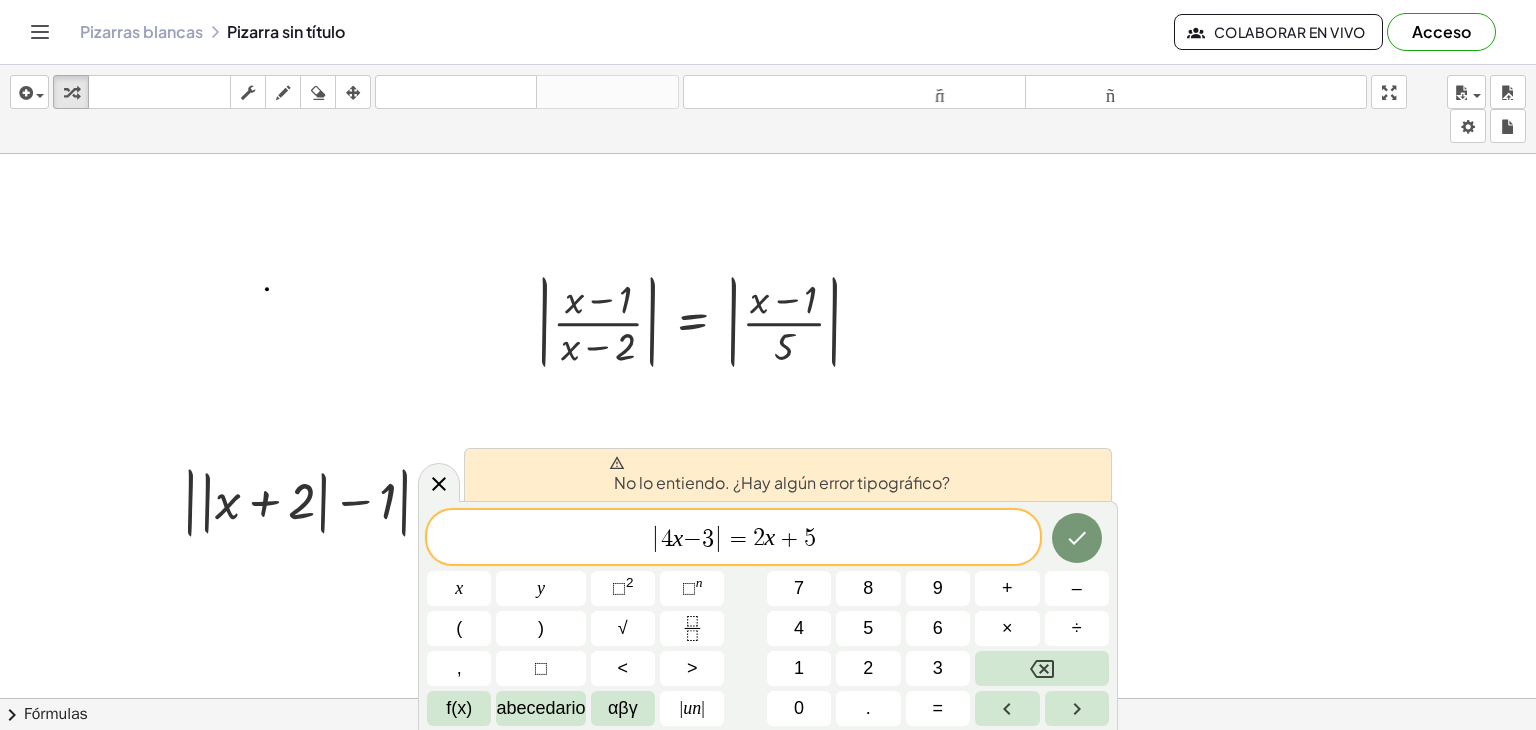 click on "| 4 x − 3 | = 2 x + 5 ​" at bounding box center [733, 538] 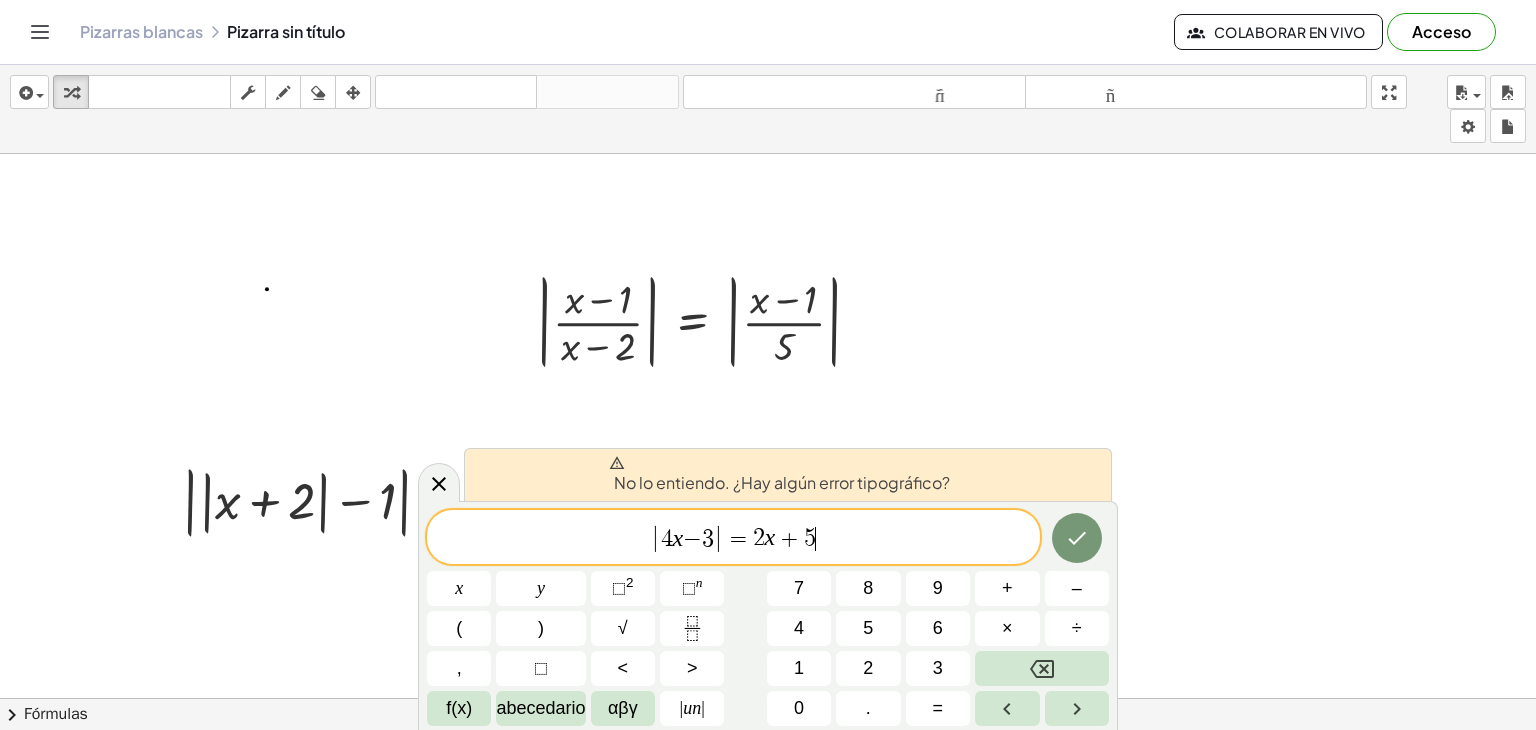 click on "| 4 x − 3 | = 2 x + 5 ​" at bounding box center (733, 538) 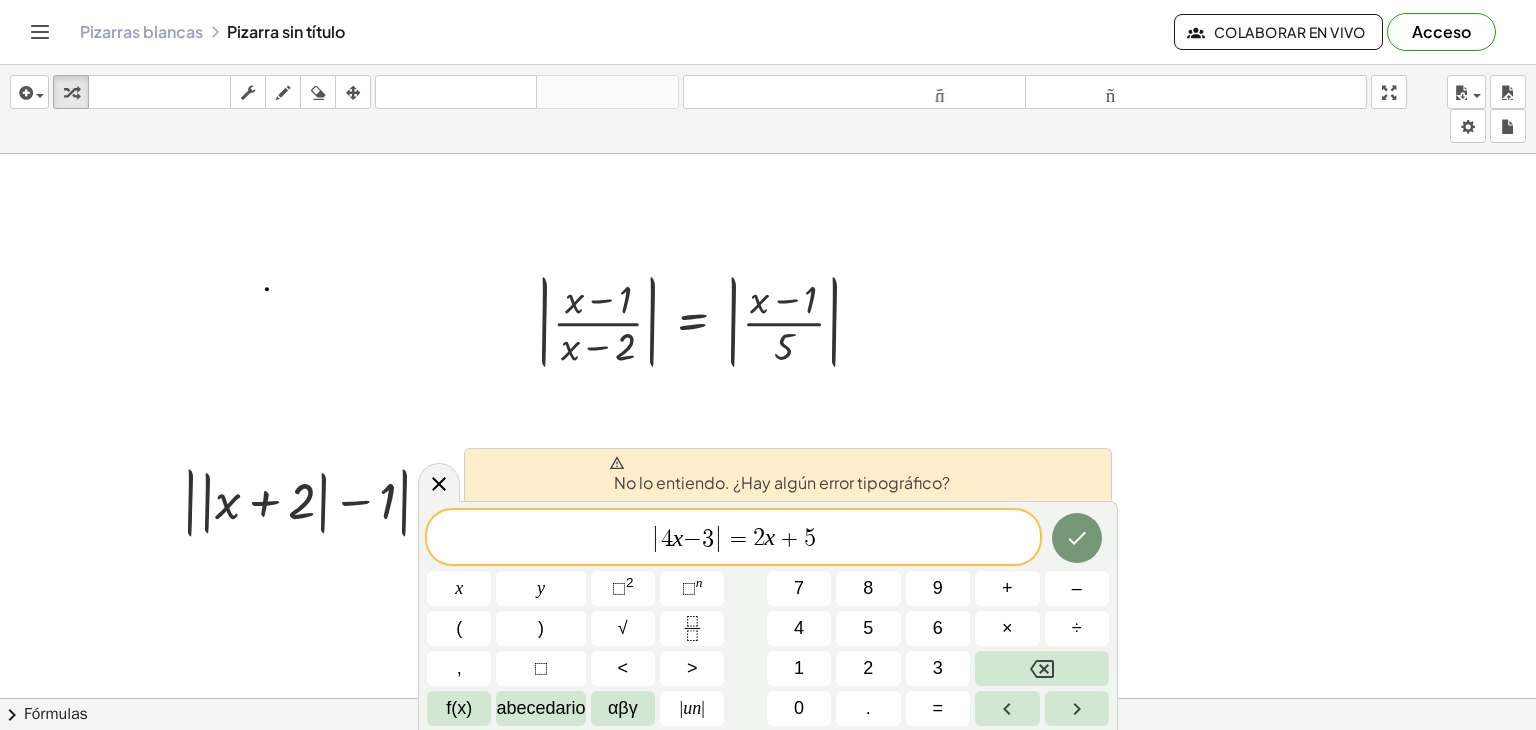 click on "2" at bounding box center [759, 539] 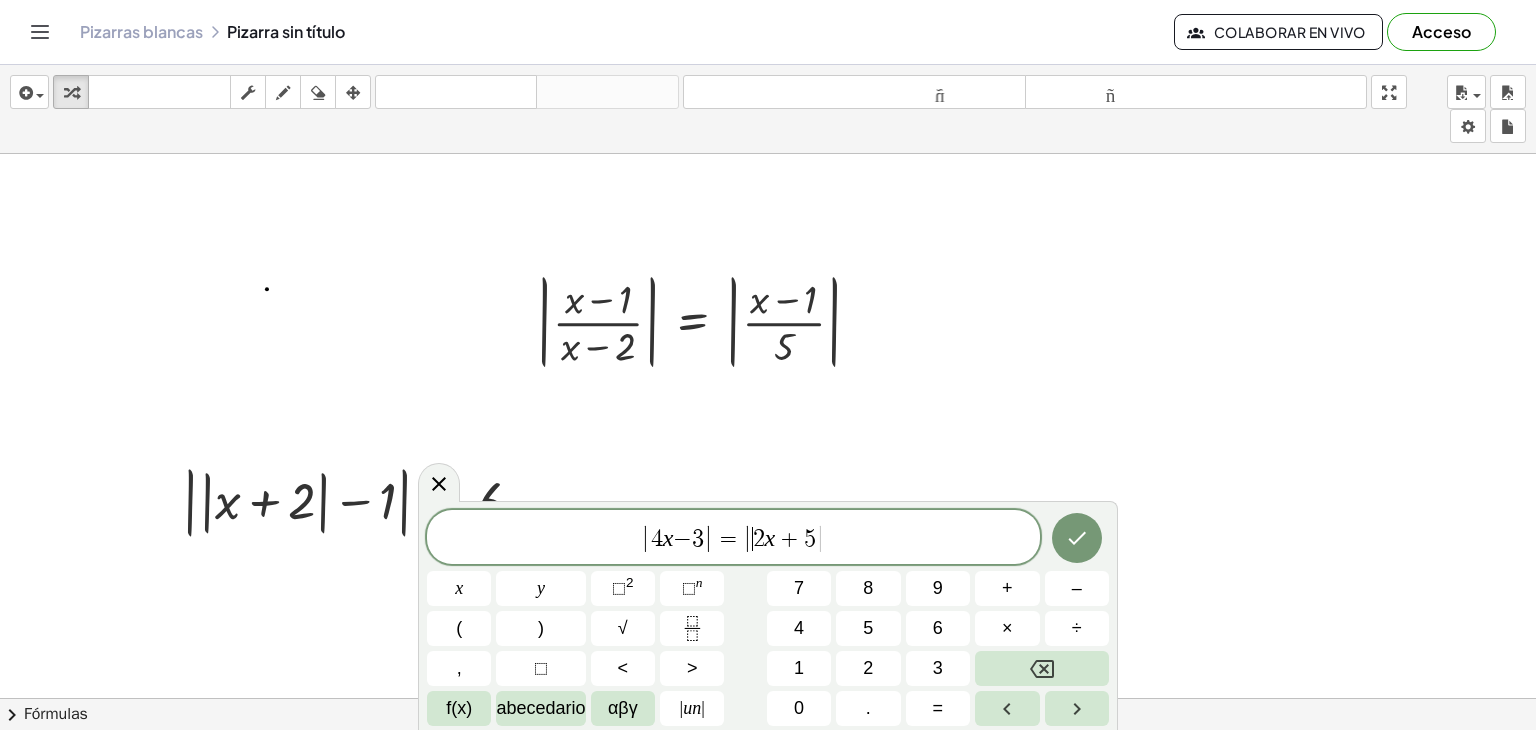 click on "|" at bounding box center [821, 538] 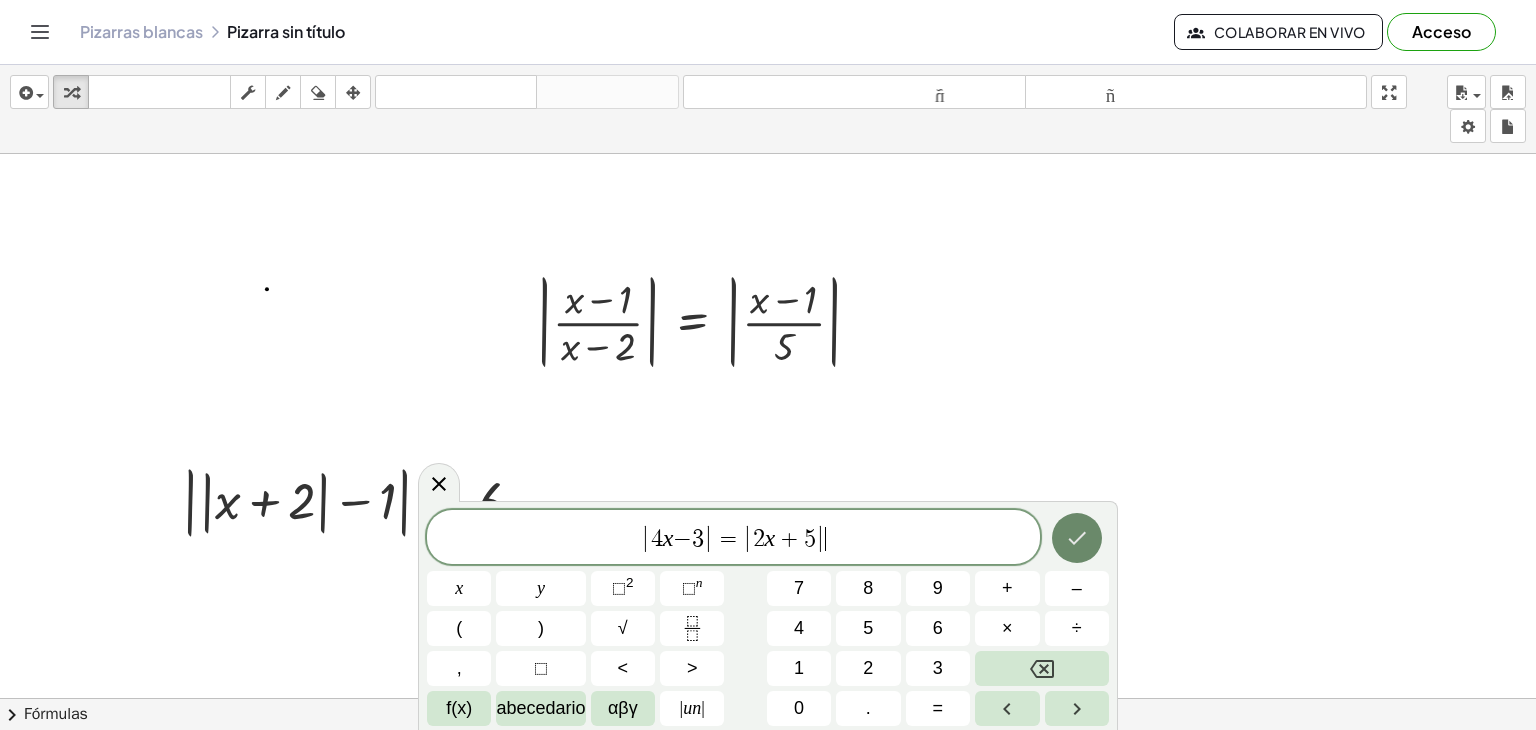 click at bounding box center [1077, 538] 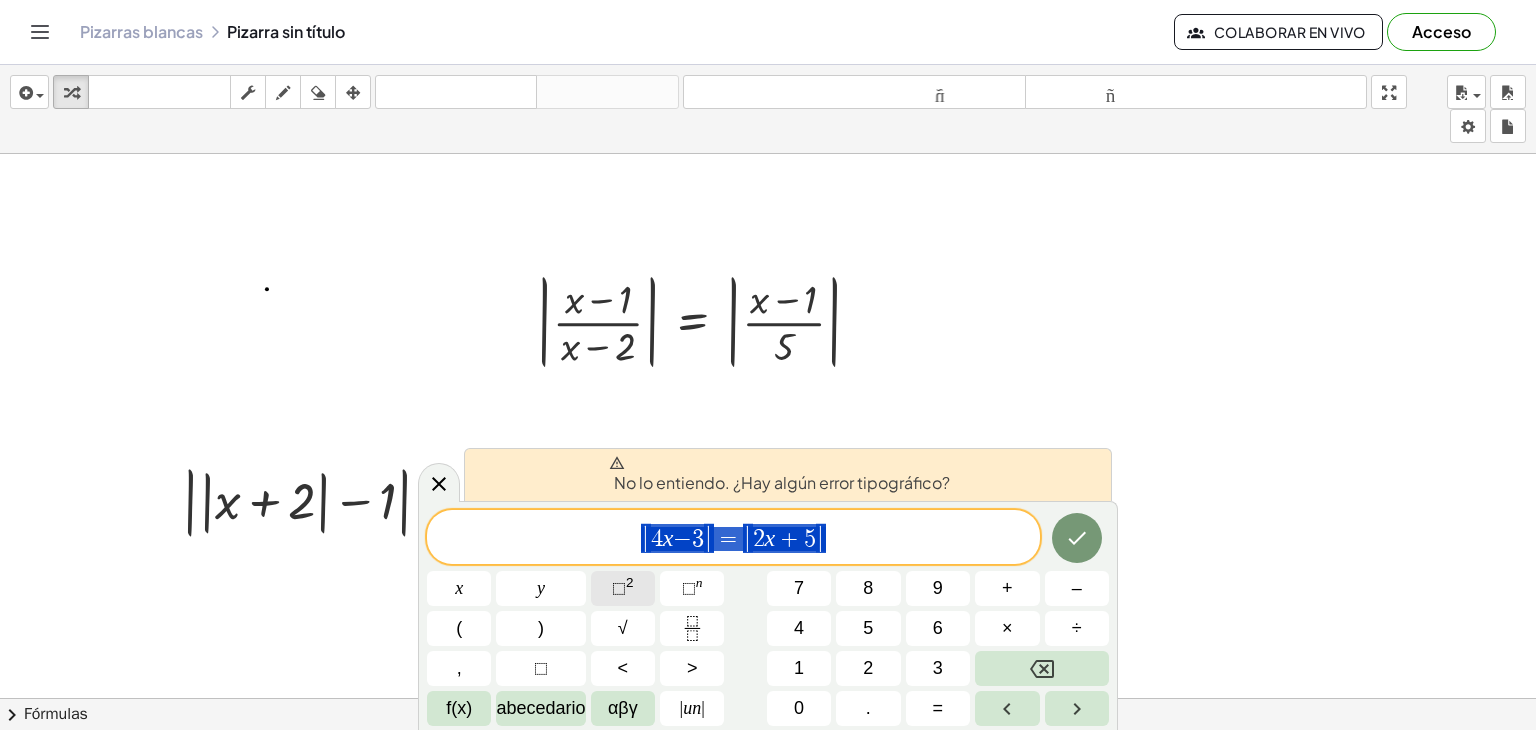 drag, startPoint x: 865, startPoint y: 545, endPoint x: 601, endPoint y: 584, distance: 266.86514 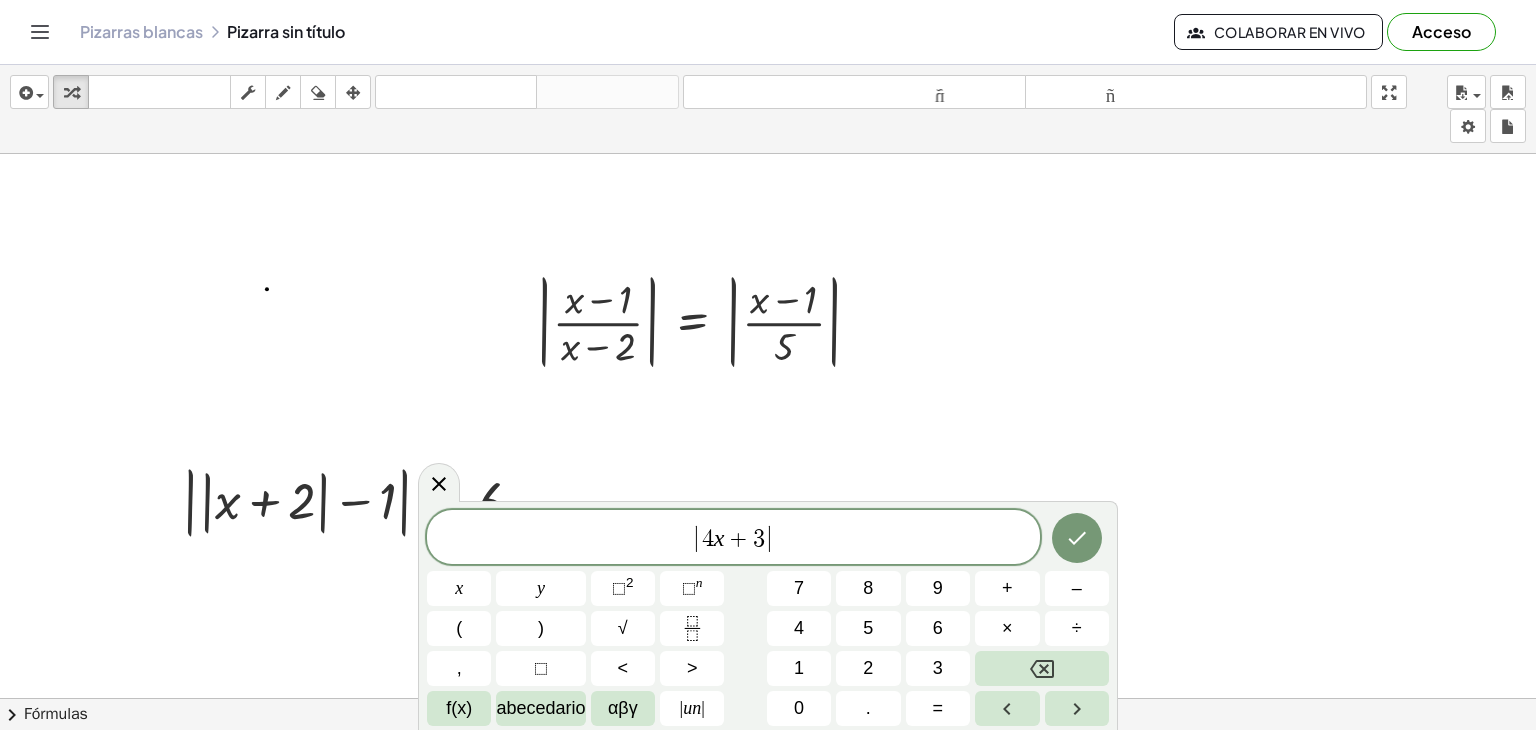 click on "3" at bounding box center (759, 539) 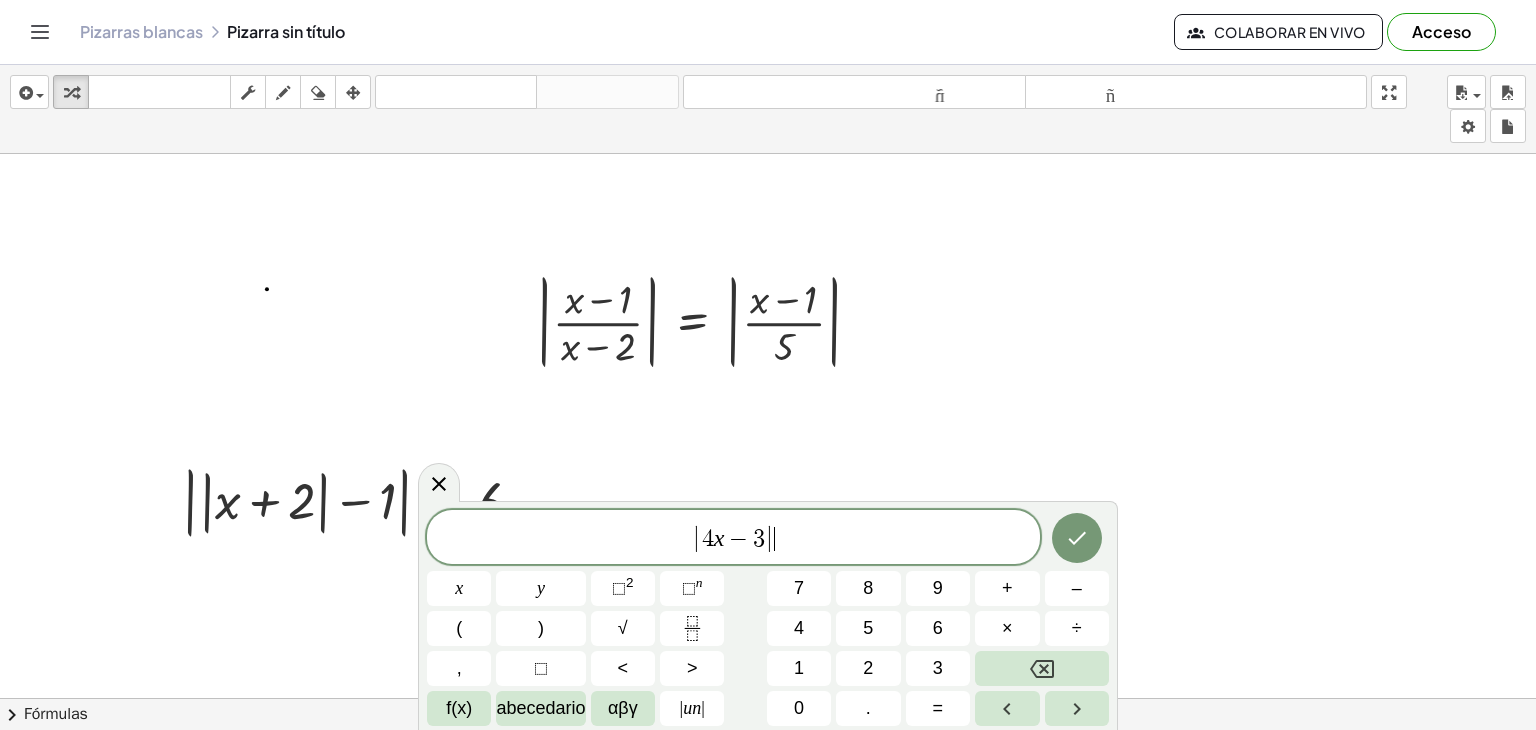 click on "| 4 x − 3 | ​" at bounding box center [733, 538] 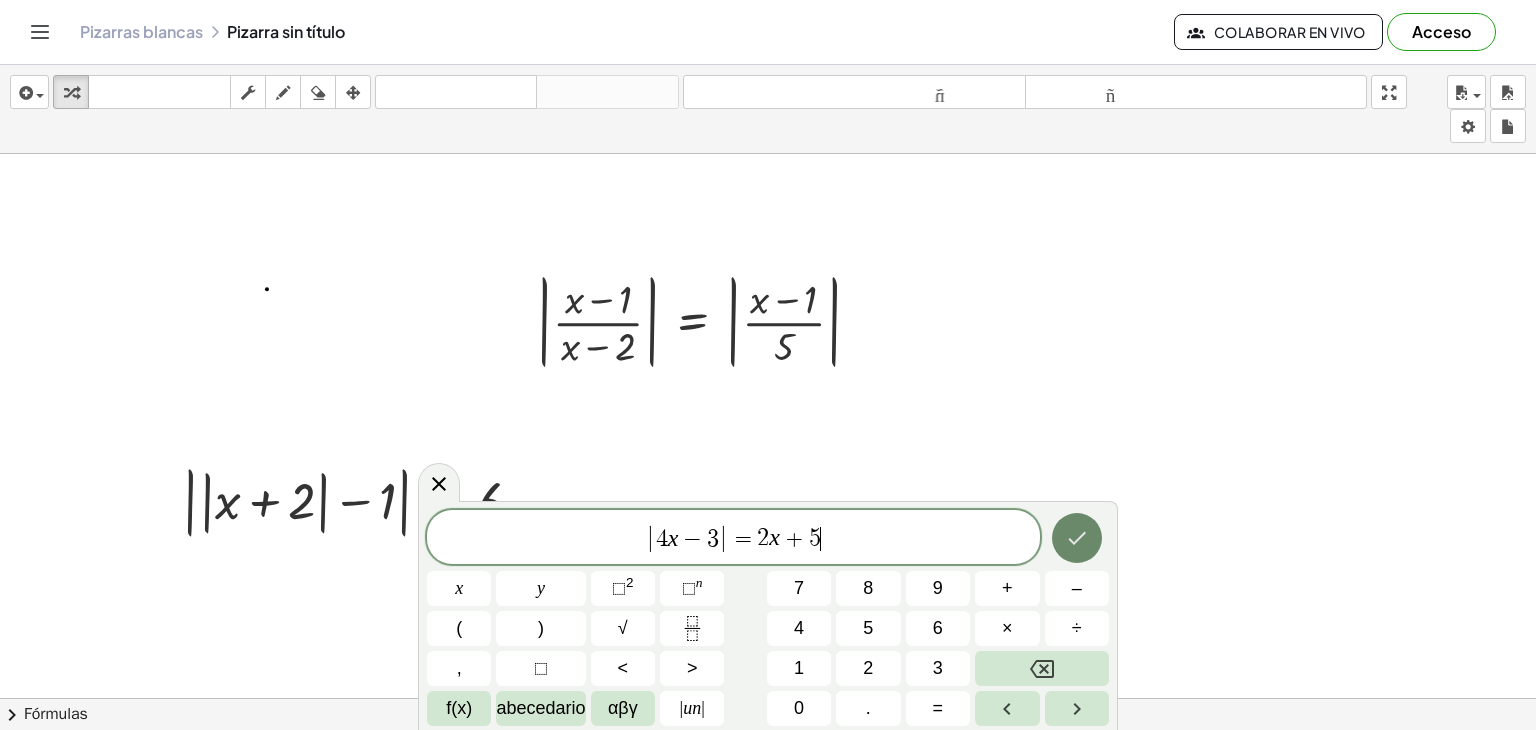 click at bounding box center (1077, 538) 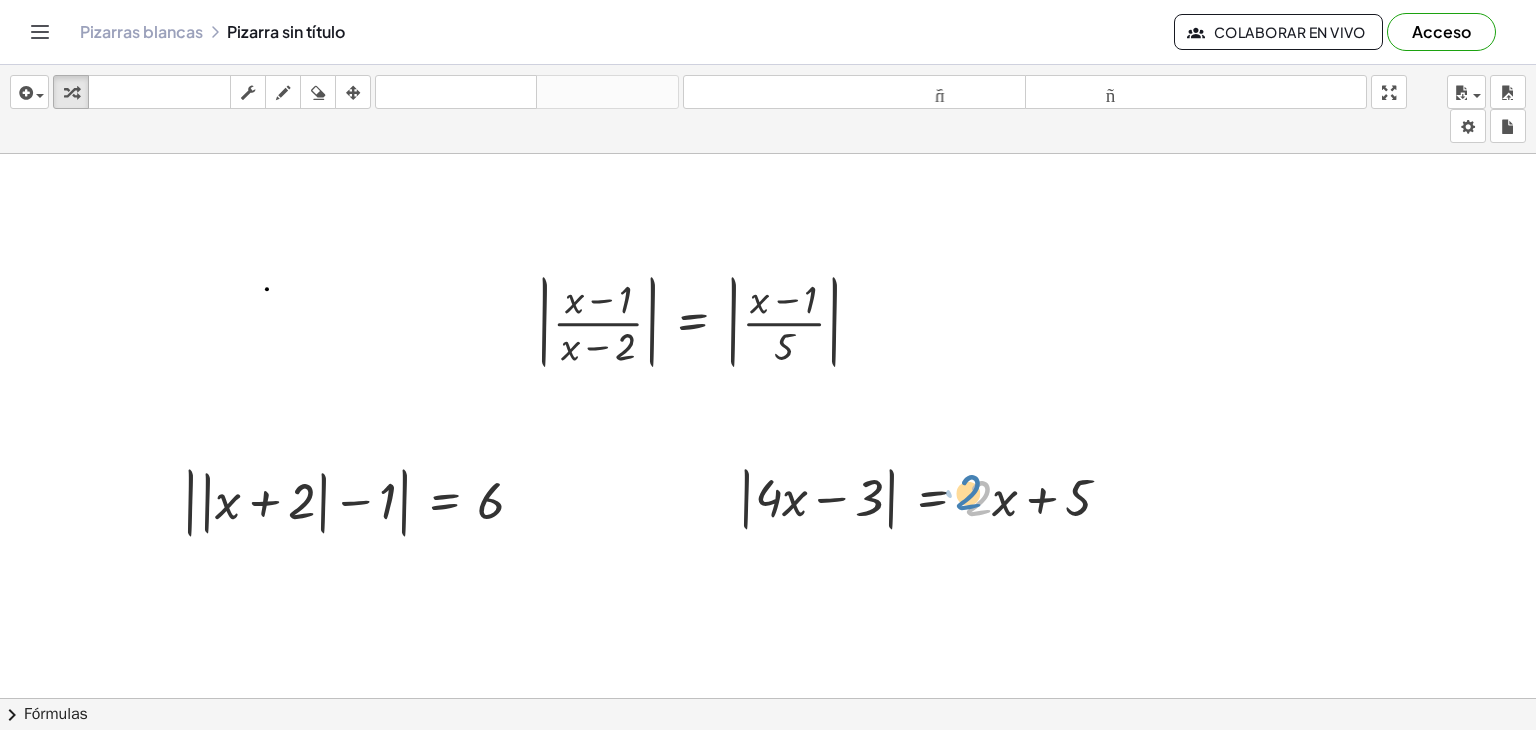 drag, startPoint x: 971, startPoint y: 502, endPoint x: 960, endPoint y: 497, distance: 12.083046 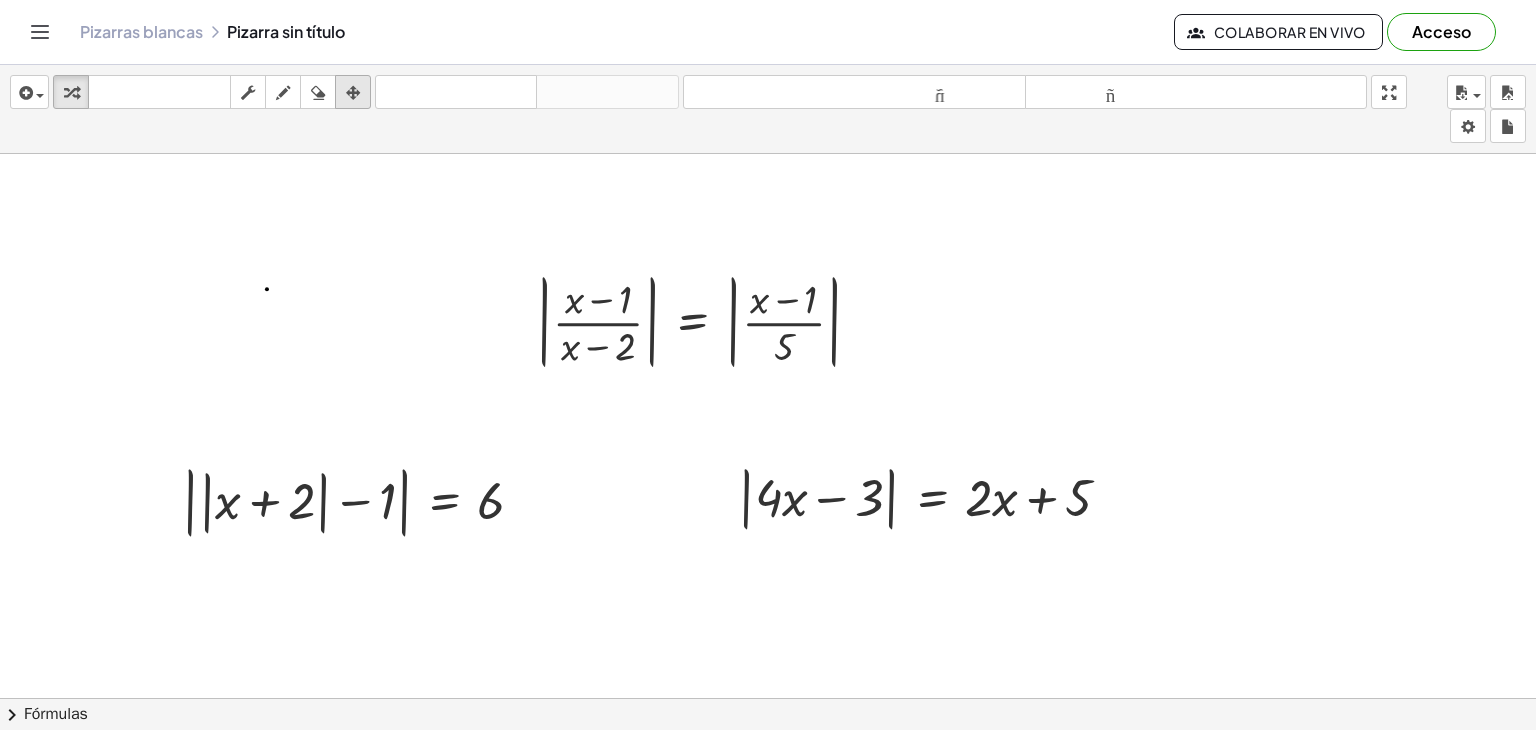 click at bounding box center (353, 93) 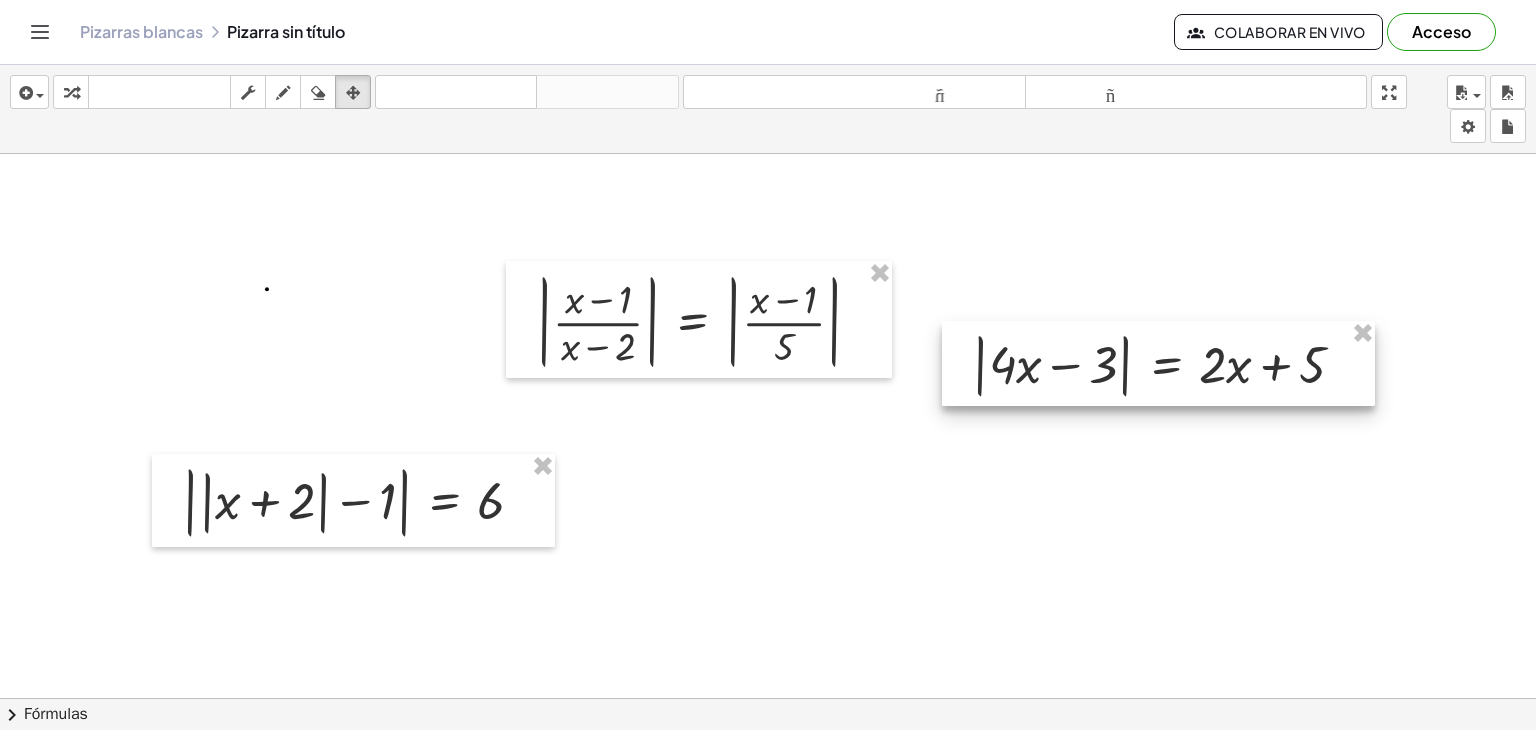 drag, startPoint x: 830, startPoint y: 490, endPoint x: 1064, endPoint y: 357, distance: 269.1561 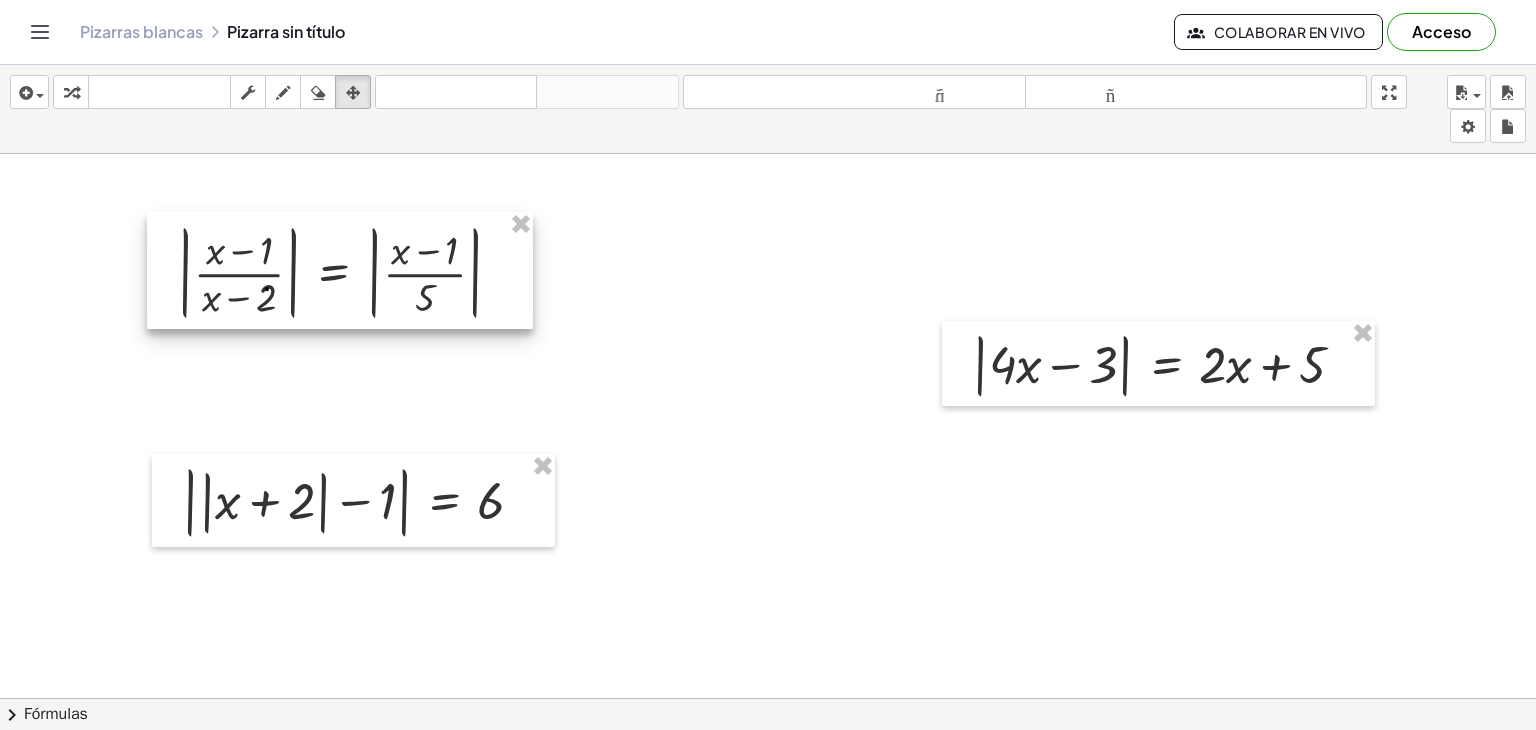 drag, startPoint x: 721, startPoint y: 277, endPoint x: 362, endPoint y: 228, distance: 362.32858 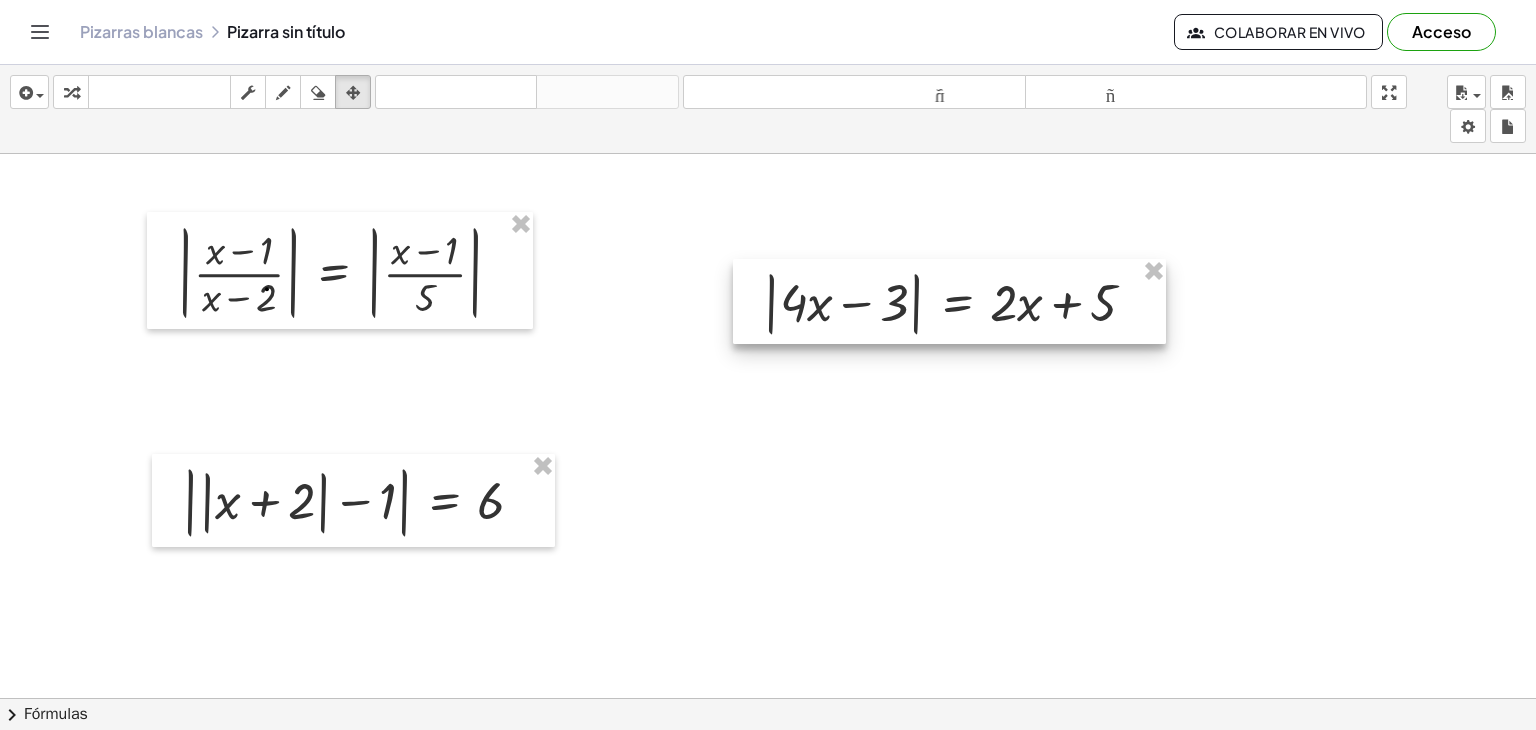 drag, startPoint x: 1033, startPoint y: 369, endPoint x: 824, endPoint y: 307, distance: 218.00229 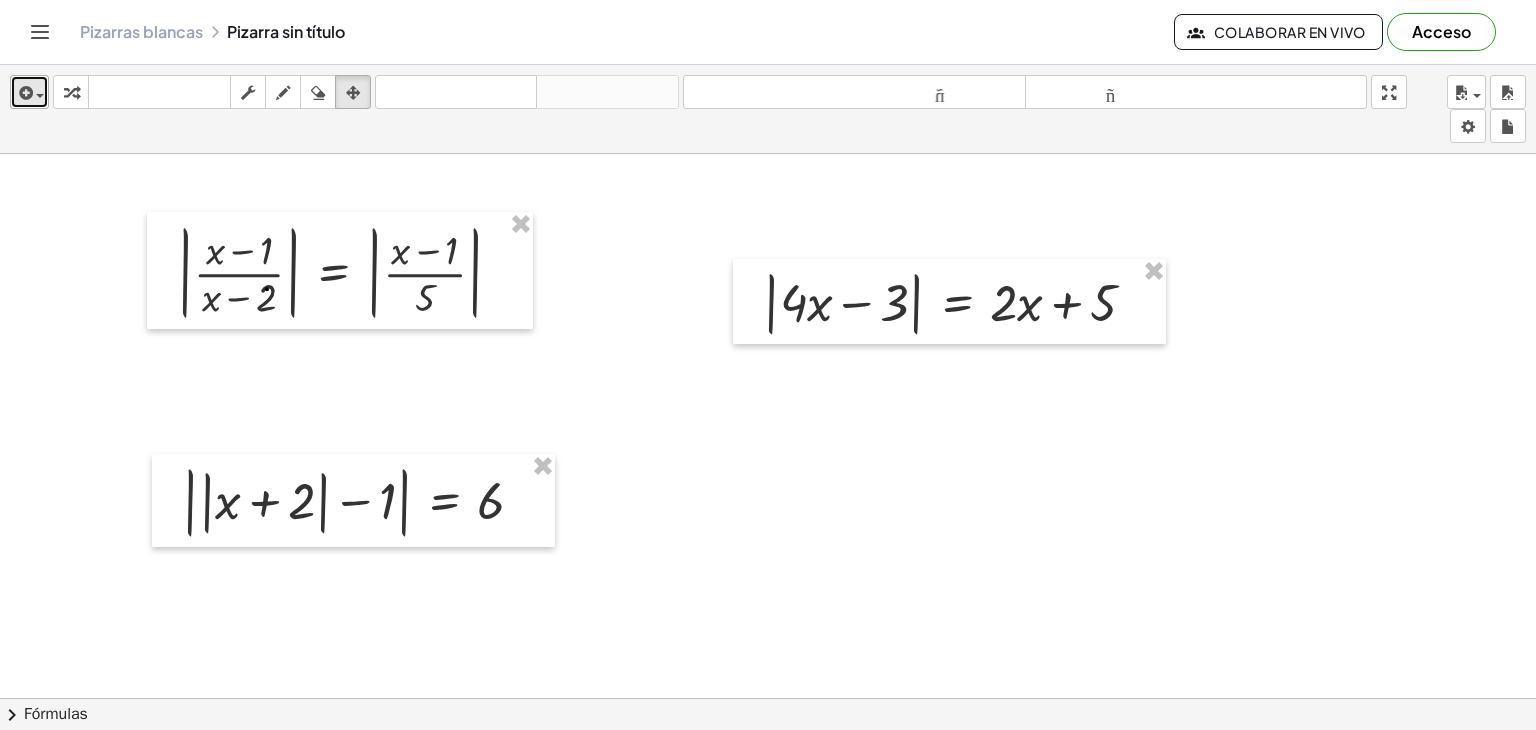 click at bounding box center [29, 92] 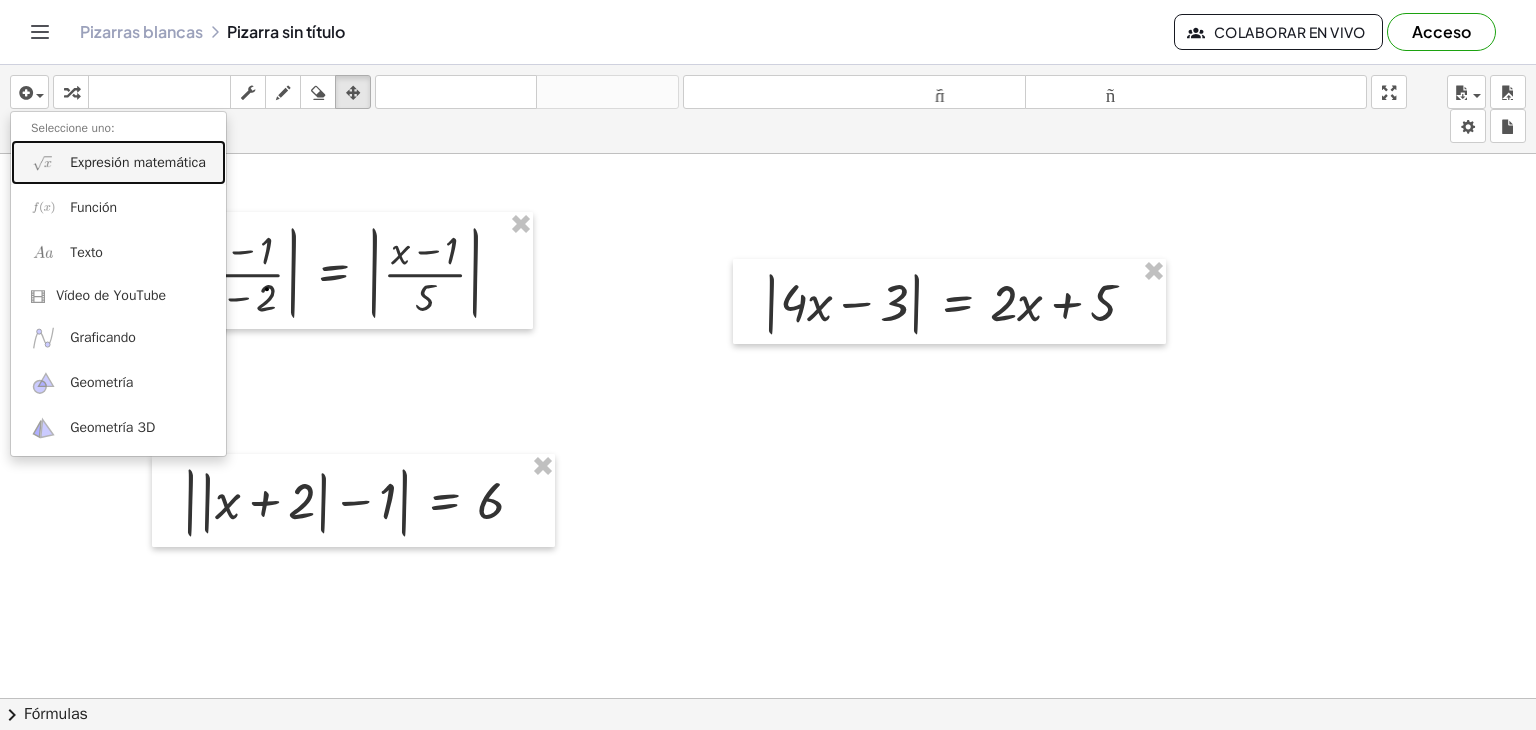 click on "Expresión matemática" at bounding box center (138, 162) 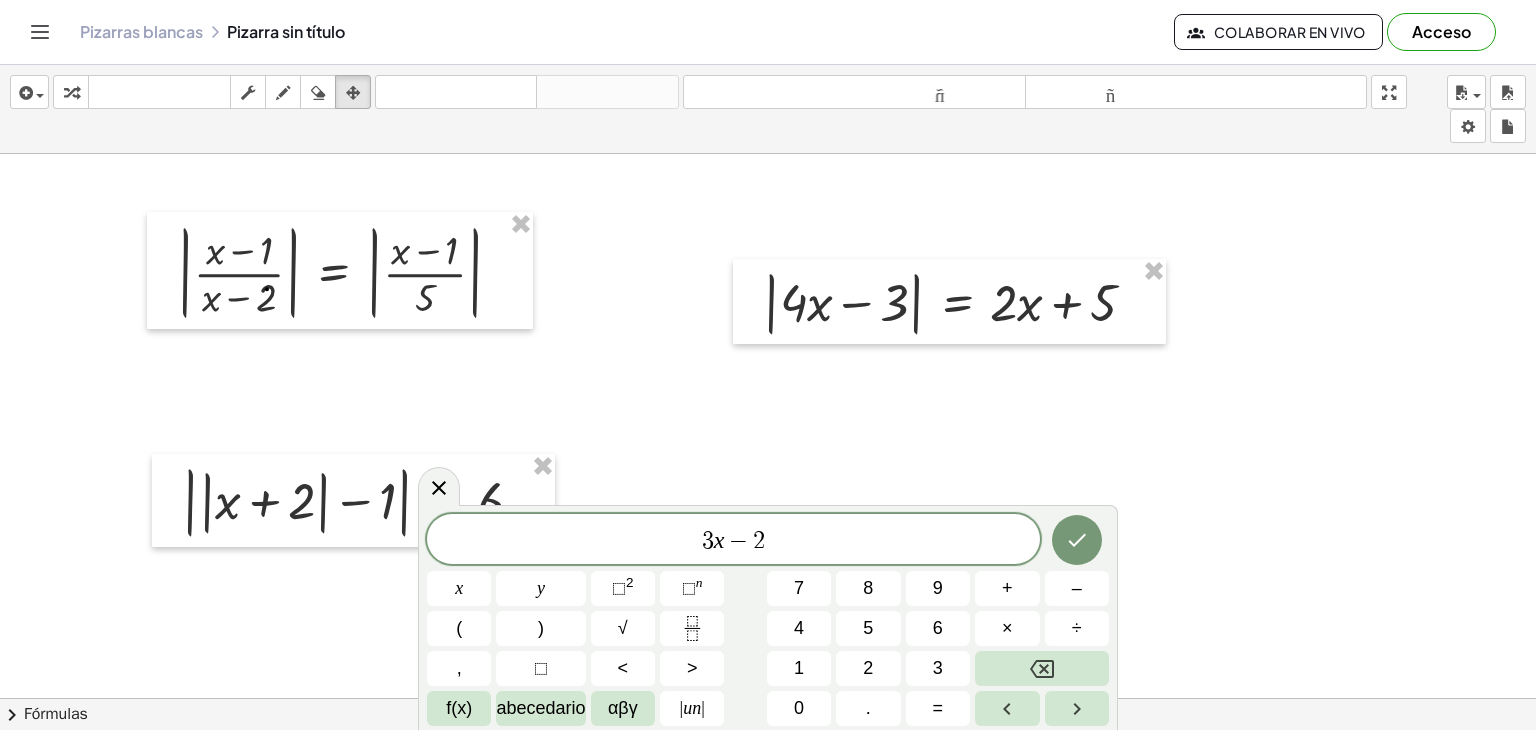 click on "3 x − 2 ​" at bounding box center [733, 541] 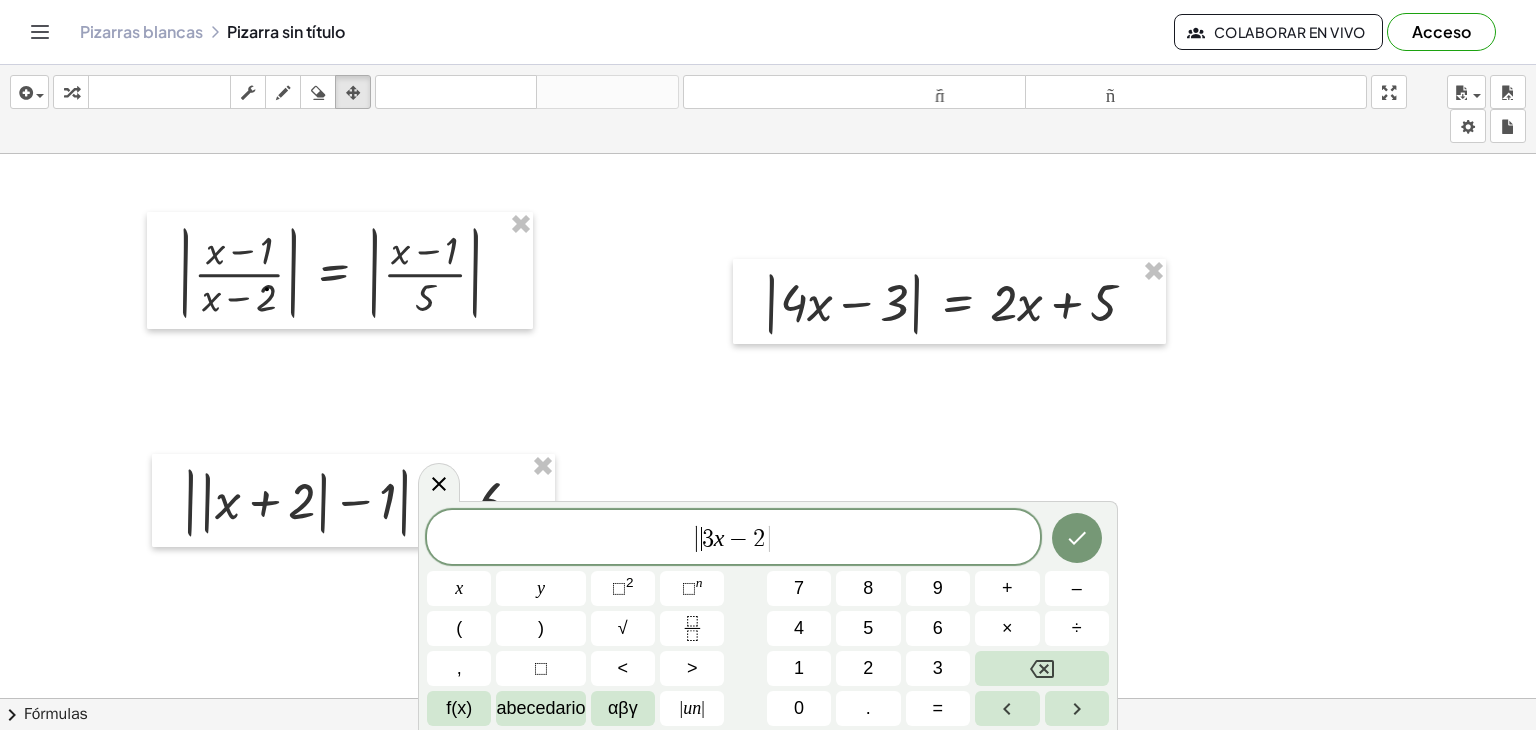 click on "| ​ 3 x − 2 |" at bounding box center (733, 538) 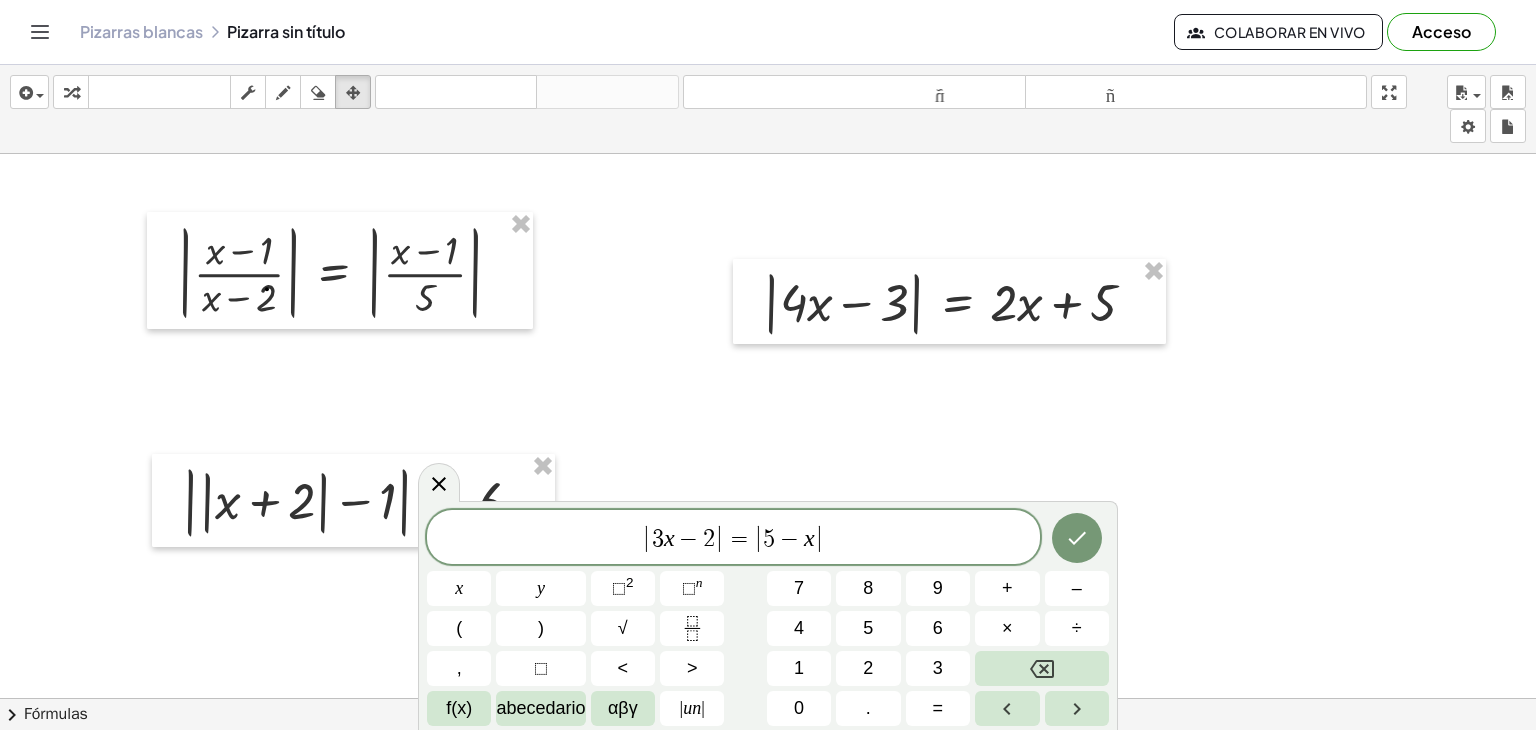 click on "| 3 x − 2 | = | 5 − x | ​" at bounding box center (733, 538) 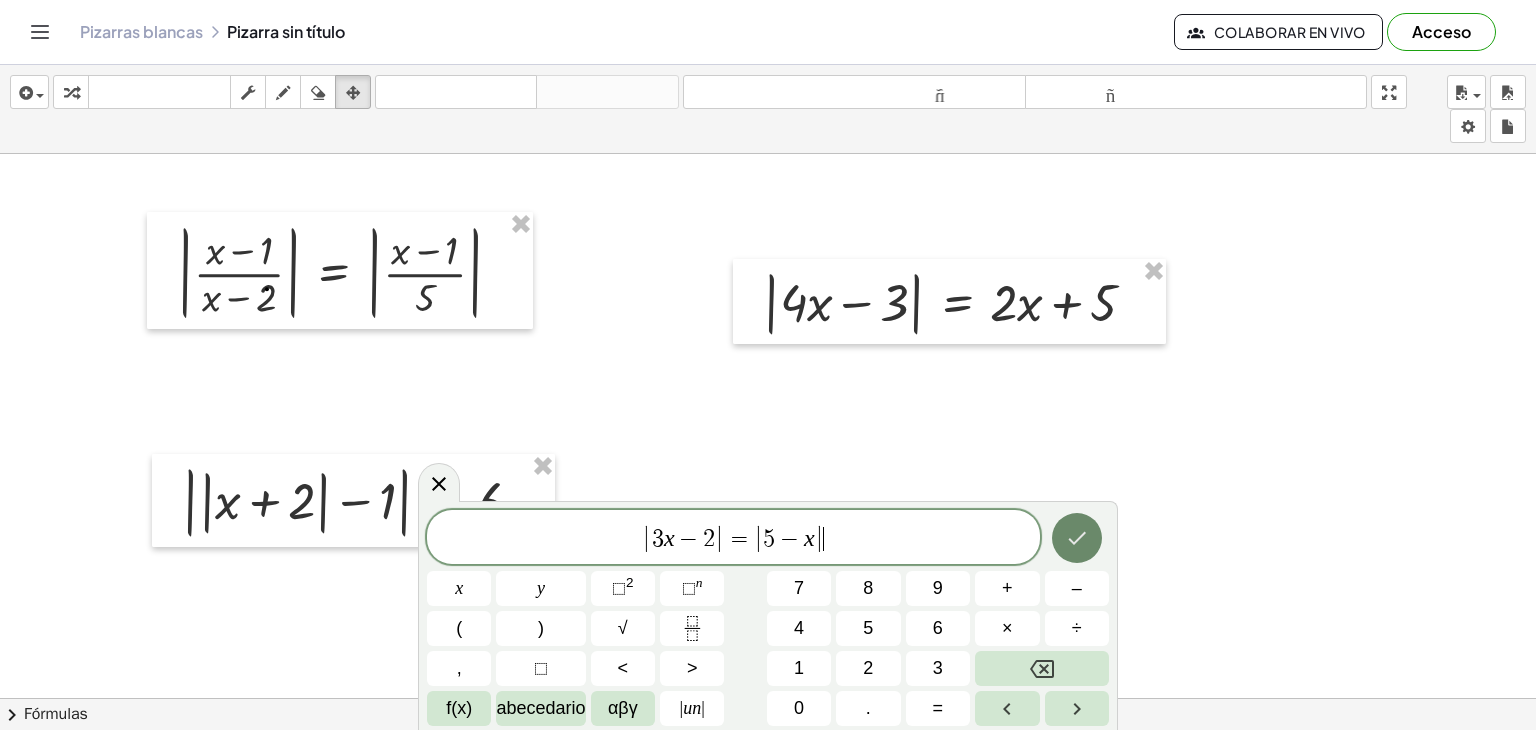 click 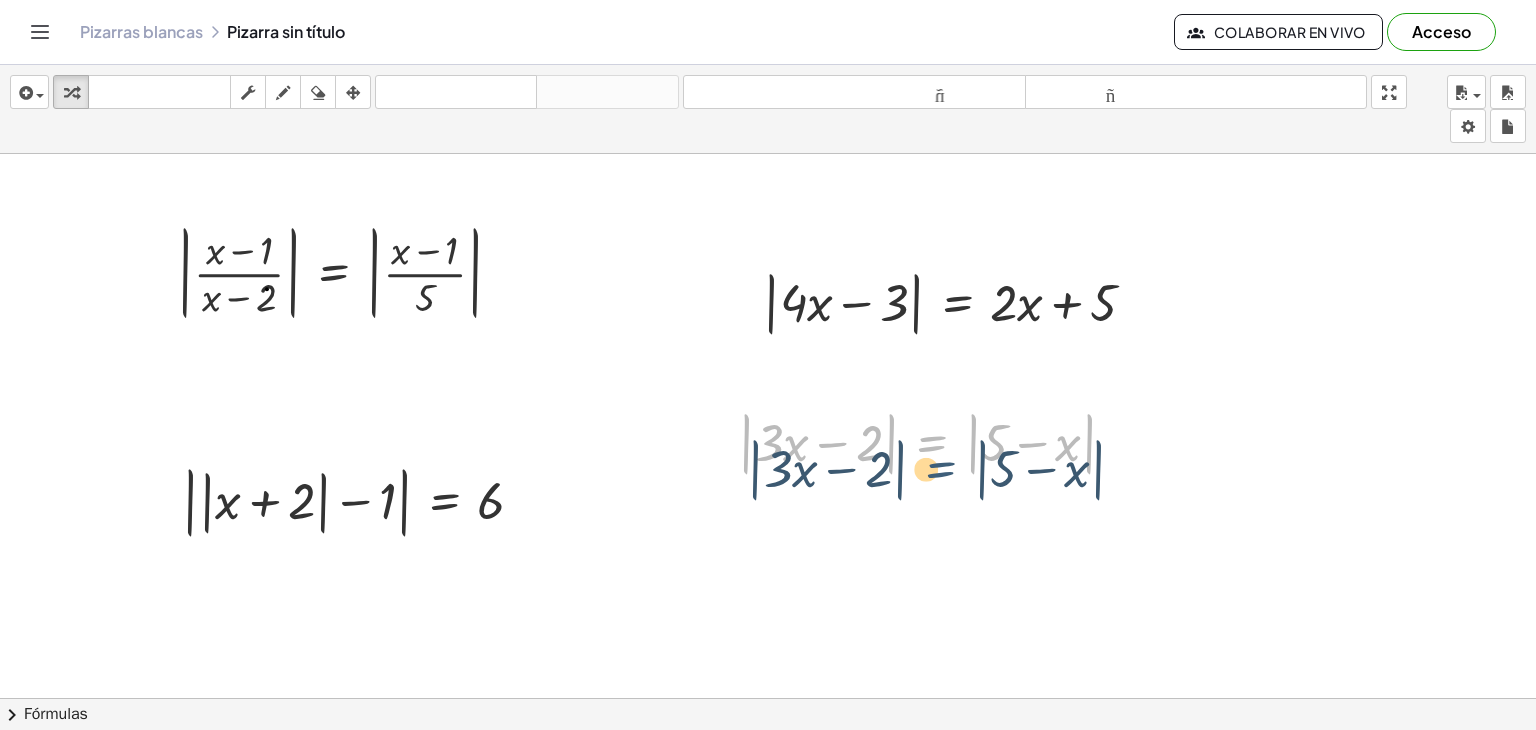 drag, startPoint x: 931, startPoint y: 442, endPoint x: 940, endPoint y: 469, distance: 28.460499 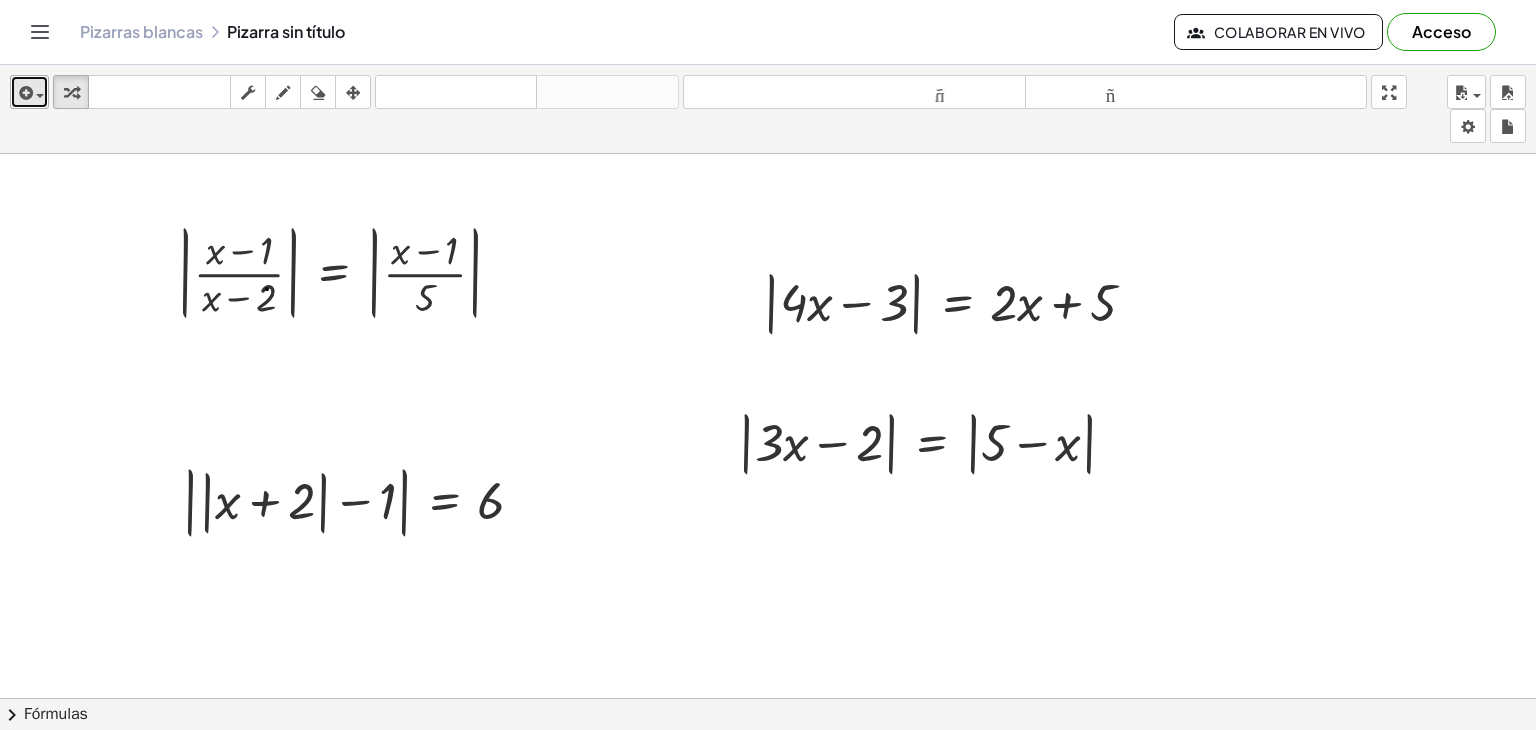 click at bounding box center [29, 92] 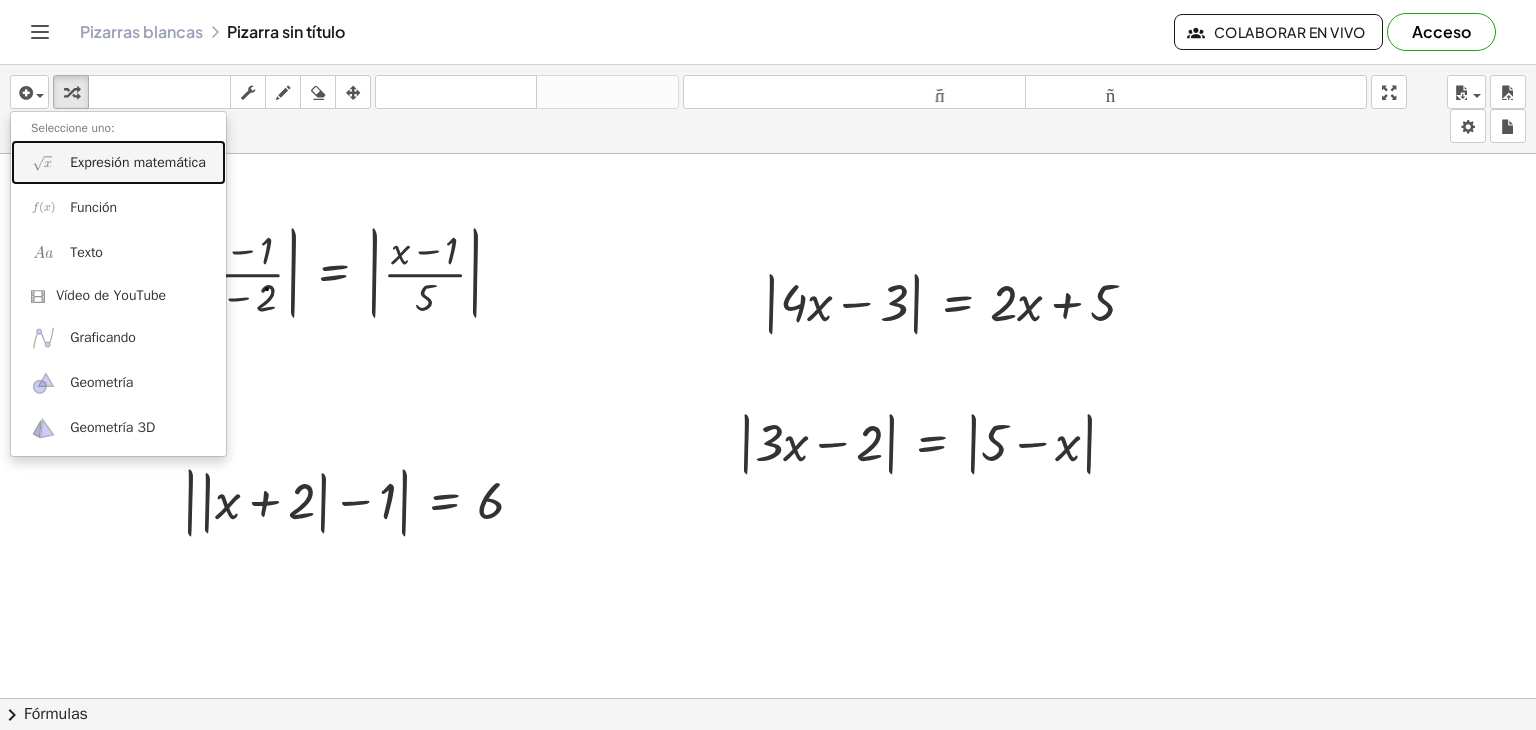click on "Expresión matemática" at bounding box center [118, 162] 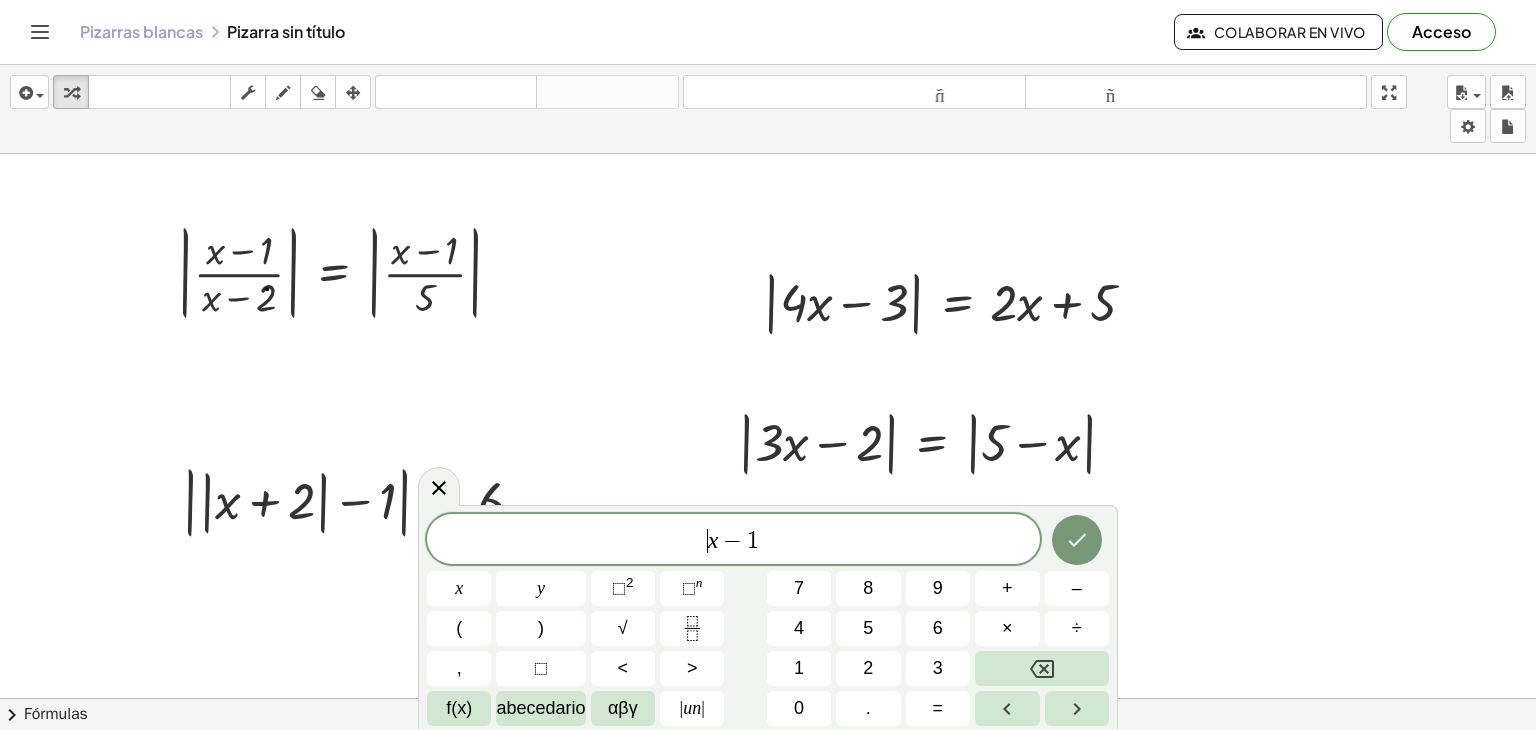 click on "​ x − 1" at bounding box center (733, 541) 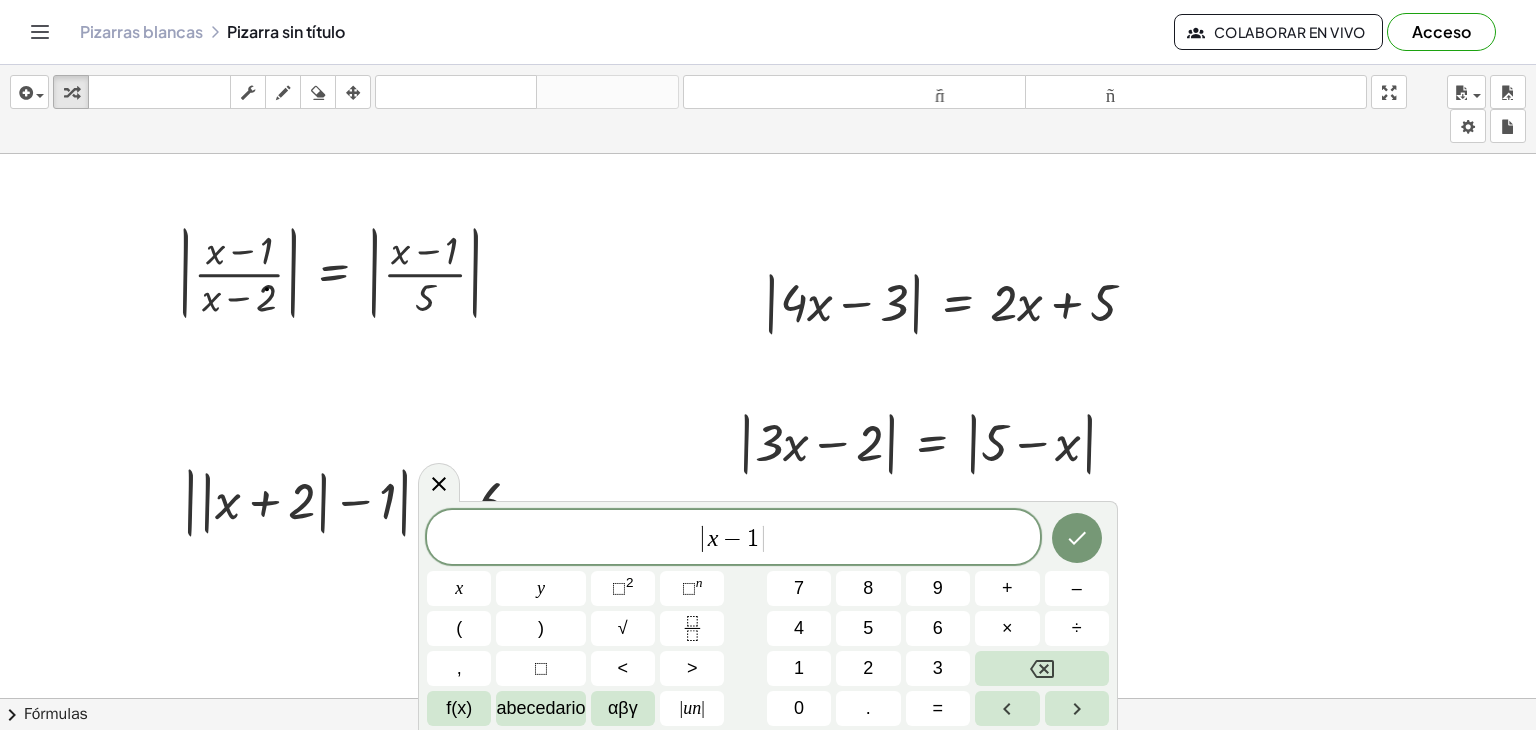 click on "| ​ x − 1 |" at bounding box center (733, 538) 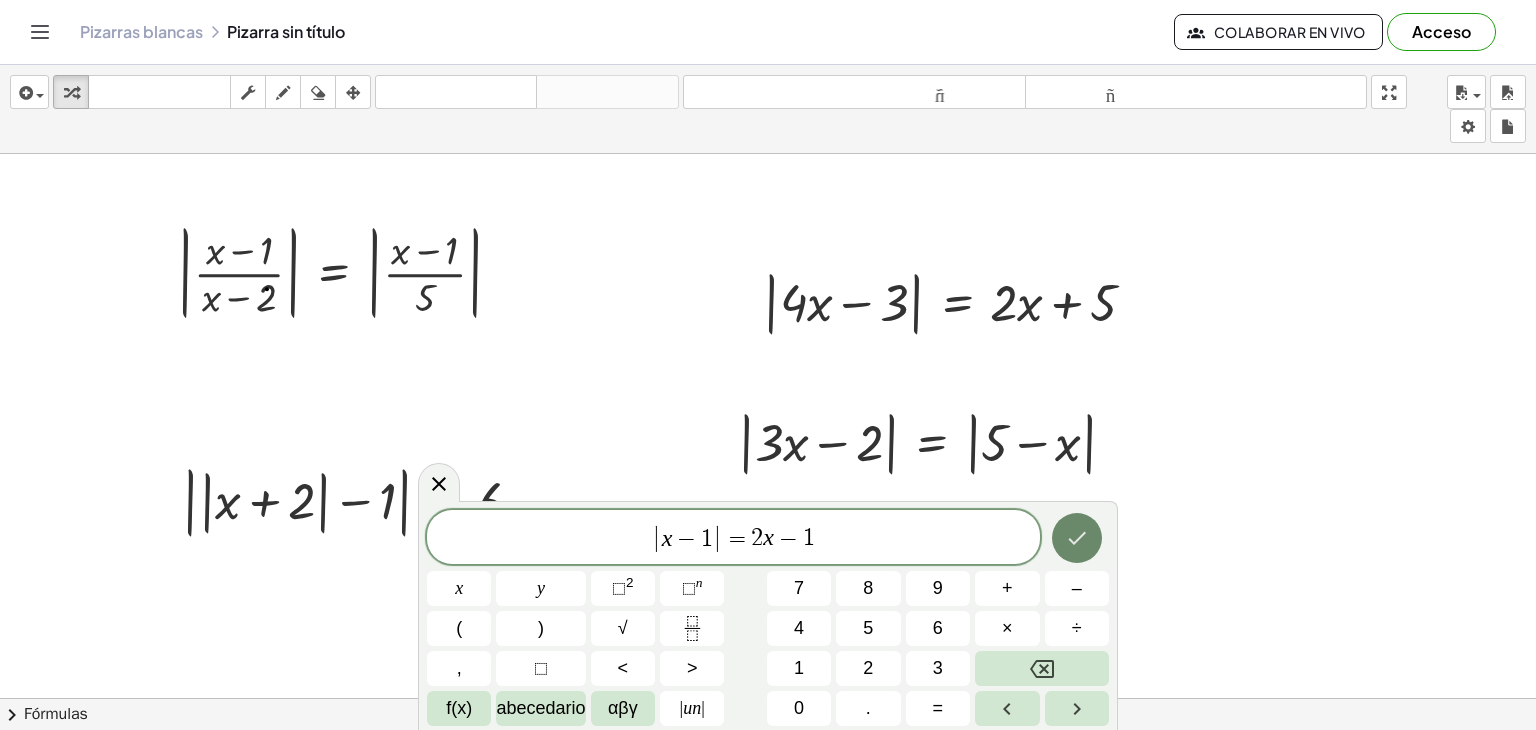 click at bounding box center [1077, 538] 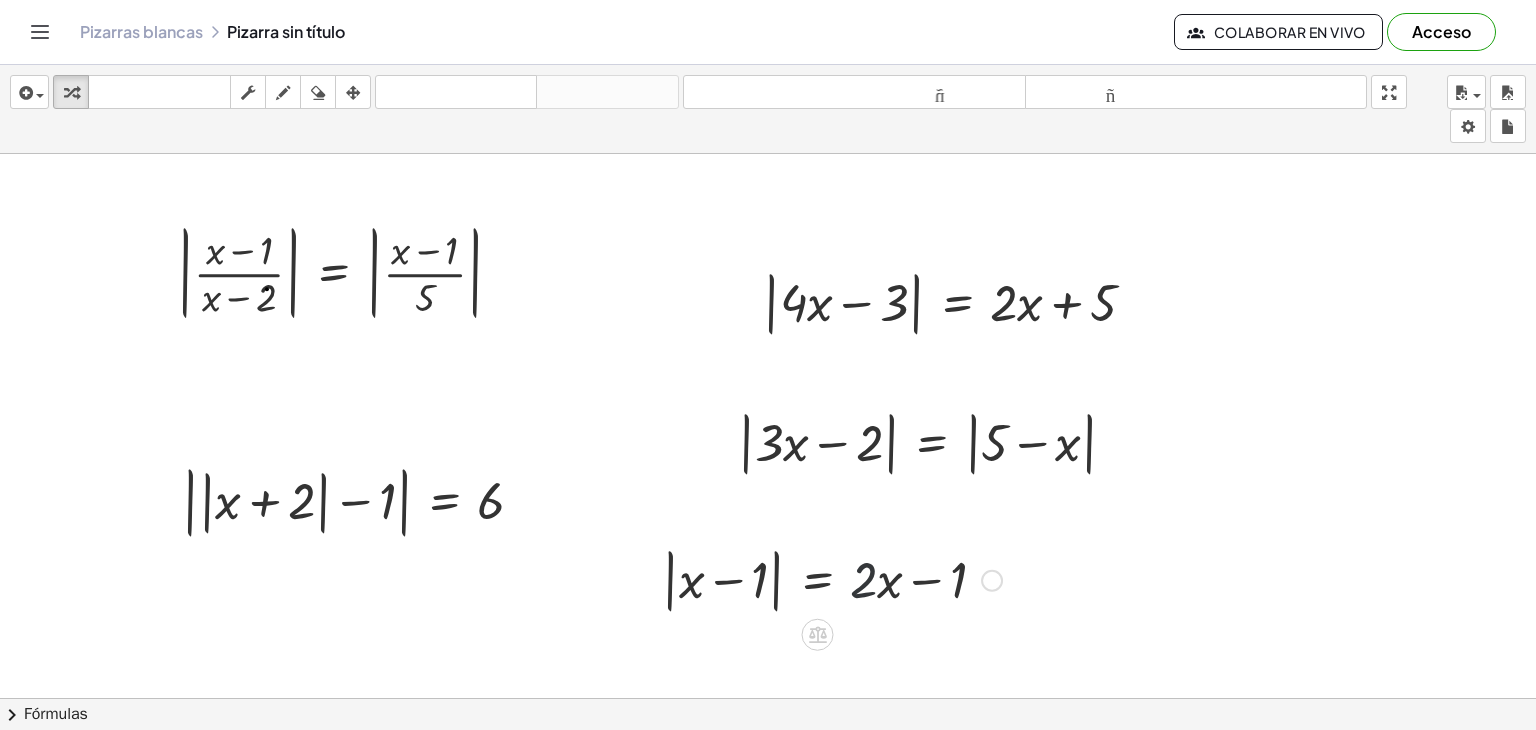 click at bounding box center (832, 579) 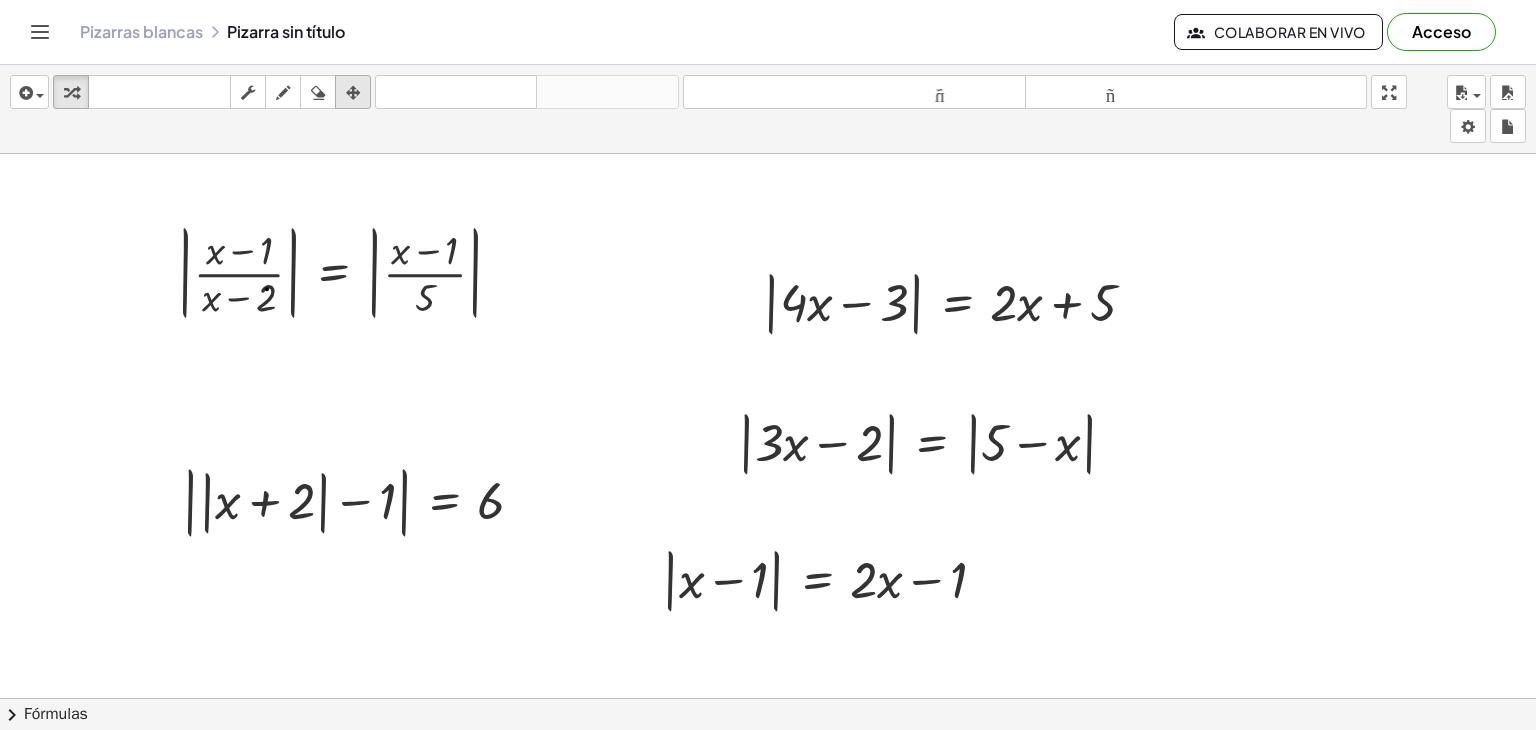 click on "arreglar" at bounding box center [353, 92] 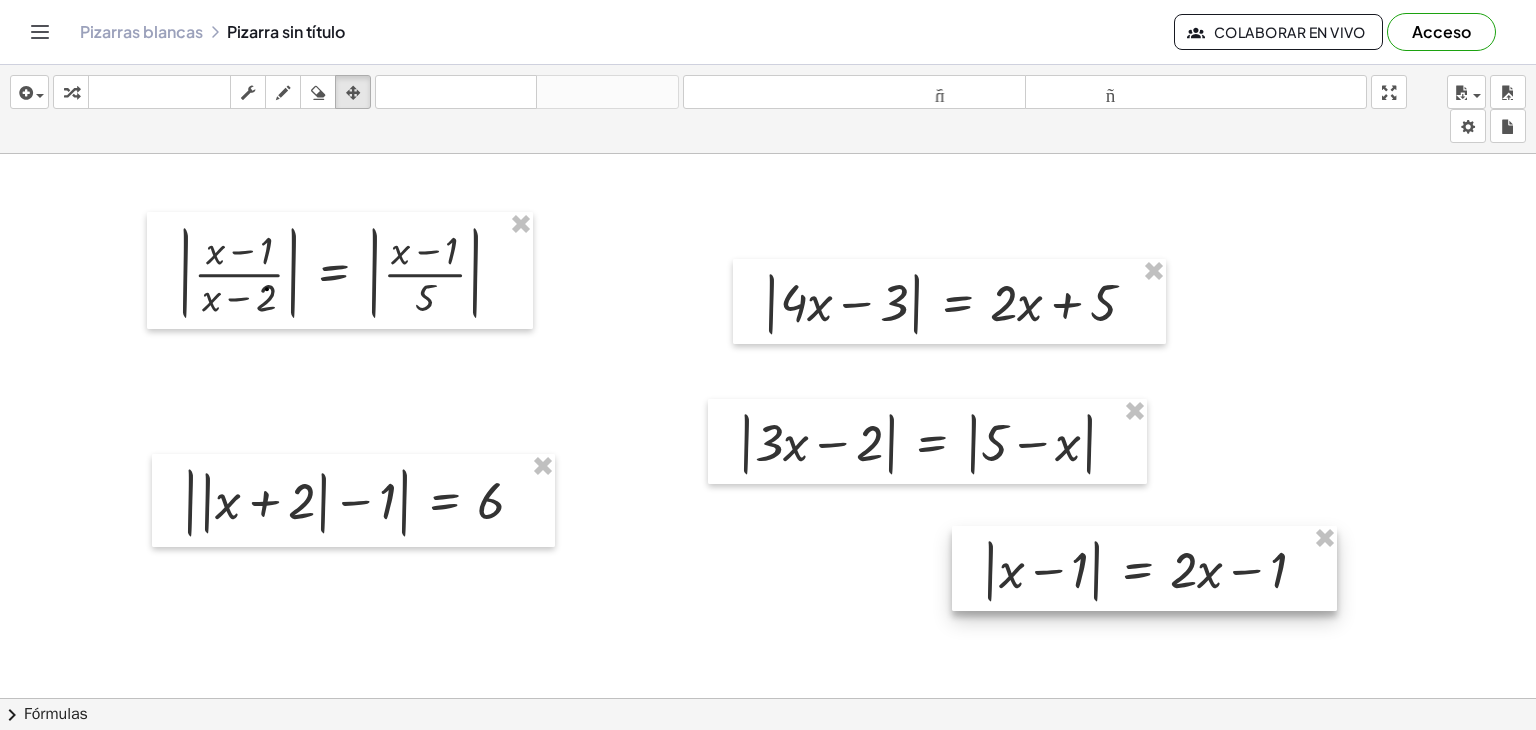 drag, startPoint x: 787, startPoint y: 562, endPoint x: 1089, endPoint y: 567, distance: 302.04138 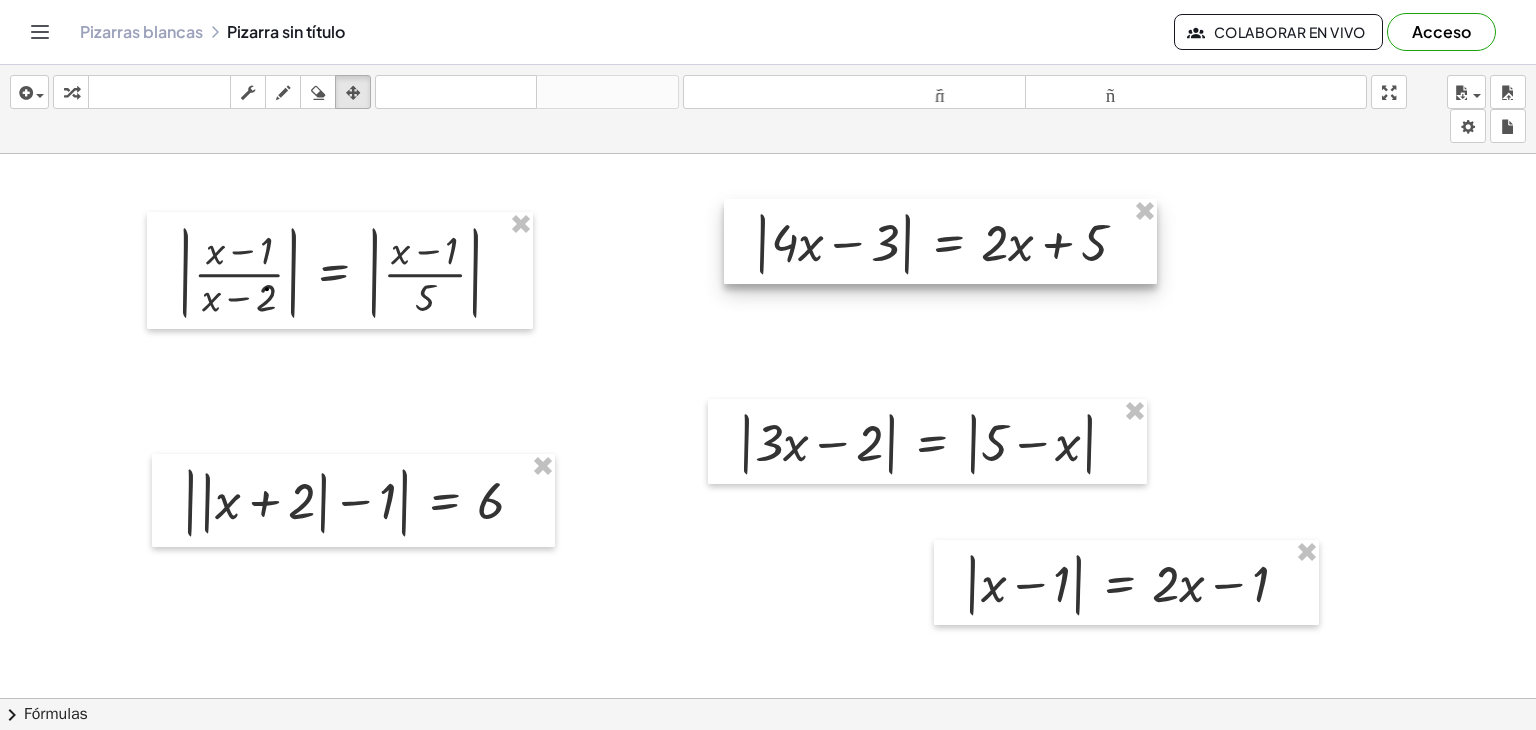 drag, startPoint x: 935, startPoint y: 329, endPoint x: 926, endPoint y: 267, distance: 62.649822 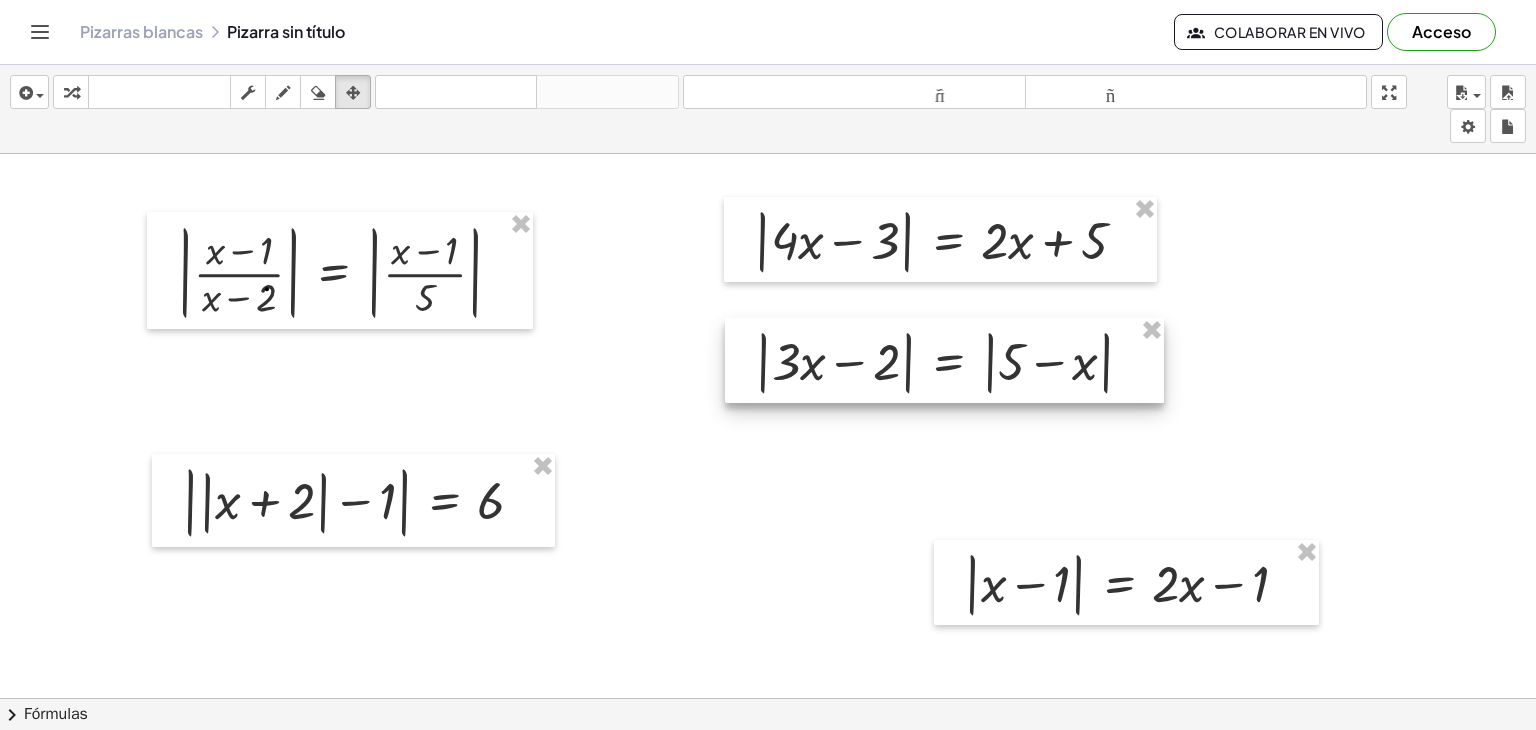 drag, startPoint x: 904, startPoint y: 434, endPoint x: 921, endPoint y: 353, distance: 82.764725 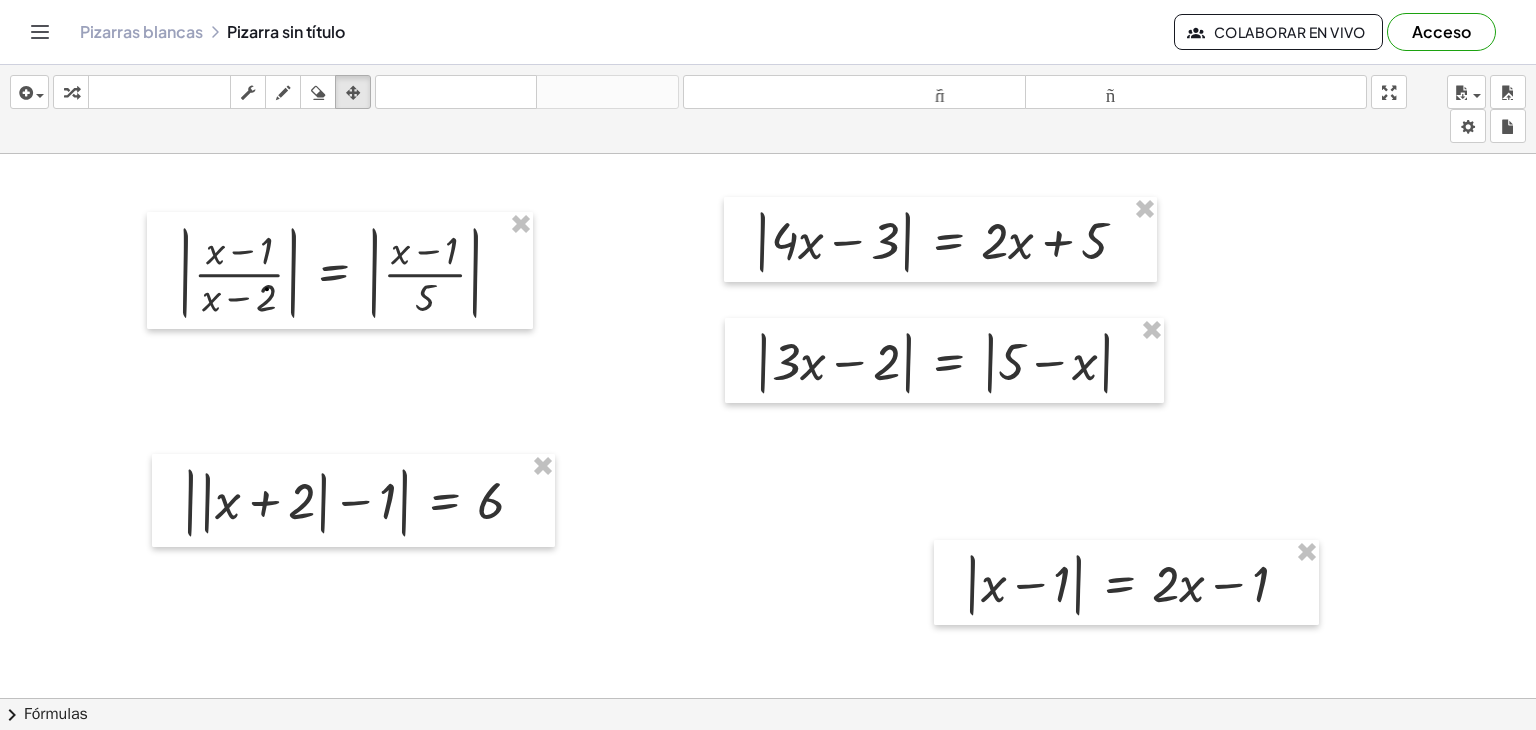 drag, startPoint x: 1018, startPoint y: 598, endPoint x: 912, endPoint y: 540, distance: 120.83046 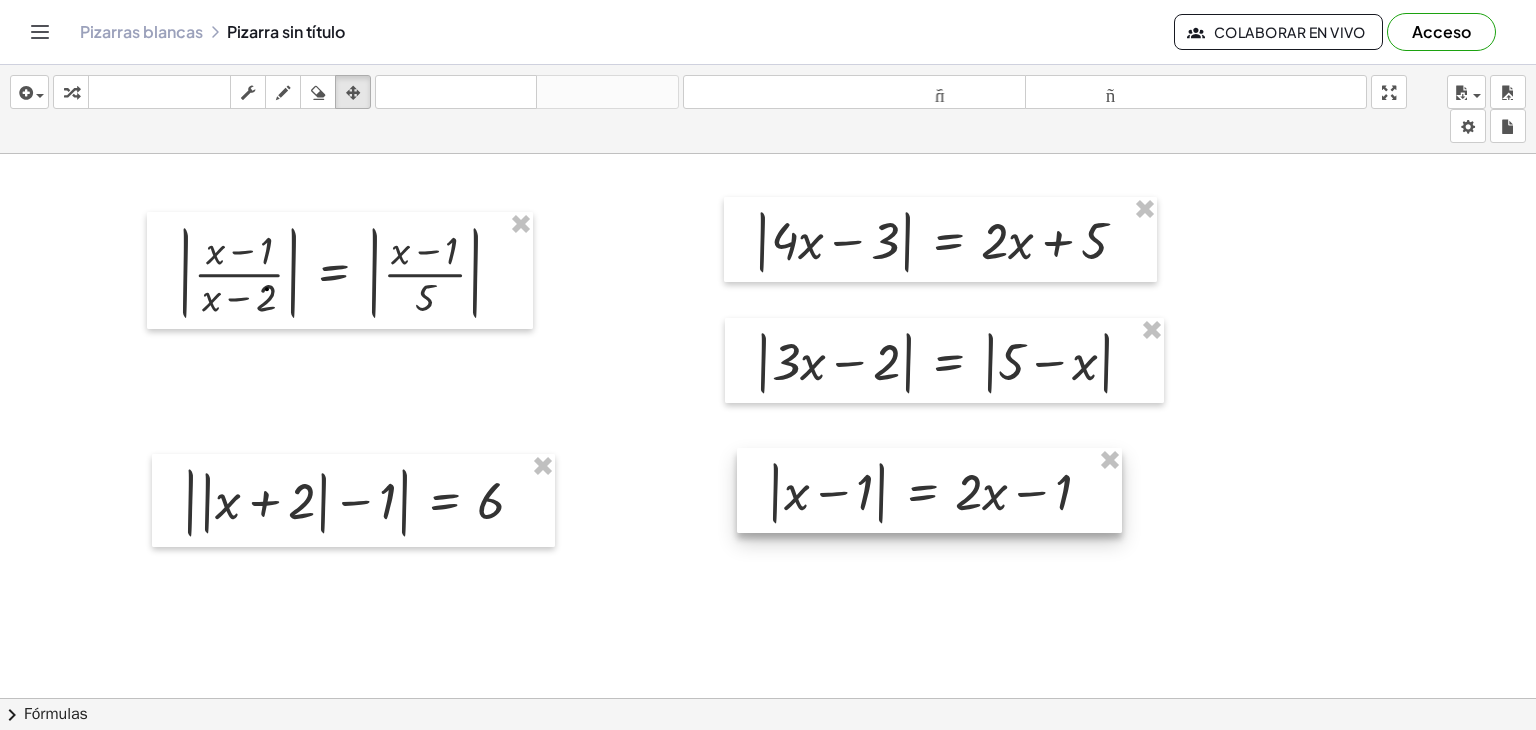 drag, startPoint x: 1019, startPoint y: 598, endPoint x: 820, endPoint y: 504, distance: 220.08408 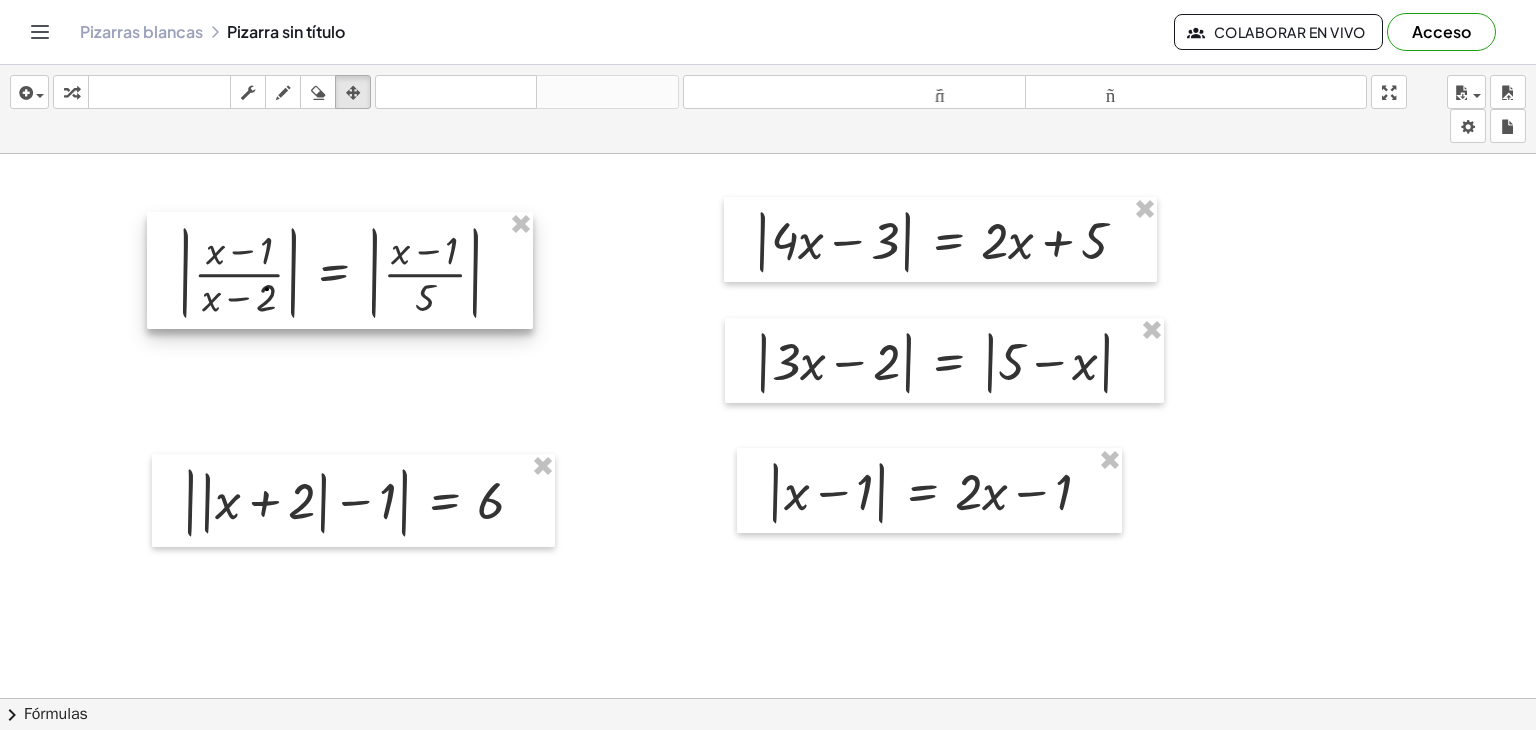 click at bounding box center [340, 271] 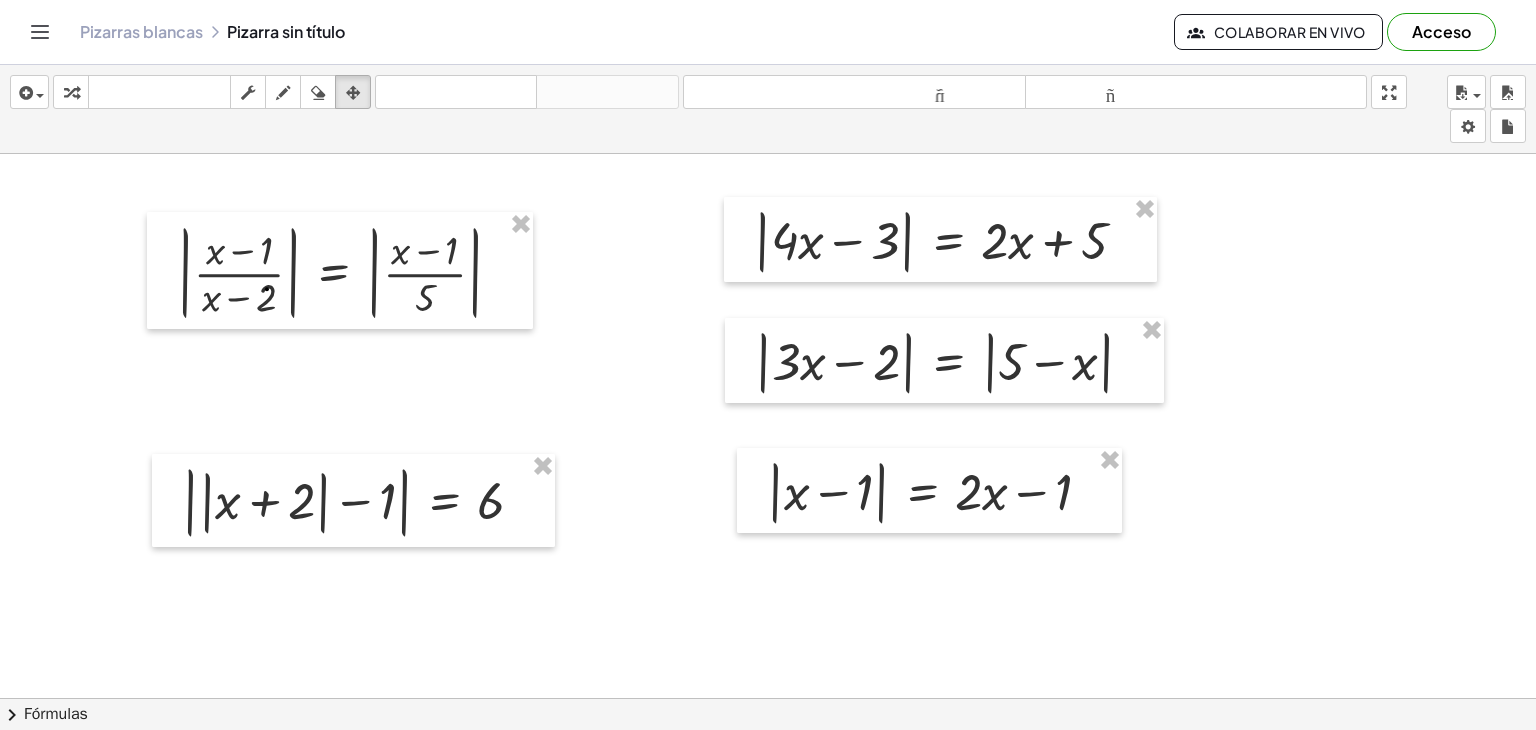click at bounding box center (768, 777) 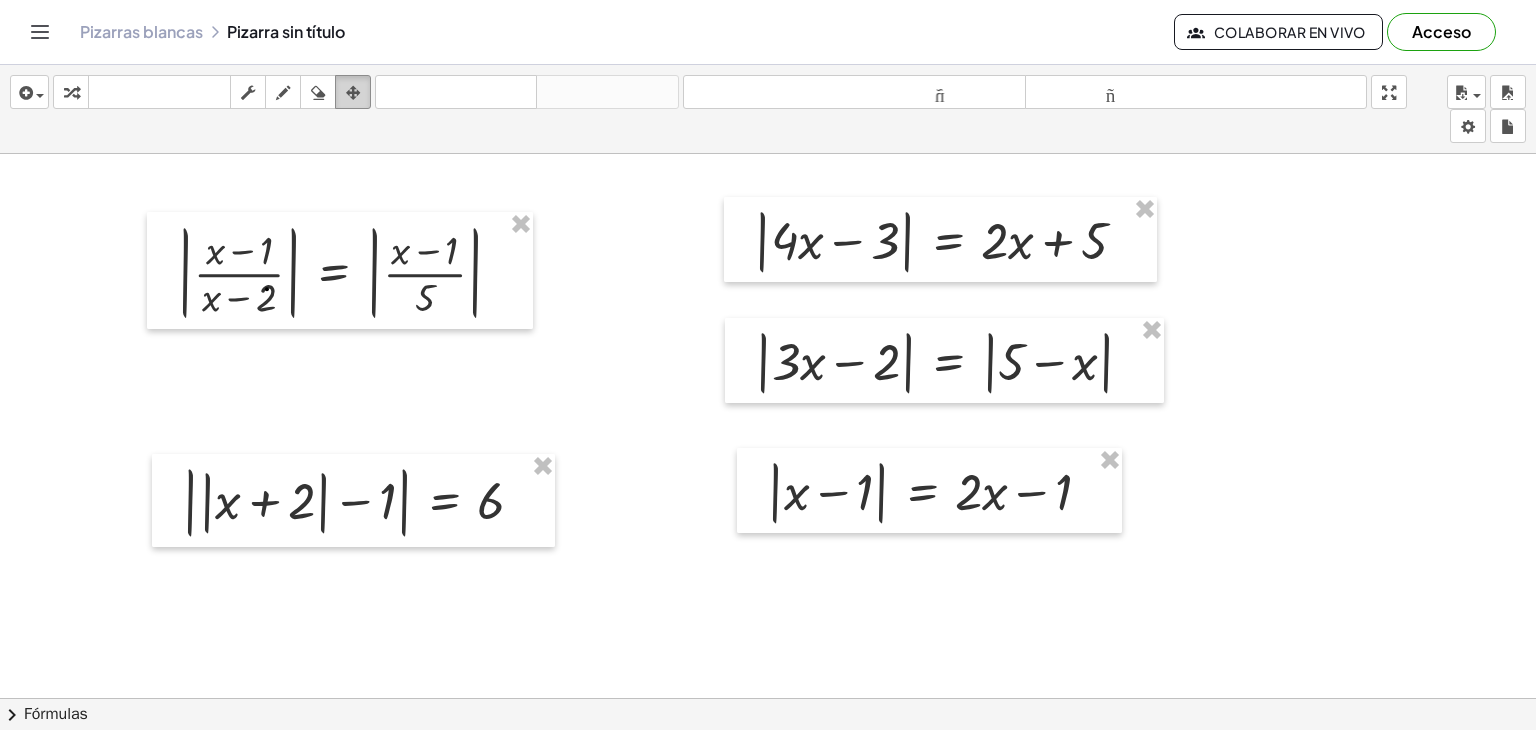 click at bounding box center [353, 93] 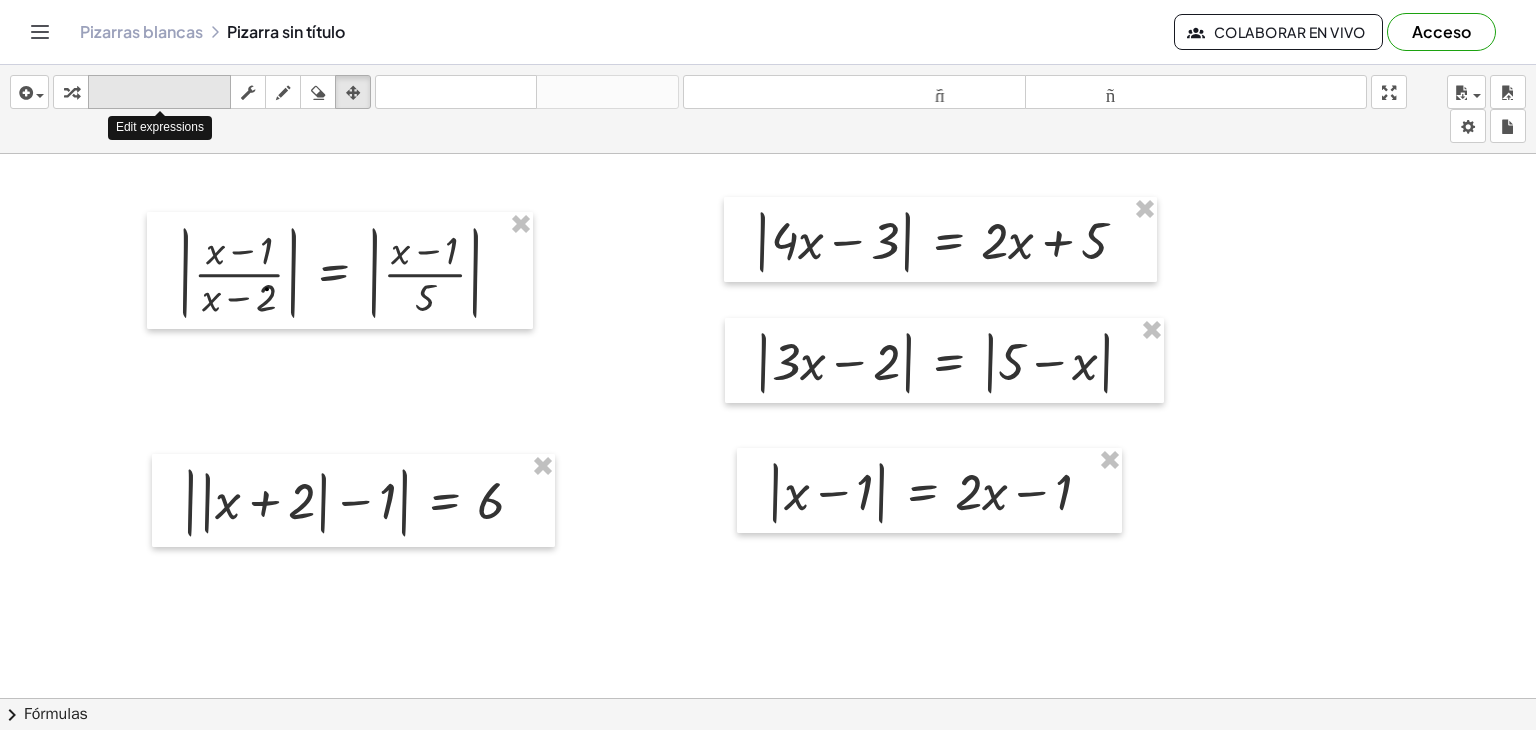 click on "teclado" at bounding box center [159, 92] 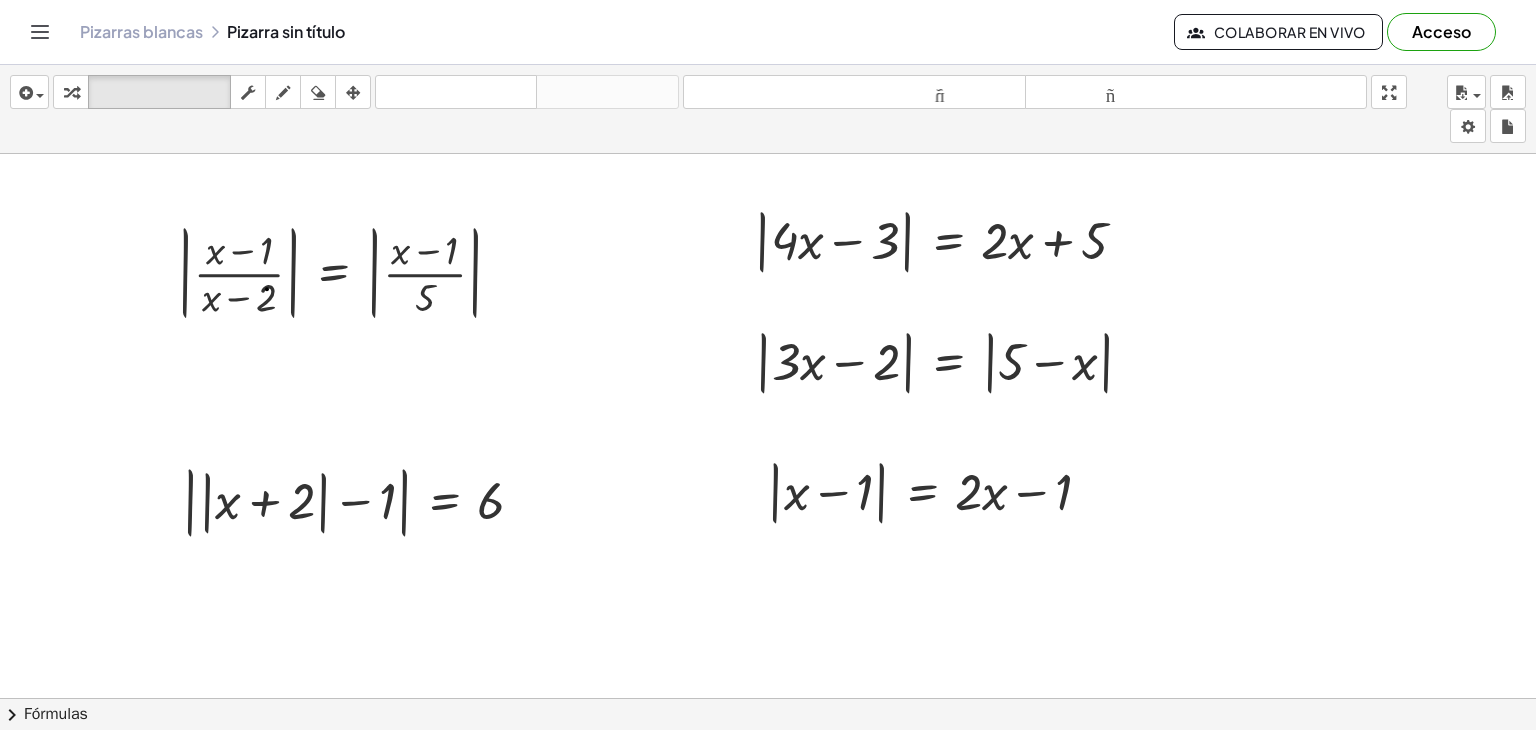 click at bounding box center (768, 777) 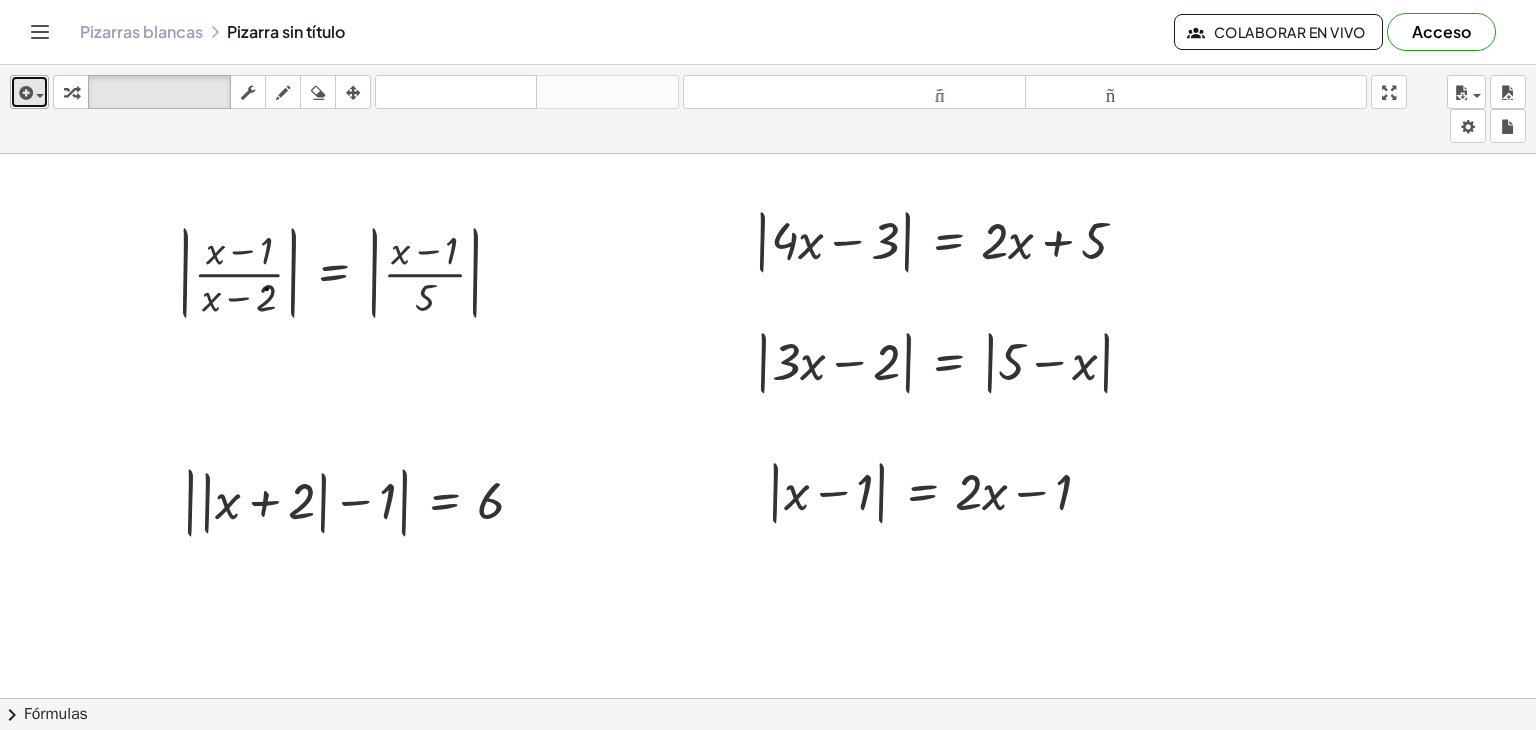 click at bounding box center [24, 93] 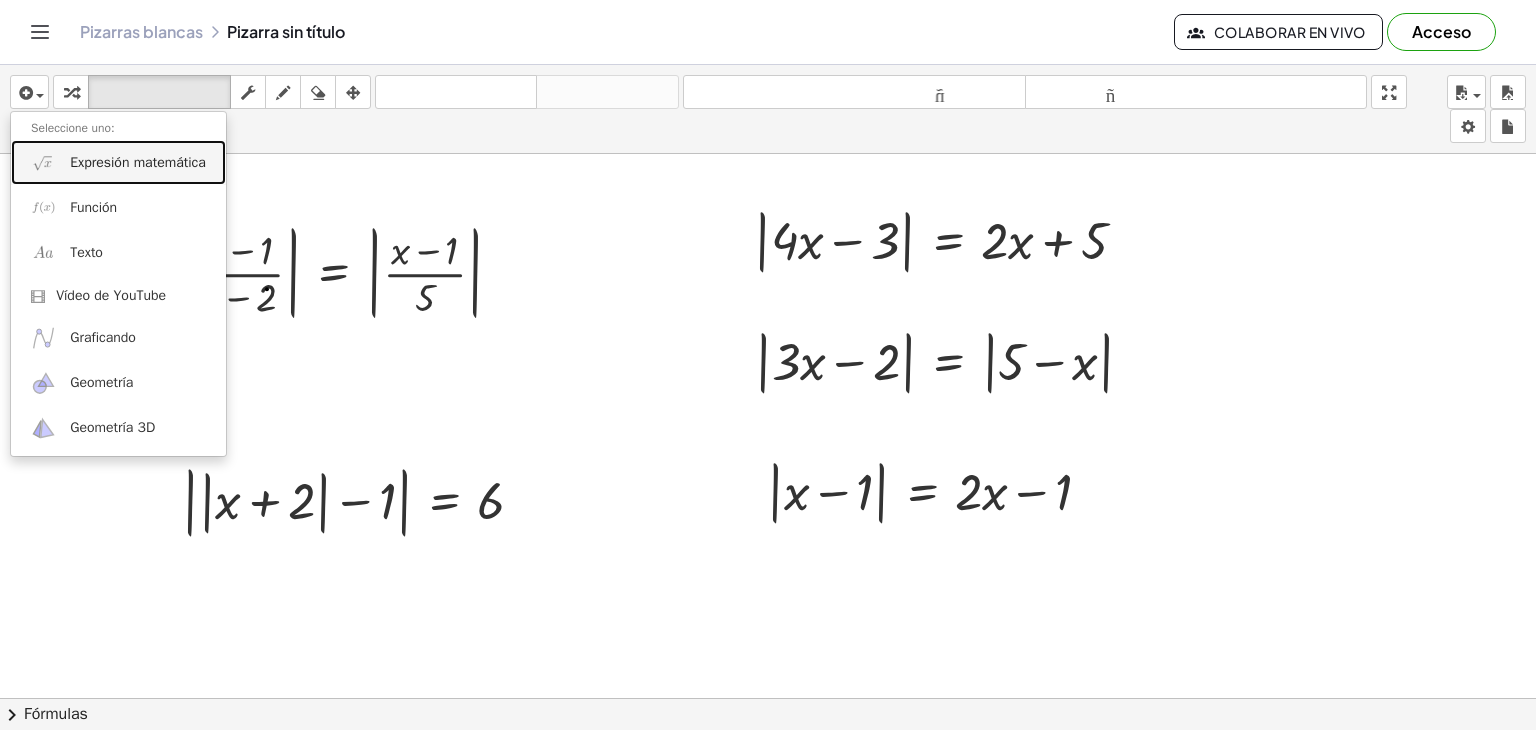 click on "Expresión matemática" at bounding box center [138, 162] 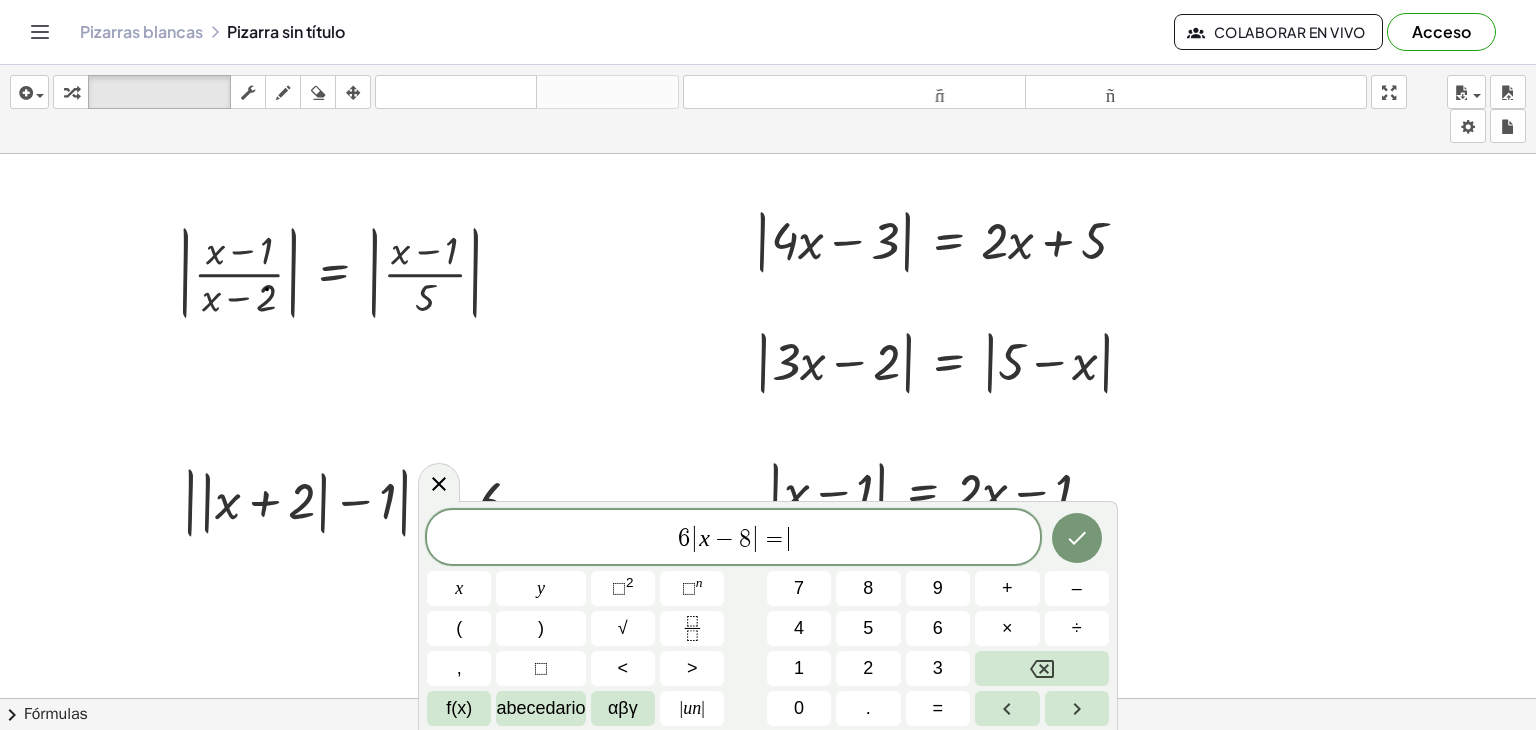 click on "|" at bounding box center (756, 538) 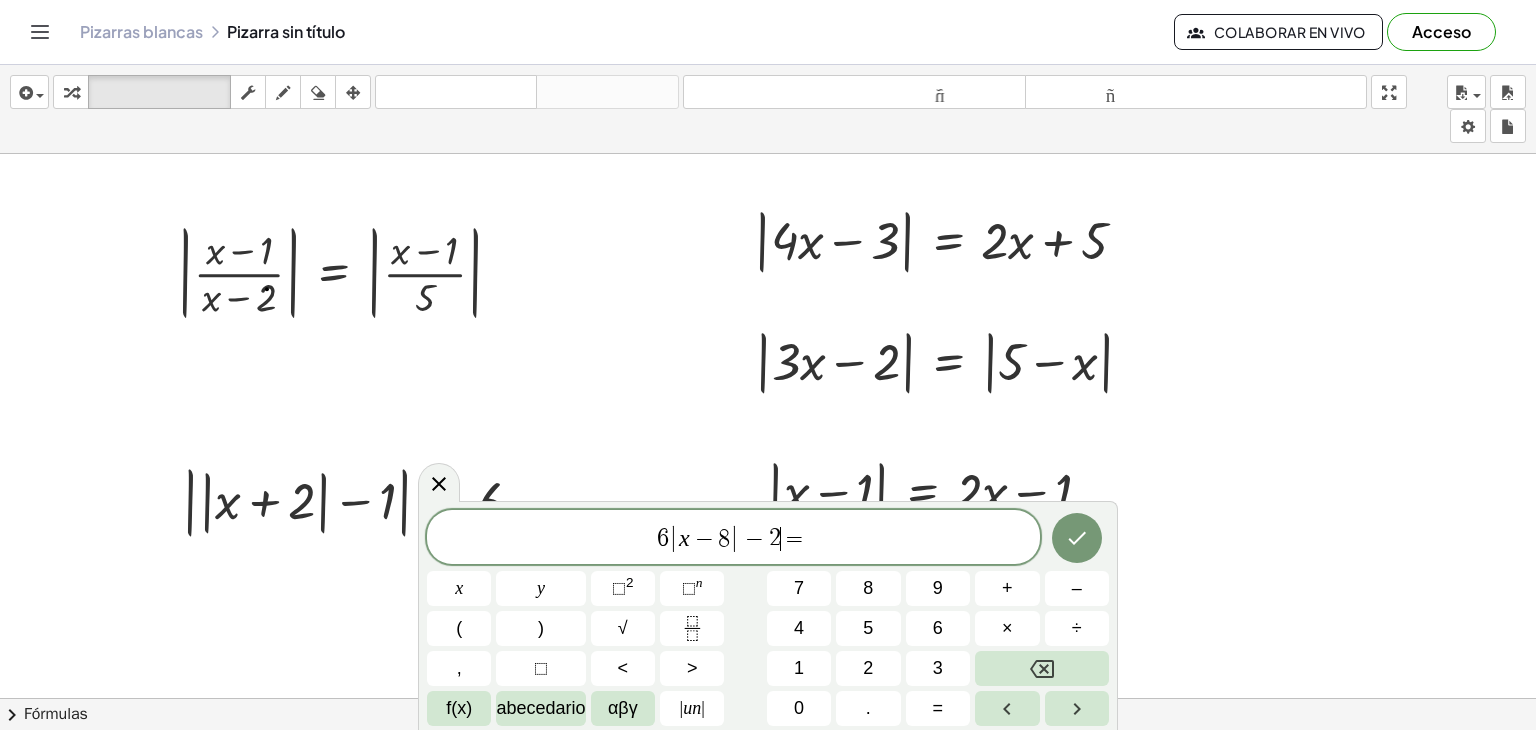 click on "6 | x − 8 | − 2 ​ =" at bounding box center [733, 538] 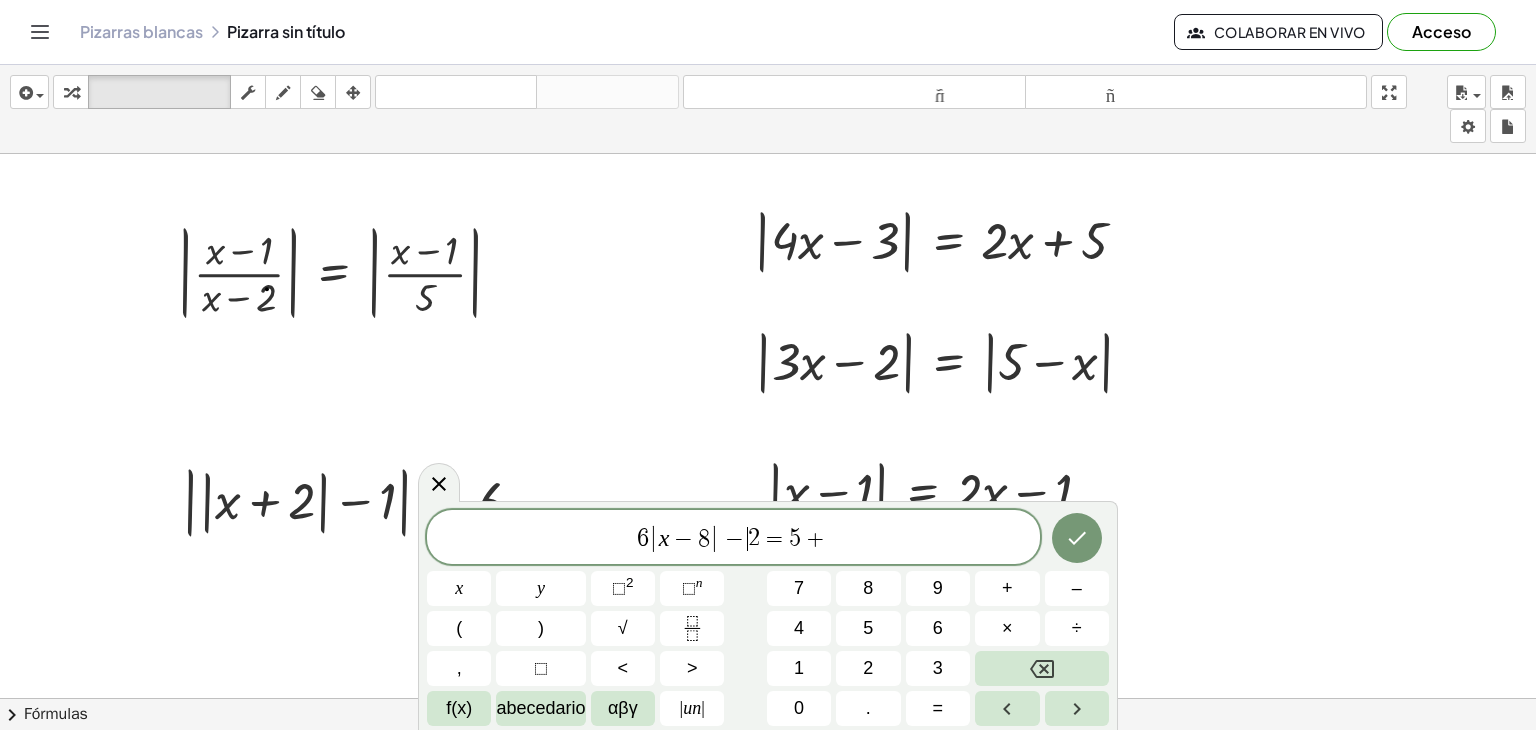 click on "6 | x − 8 | − ​ 2 = 5 +" at bounding box center (733, 538) 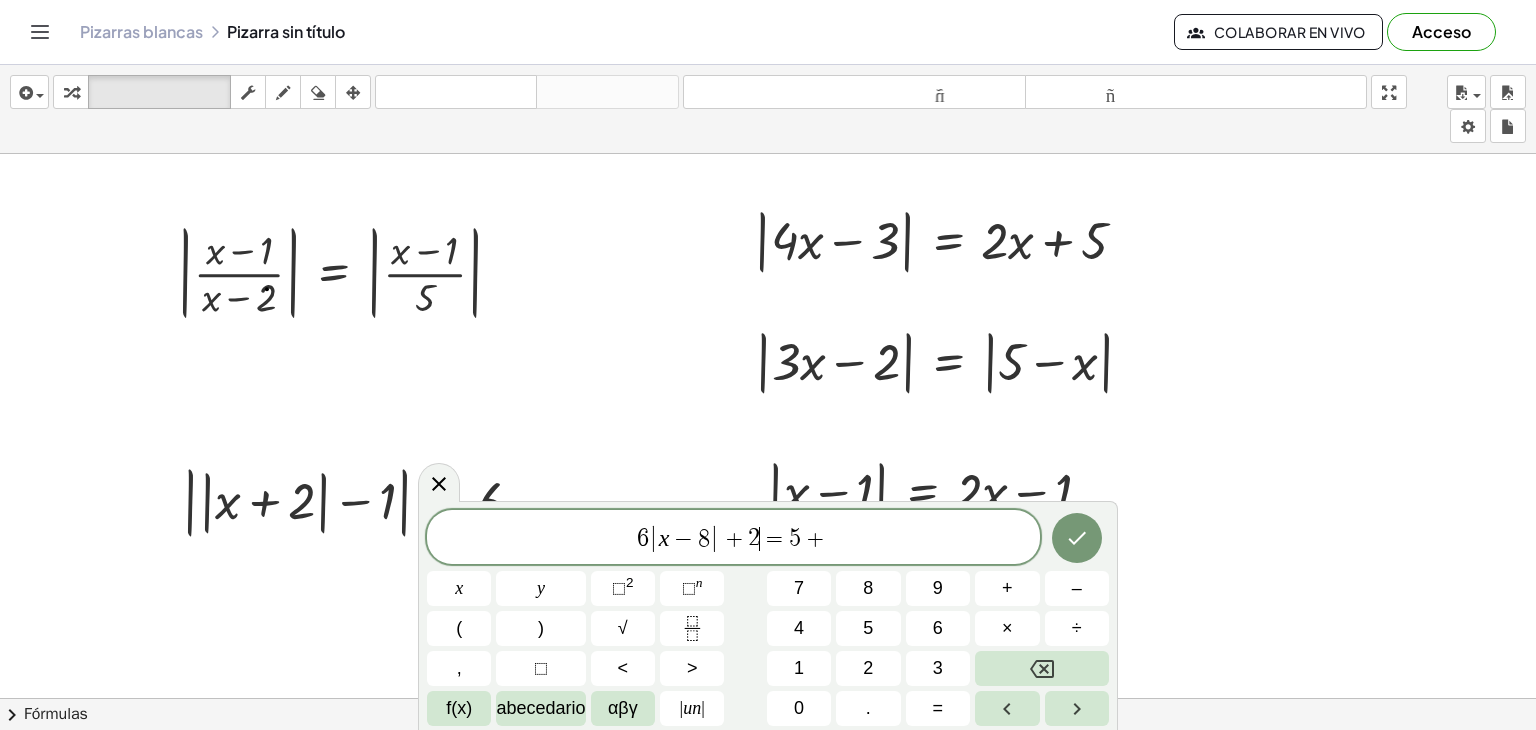 click on "=" at bounding box center [774, 539] 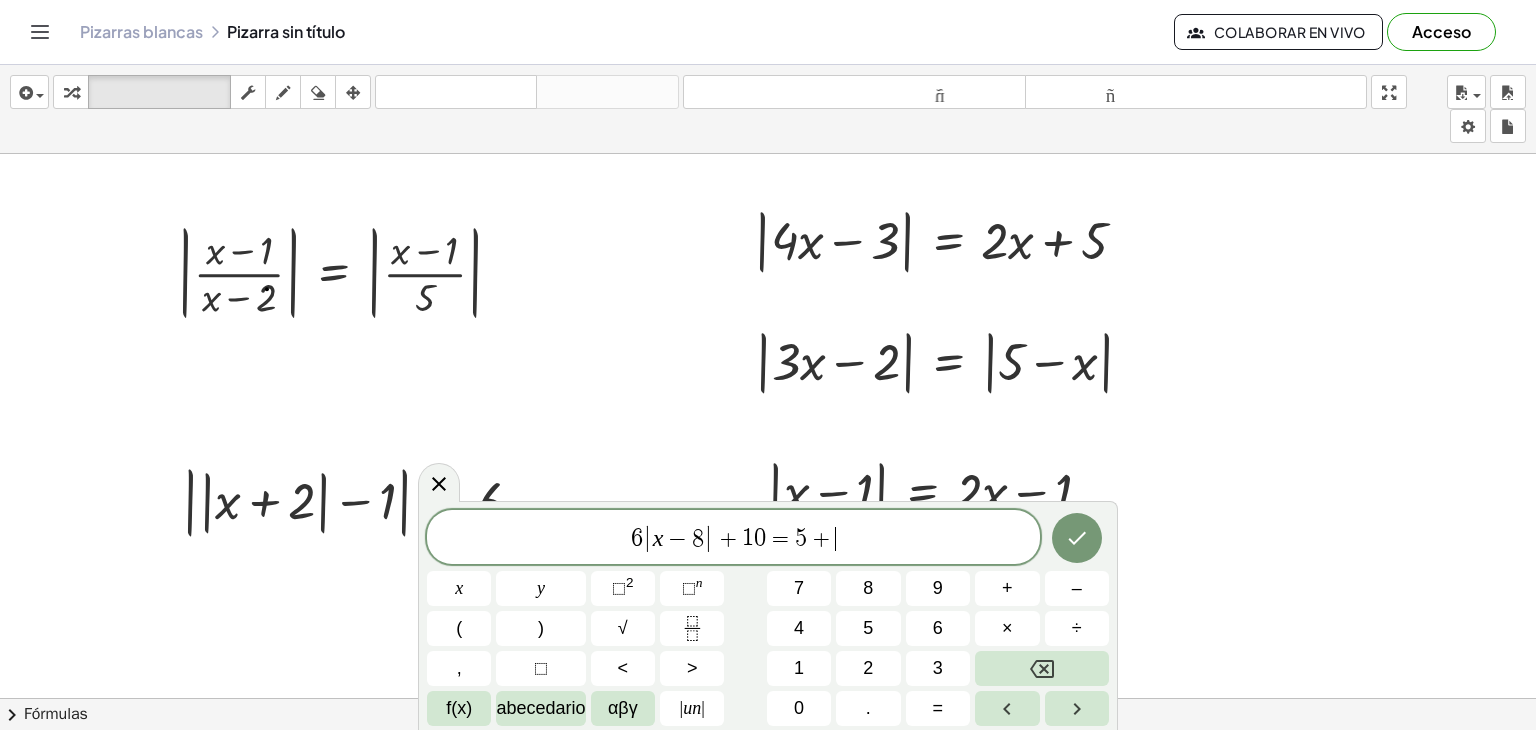 click on "+" at bounding box center (821, 539) 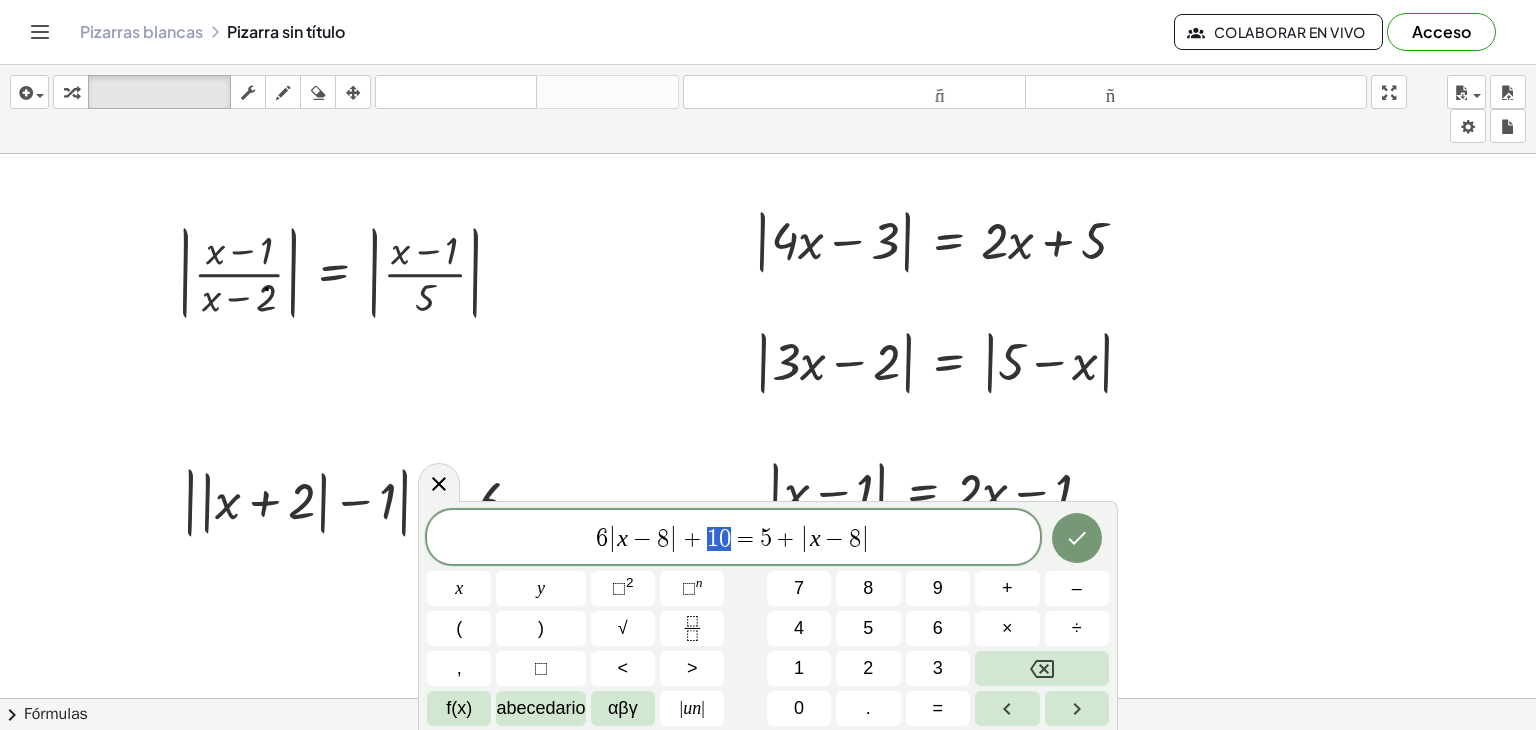 drag, startPoint x: 728, startPoint y: 536, endPoint x: 693, endPoint y: 543, distance: 35.69314 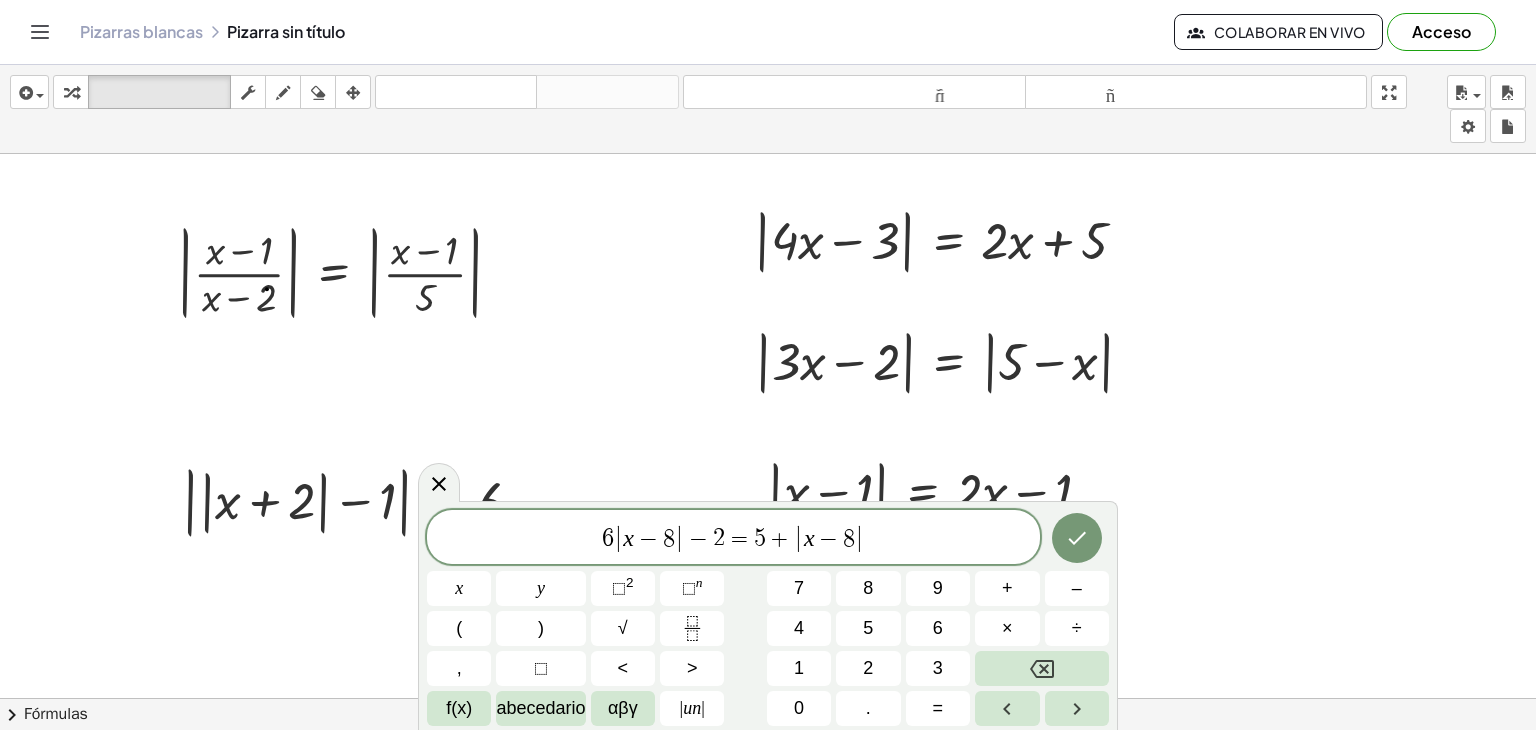click on "6 | x − 8 | − 2 ​ = 5 + | x − 8 |" at bounding box center [733, 538] 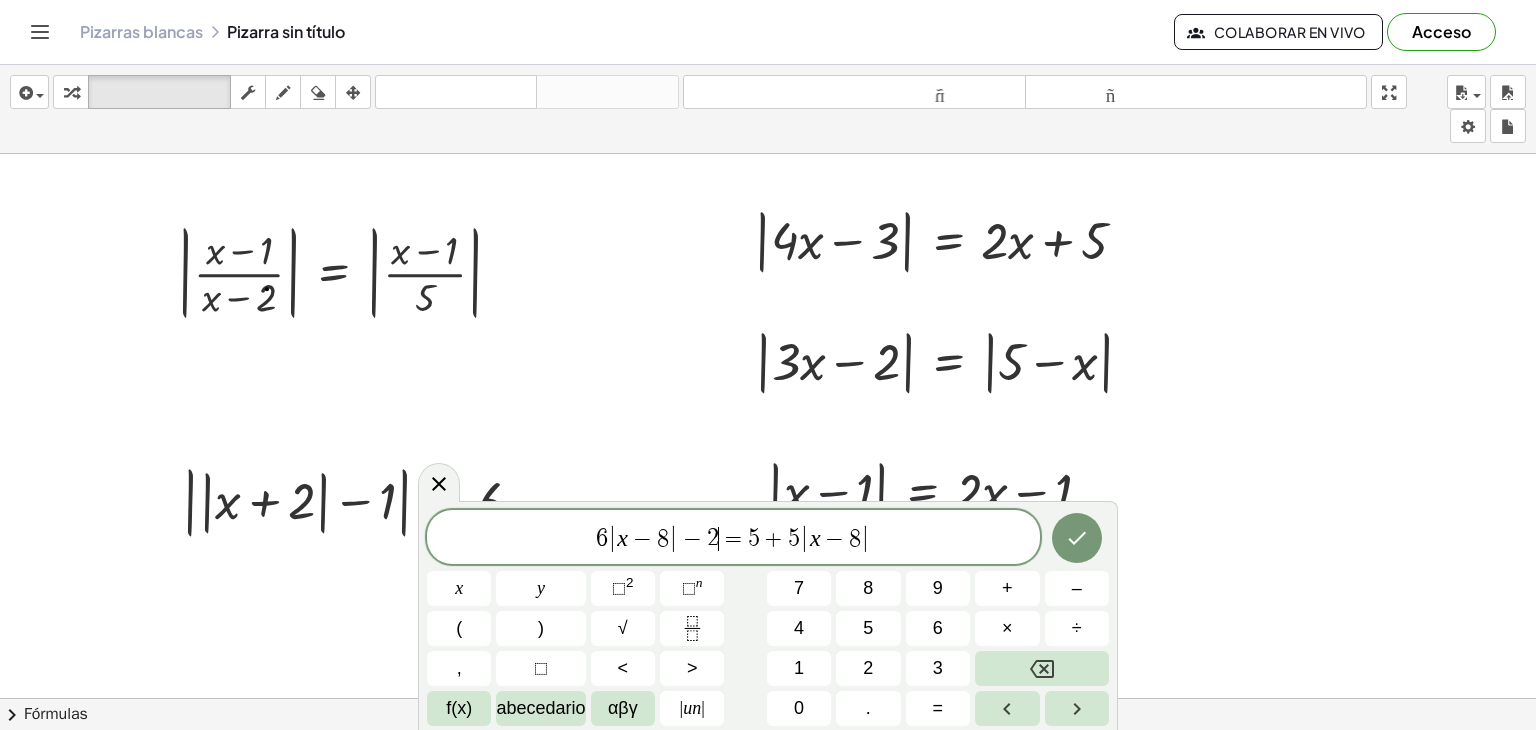 click on "=" at bounding box center (733, 539) 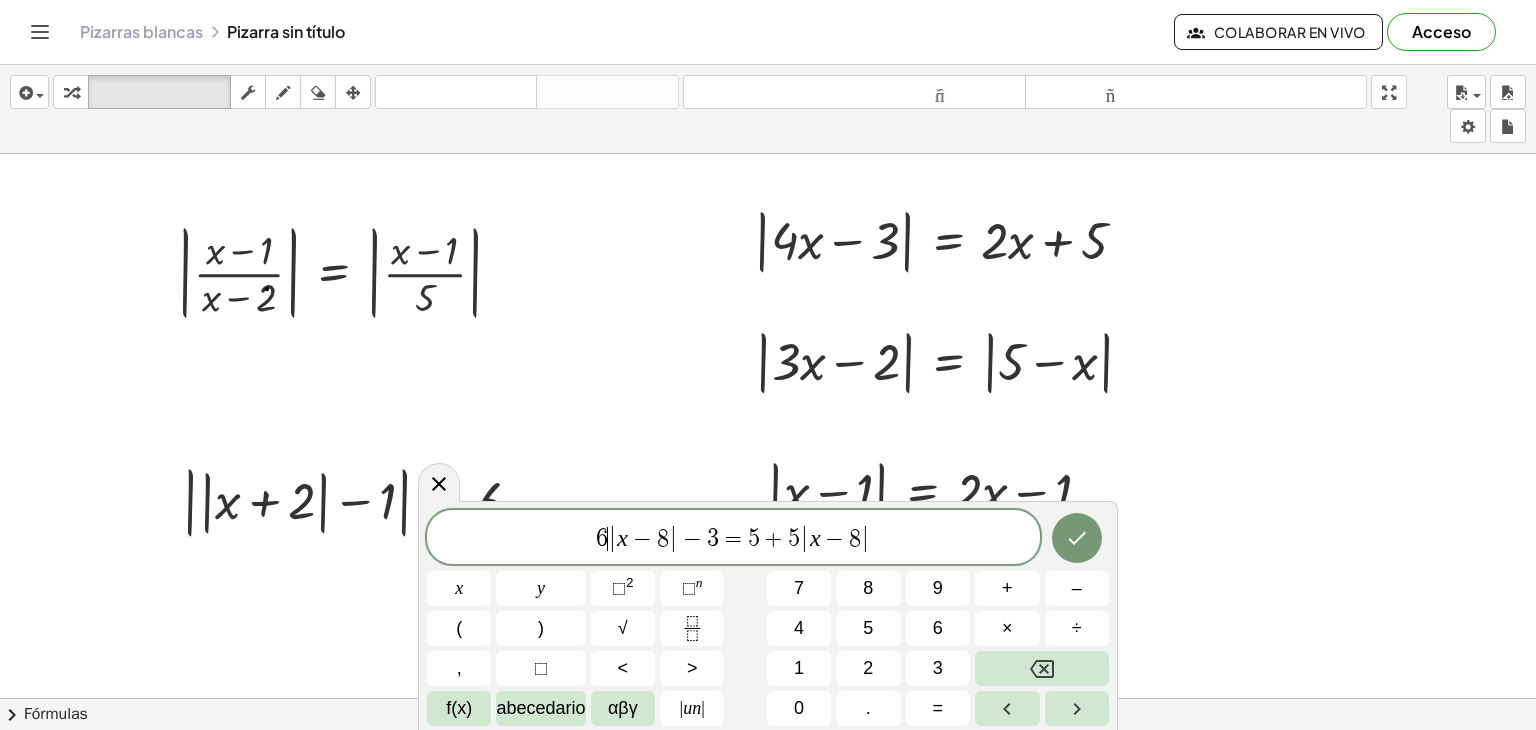 click on "6 ​ | x − 8 | − 3 = 5 + 5 | x − 8 |" at bounding box center (733, 538) 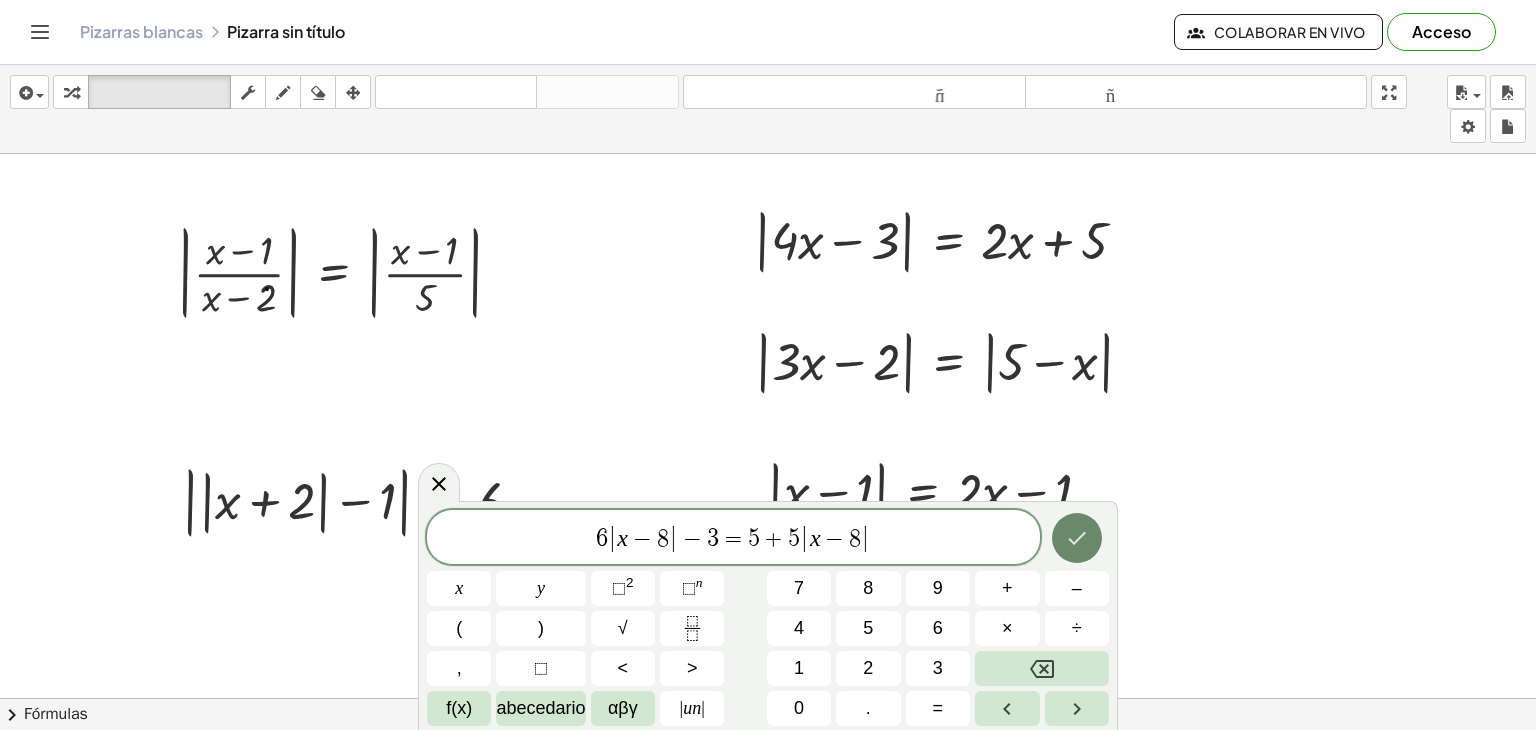 click 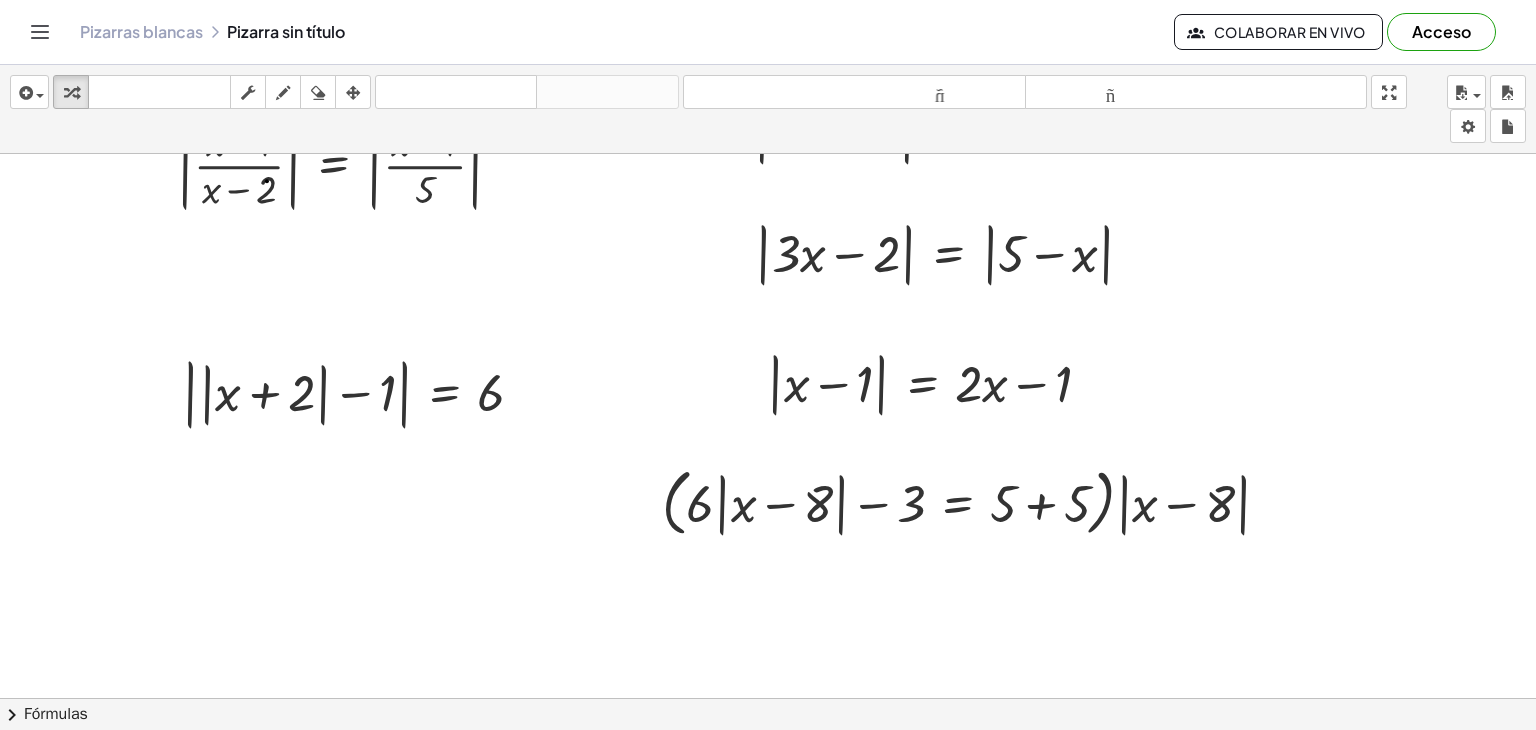 scroll, scrollTop: 120, scrollLeft: 0, axis: vertical 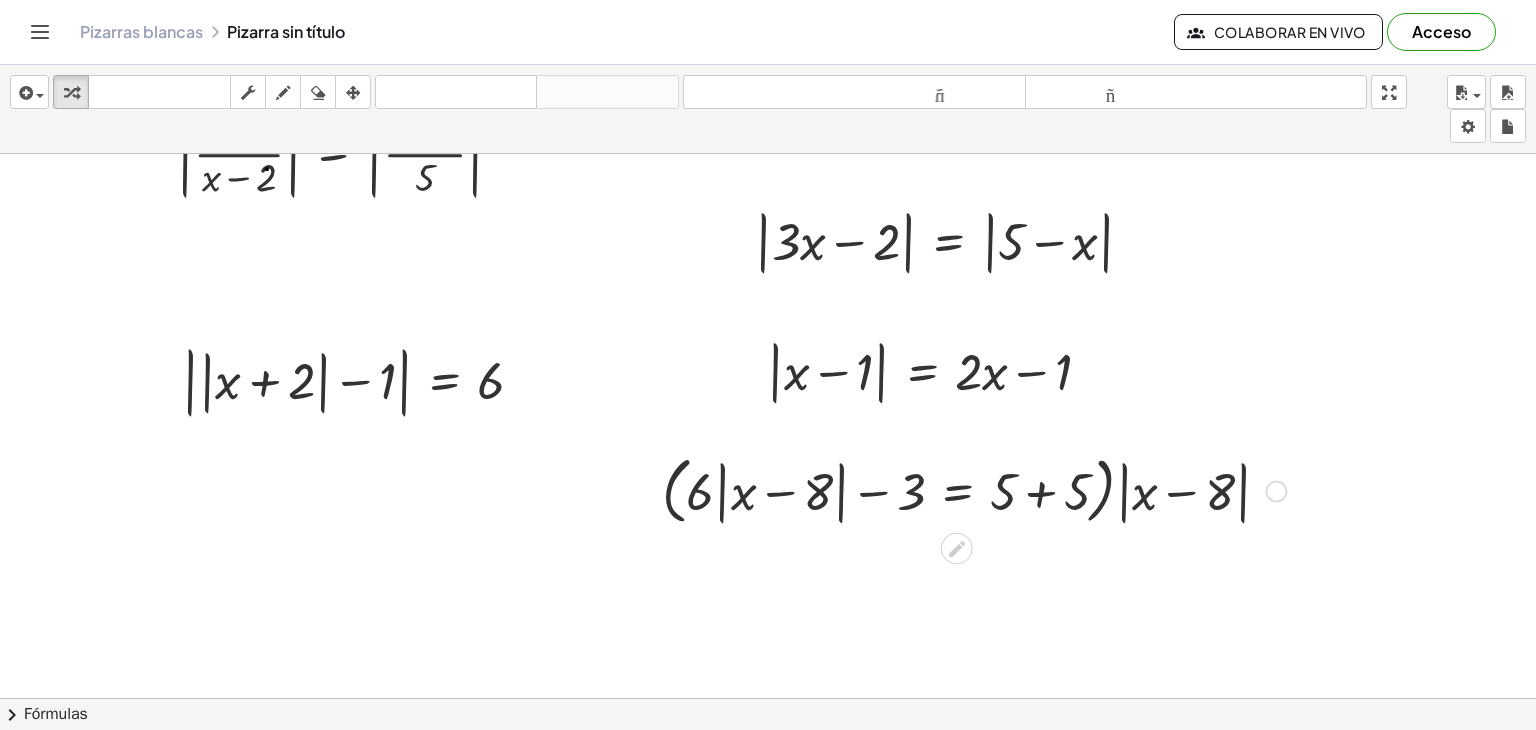 click at bounding box center [974, 489] 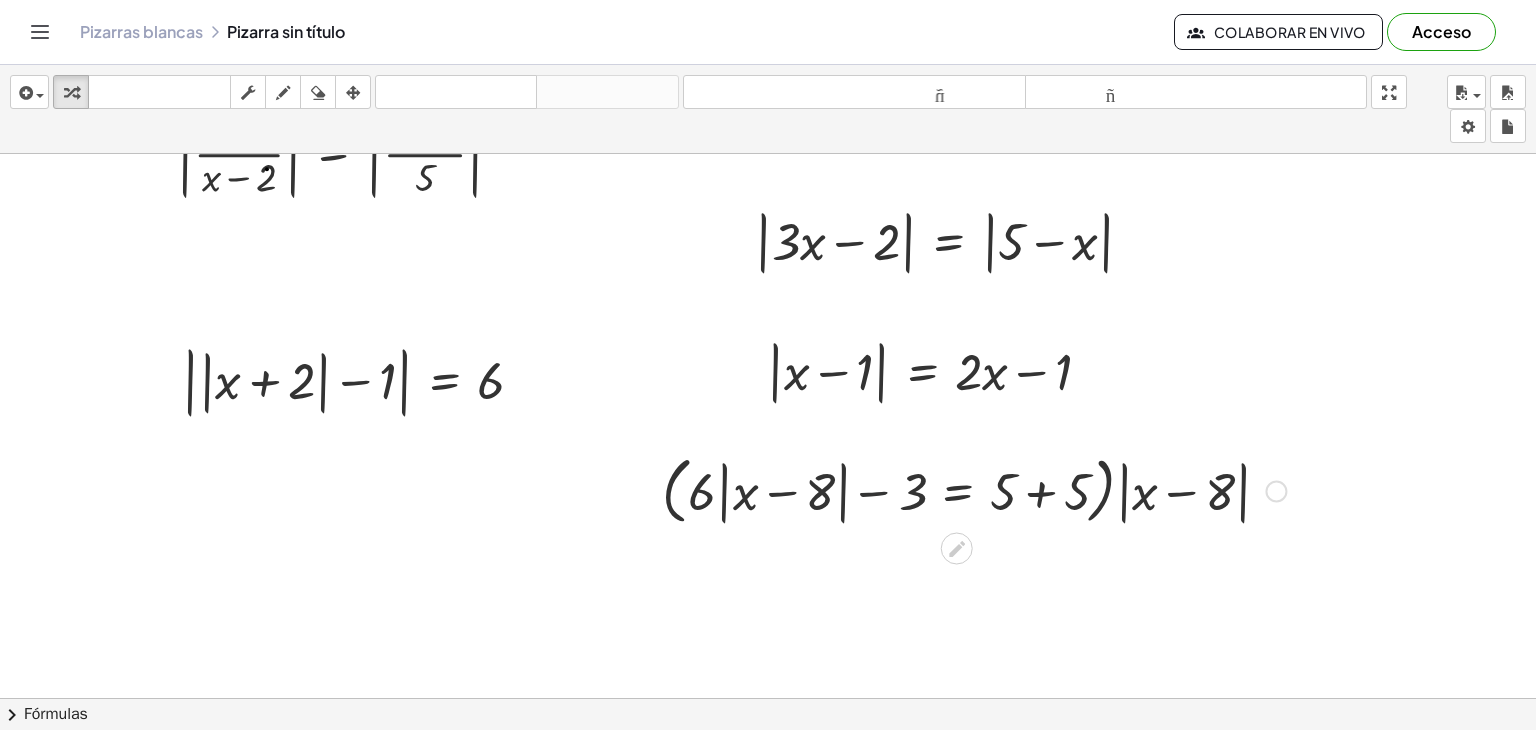 click at bounding box center (974, 489) 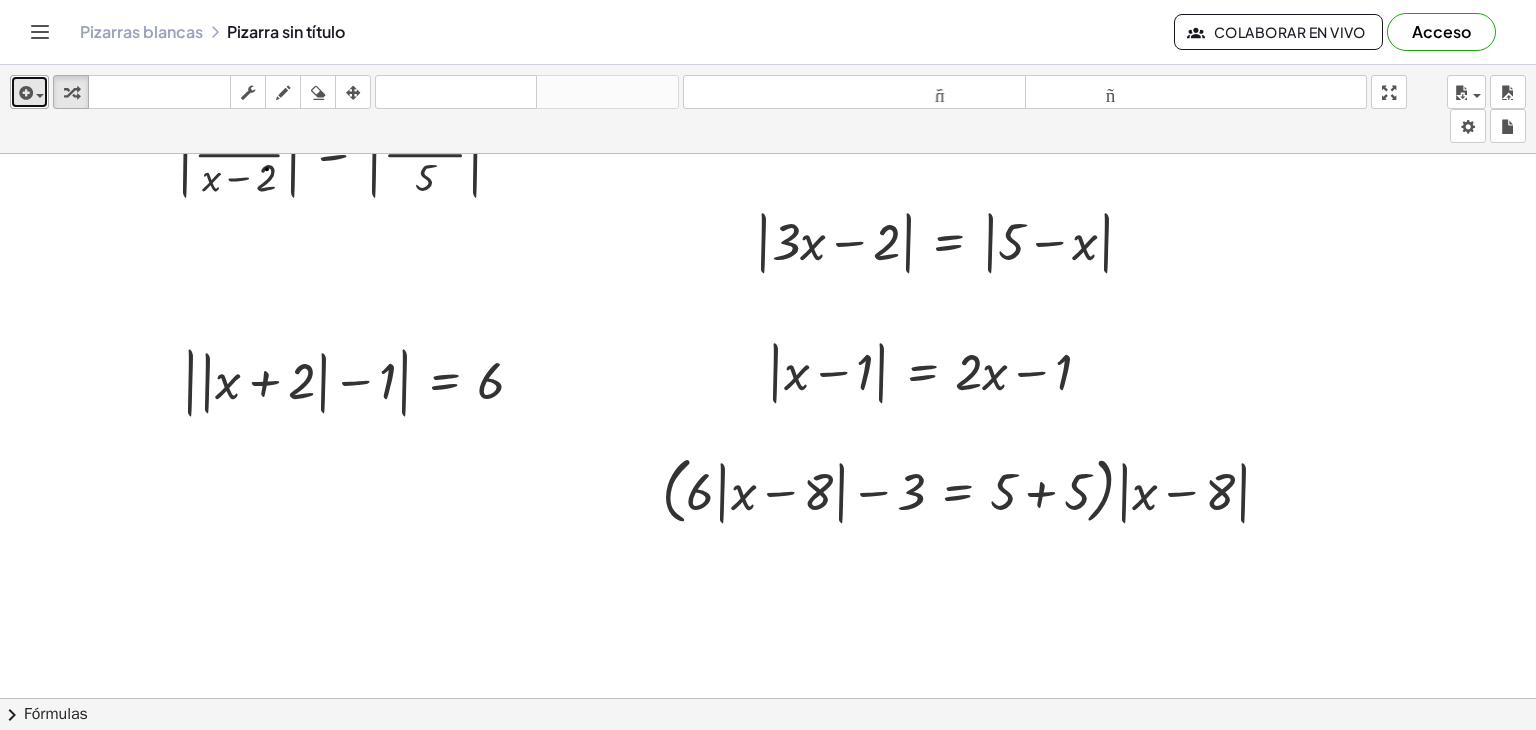 click at bounding box center (40, 96) 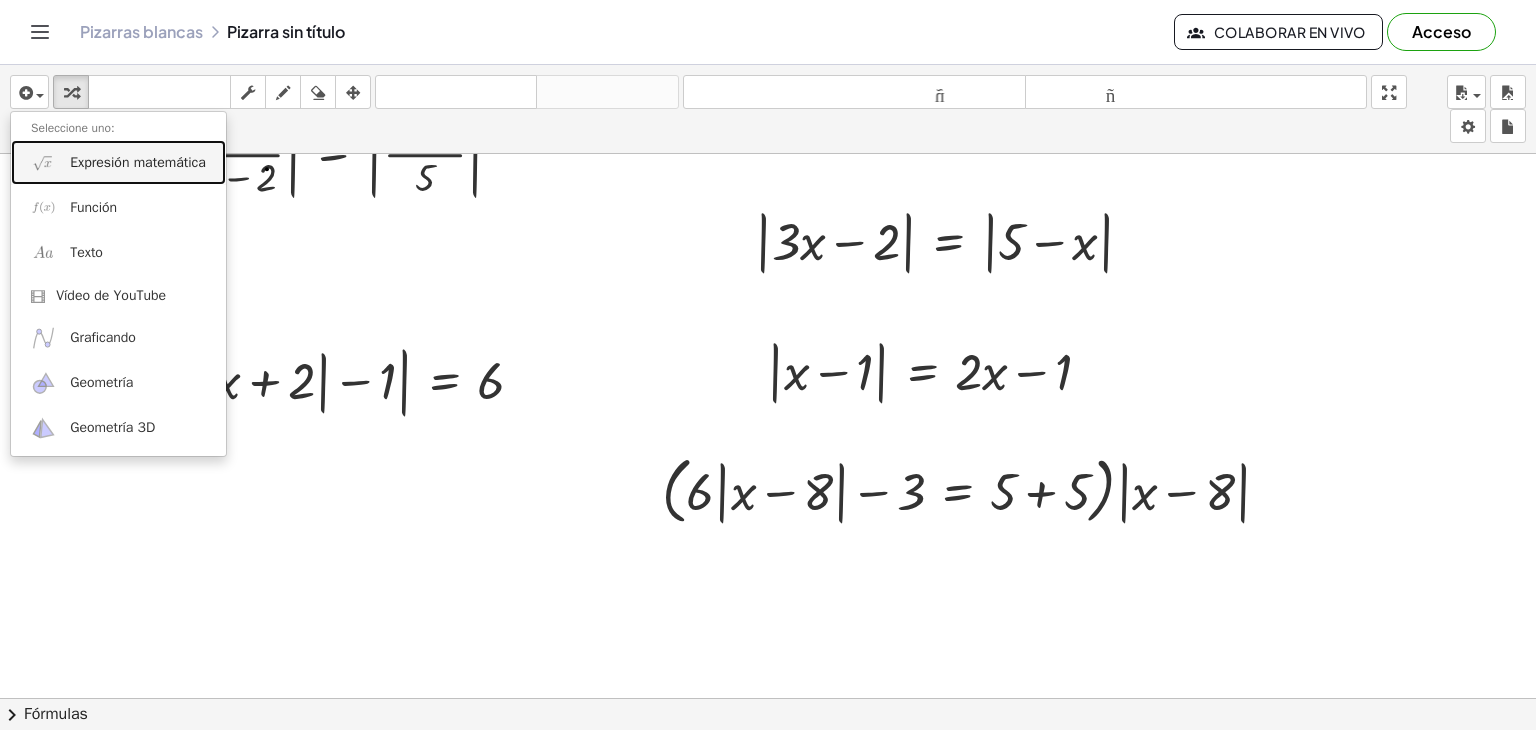 click on "Expresión matemática" at bounding box center [138, 162] 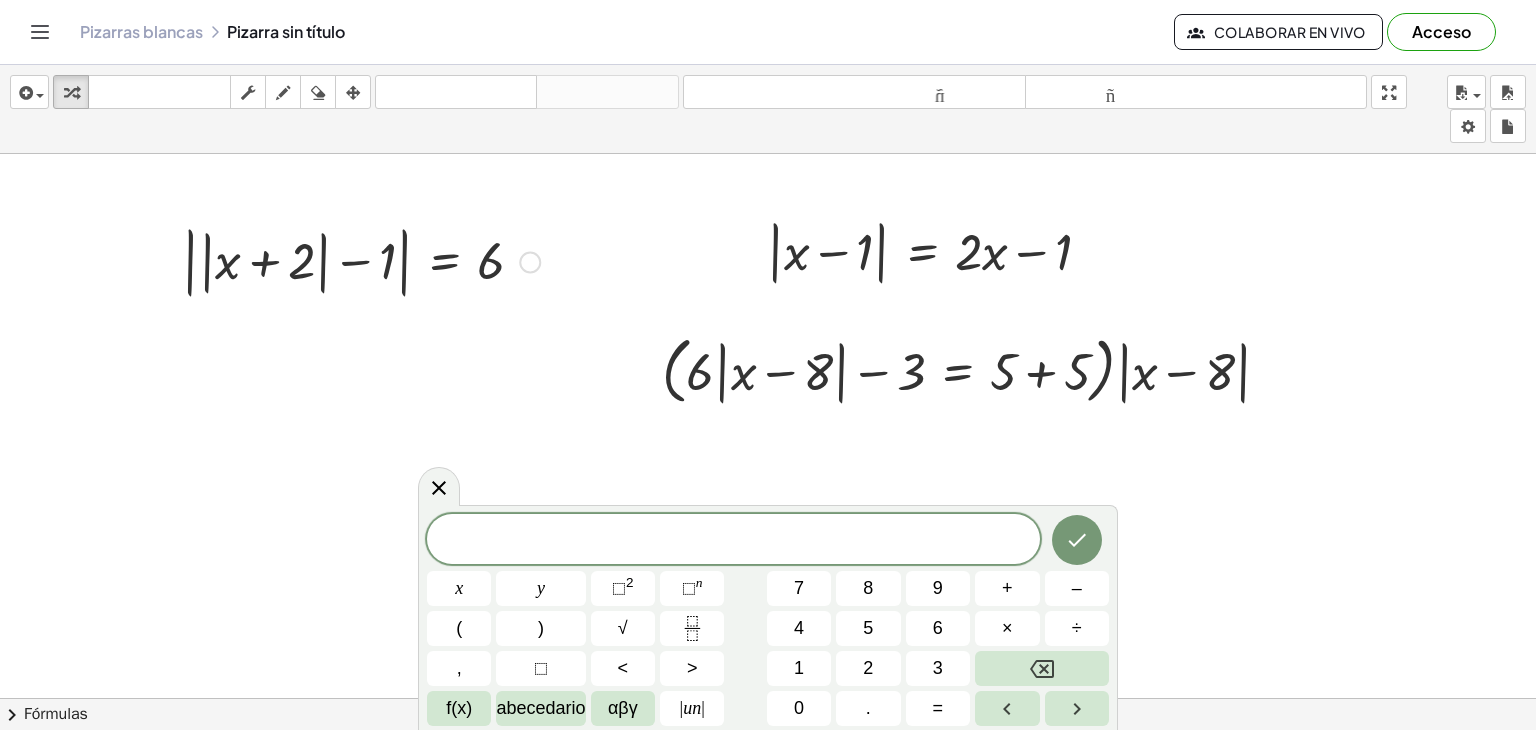 scroll, scrollTop: 240, scrollLeft: 0, axis: vertical 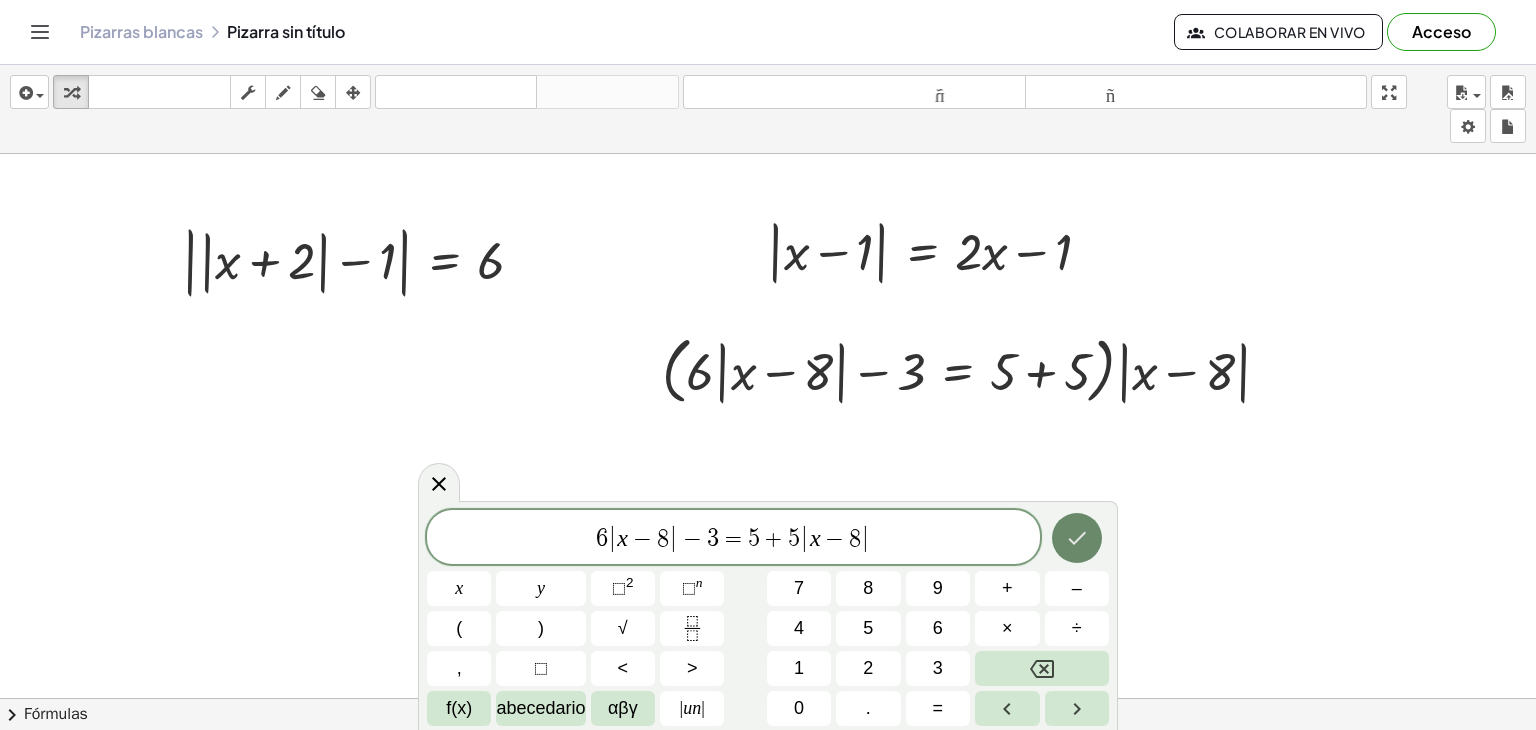 click 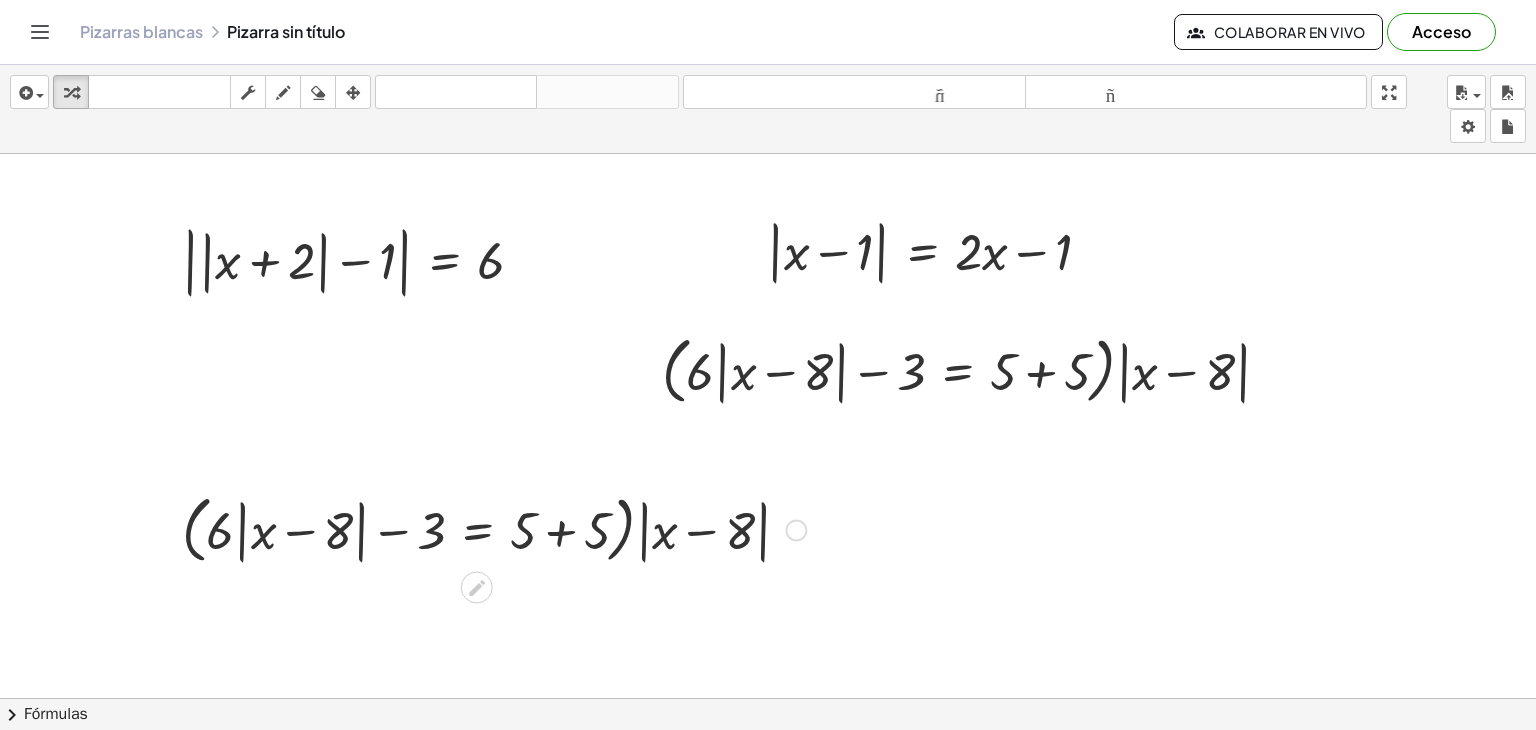 click at bounding box center [494, 528] 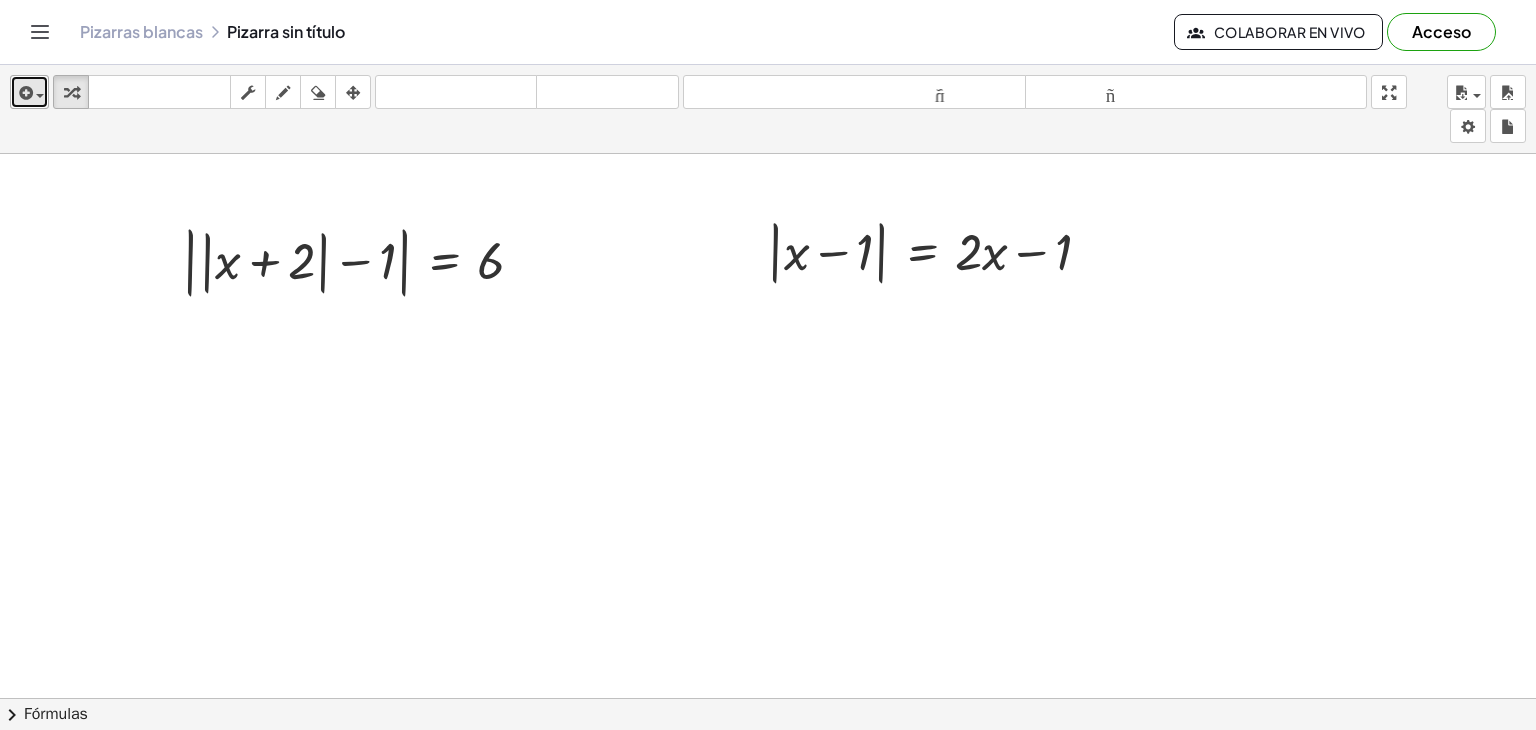 click at bounding box center [24, 93] 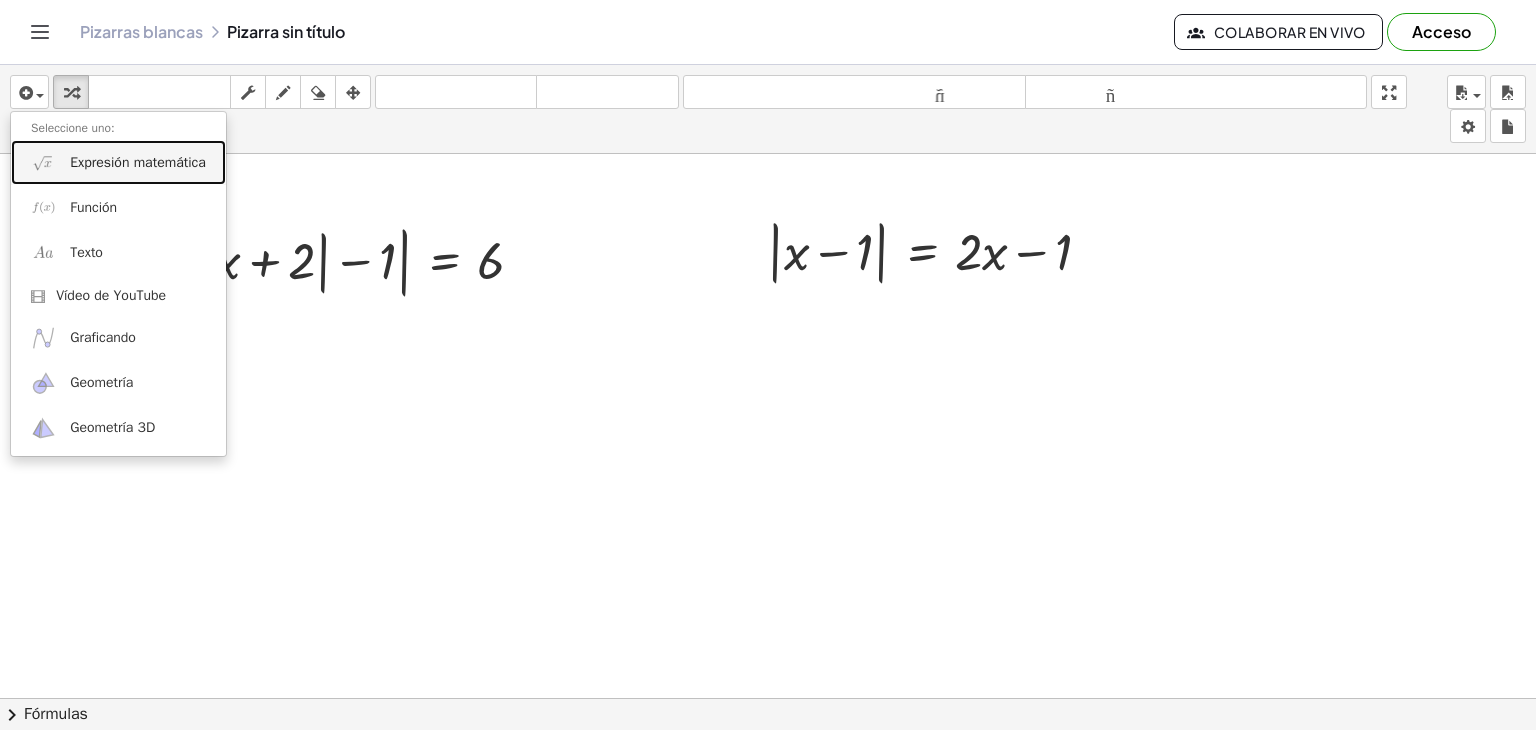 click on "Expresión matemática" at bounding box center (118, 162) 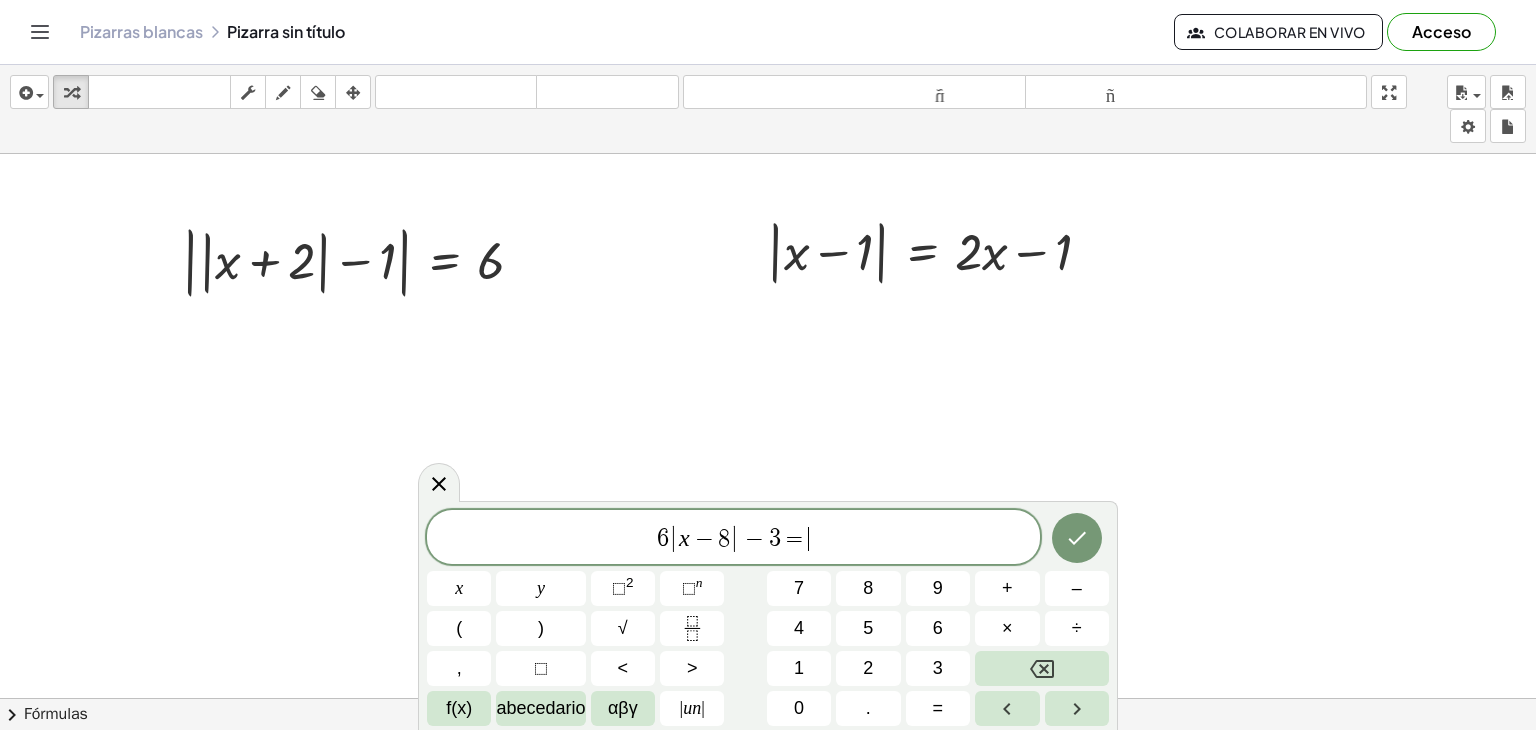 click on "|" at bounding box center [674, 538] 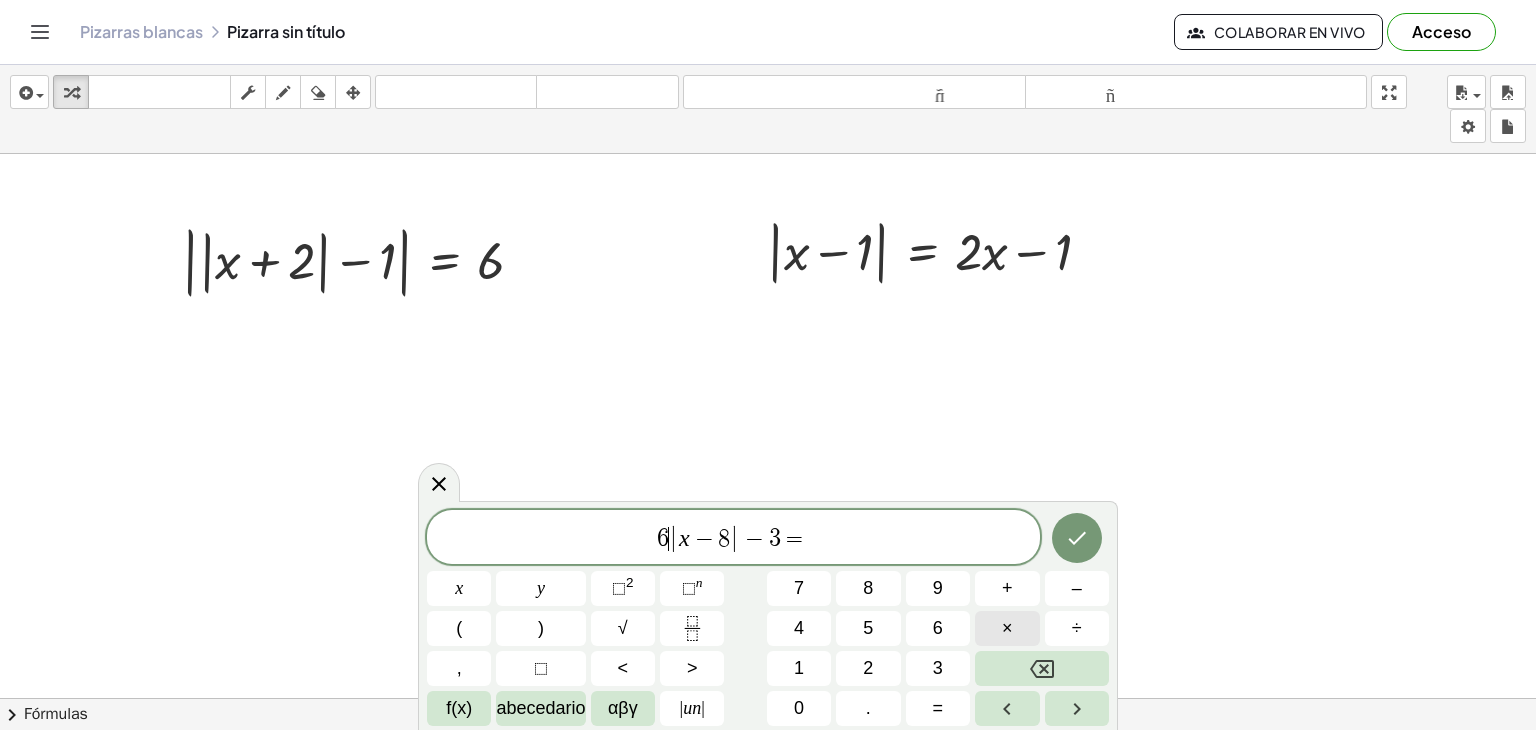 click on "×" at bounding box center [1007, 628] 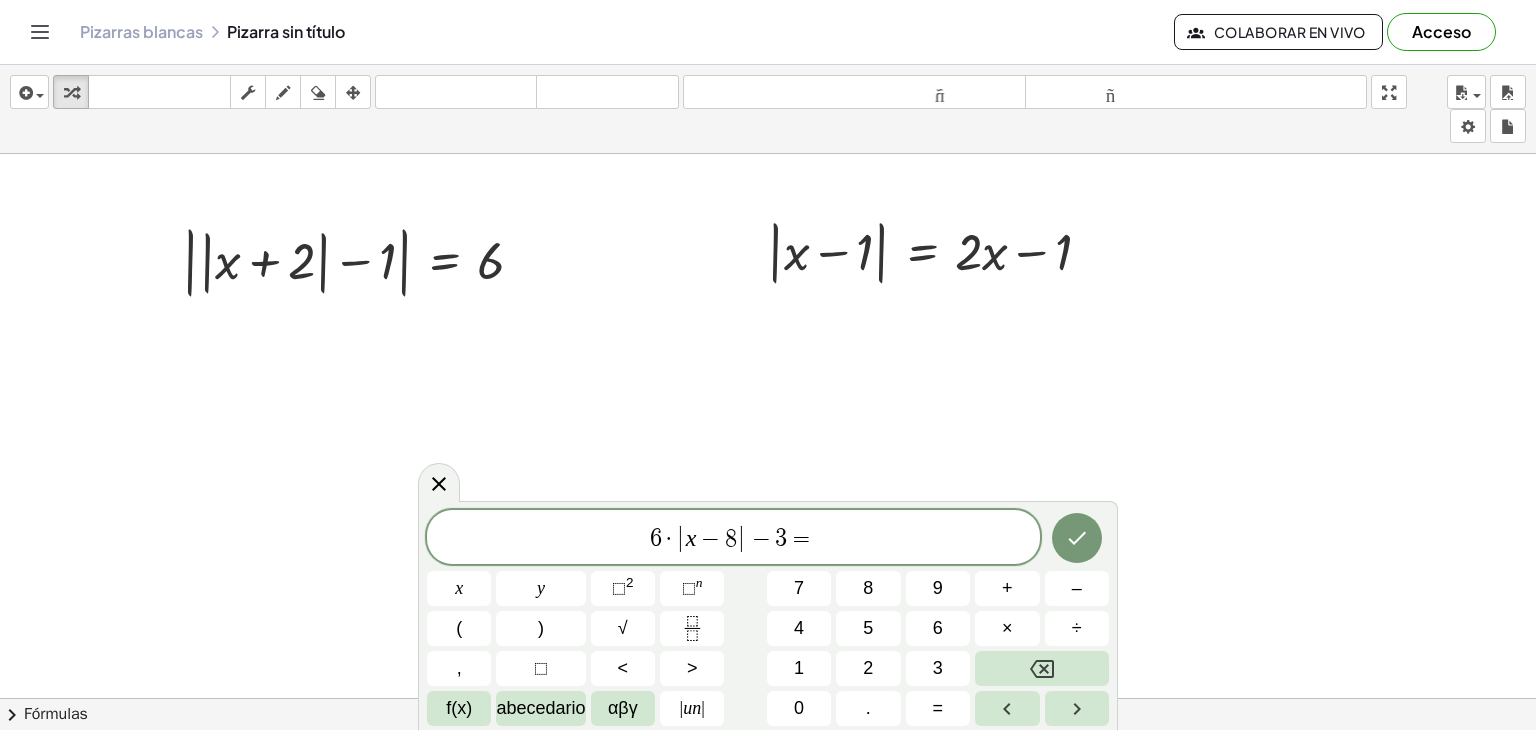 click on "6 · ​ | x − 8 | − 3 =" at bounding box center [733, 538] 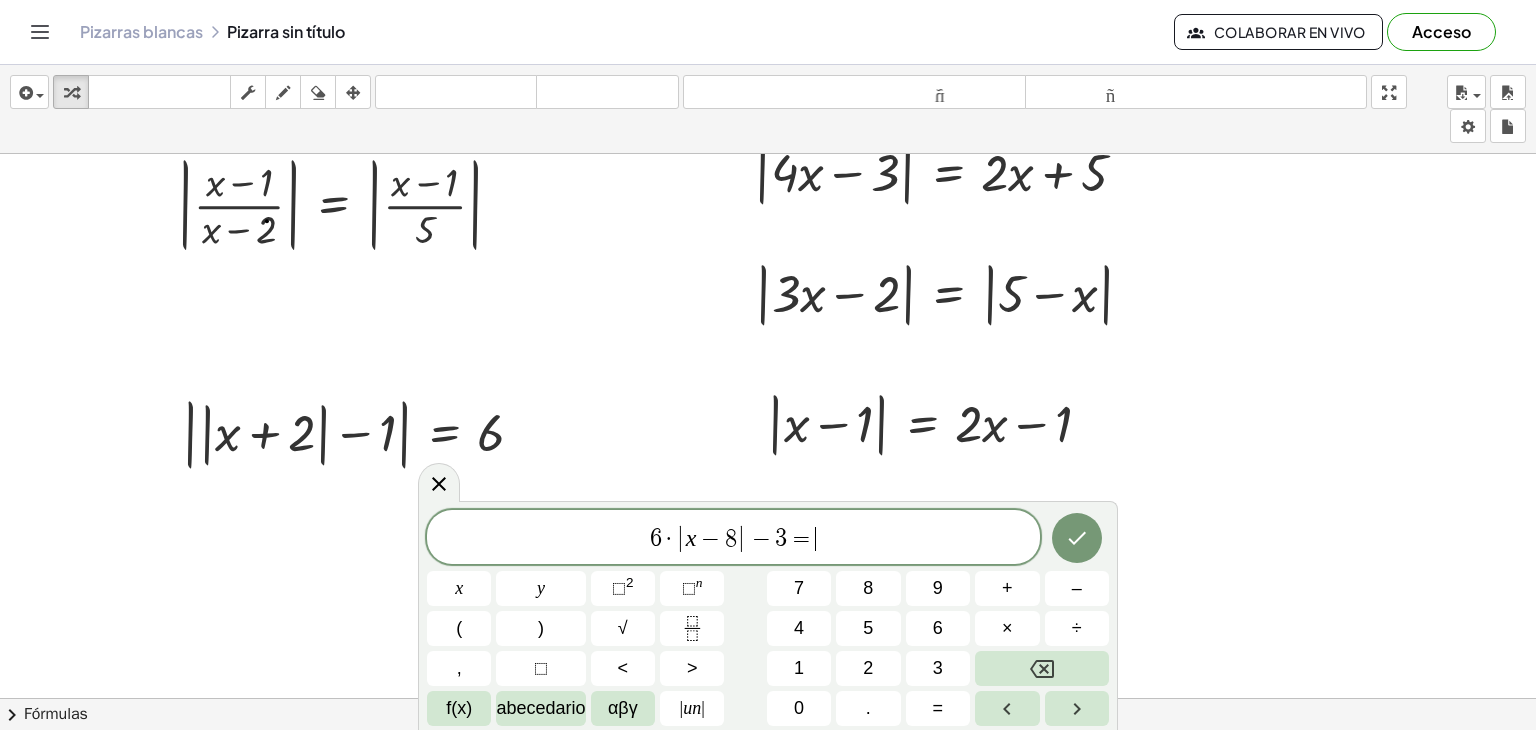 scroll, scrollTop: 72, scrollLeft: 0, axis: vertical 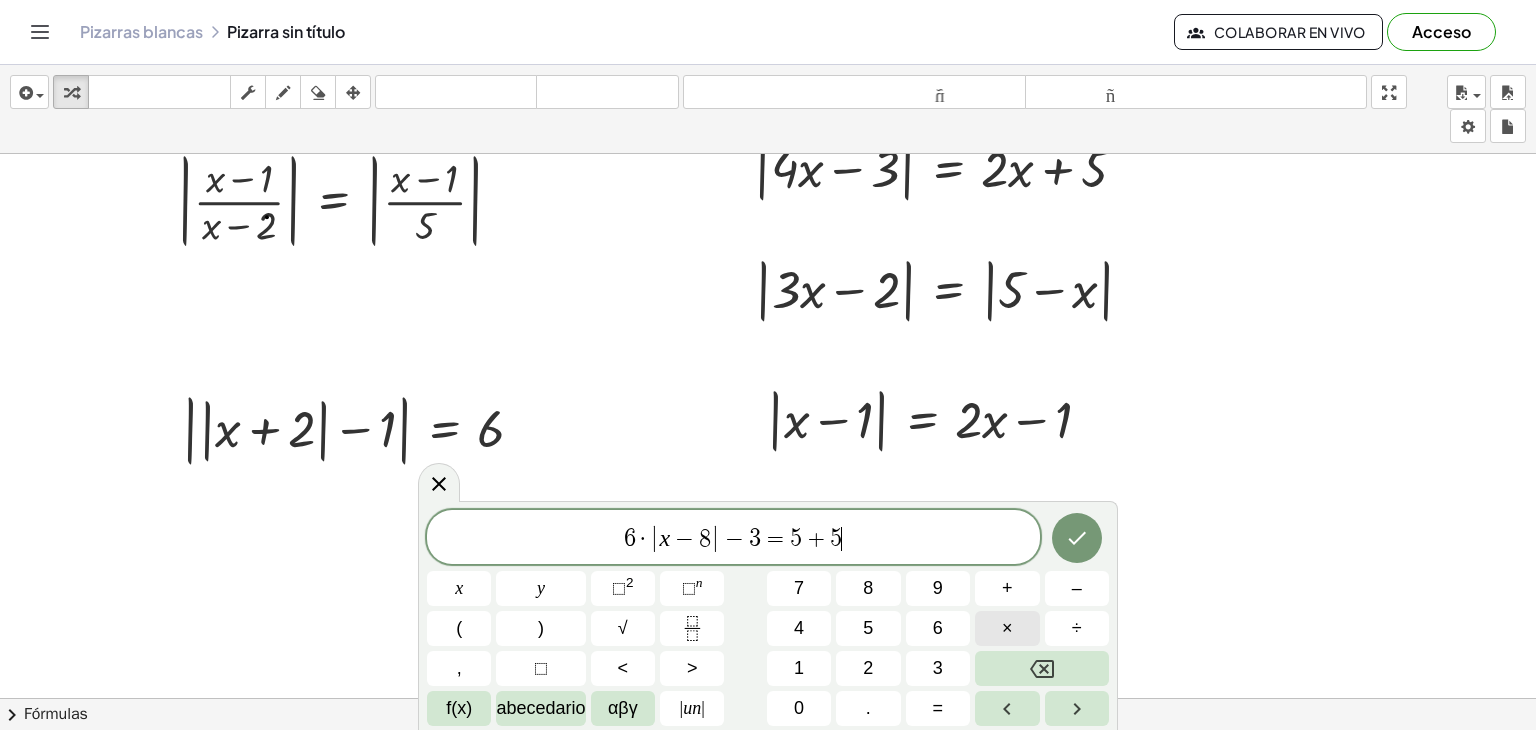 click on "×" at bounding box center [1007, 628] 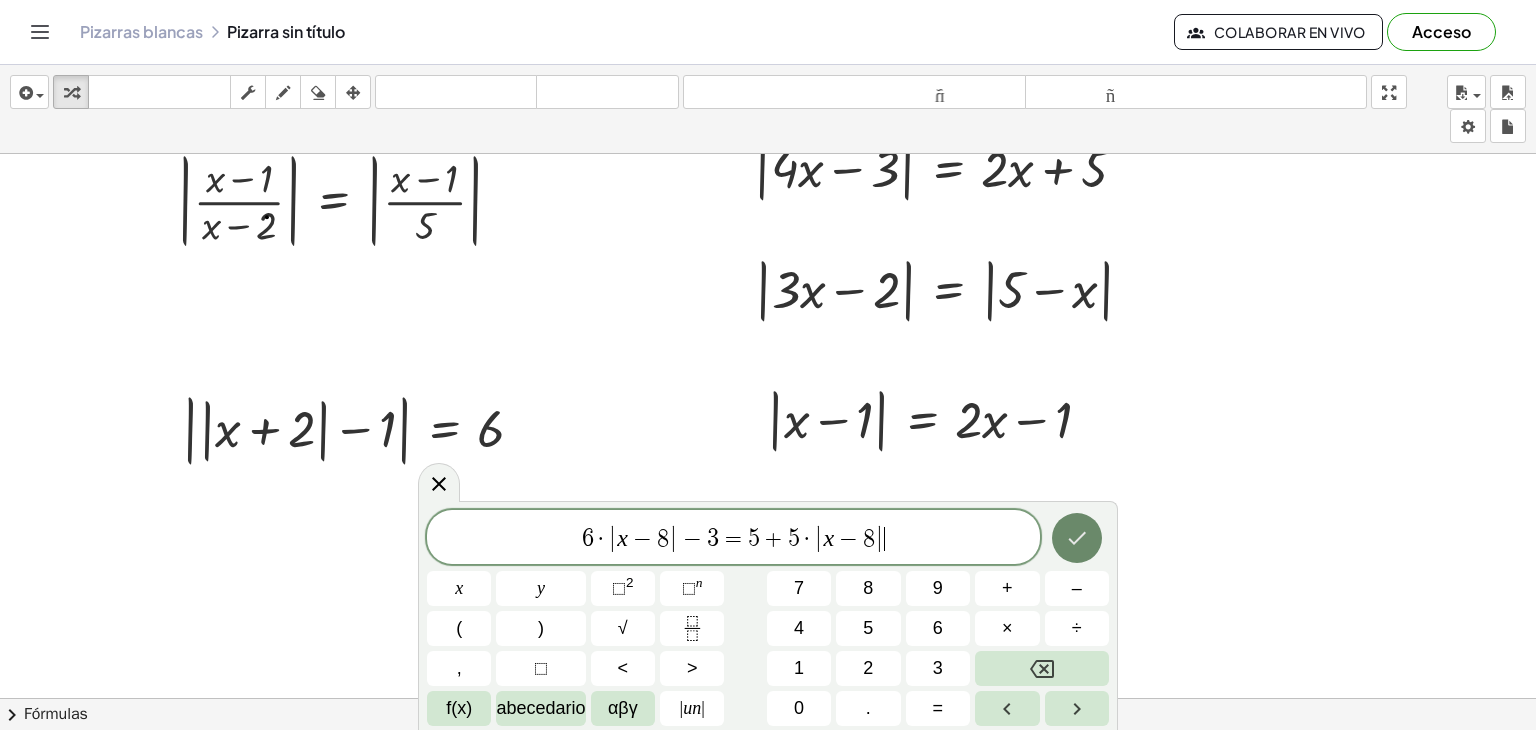 click at bounding box center (1077, 538) 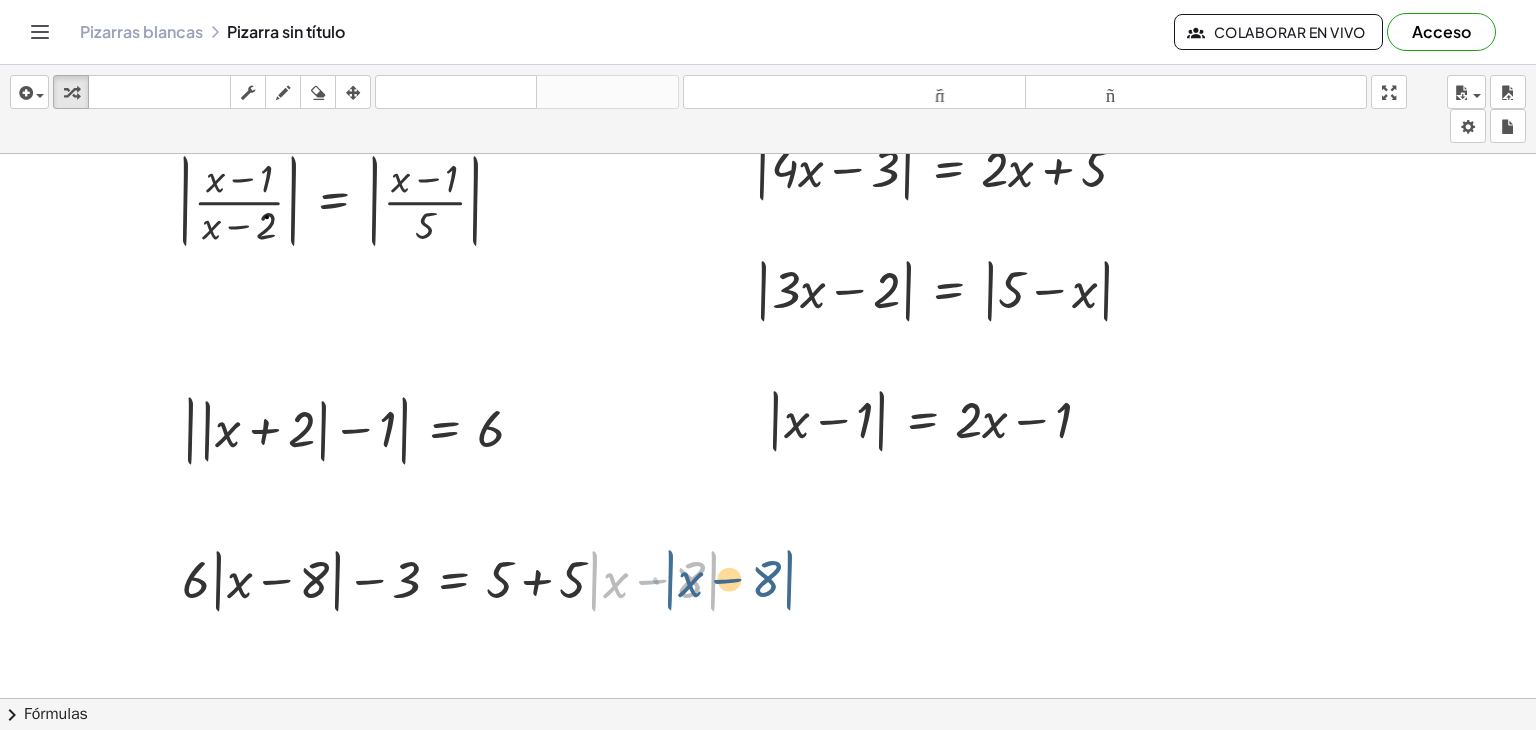 drag, startPoint x: 588, startPoint y: 581, endPoint x: 664, endPoint y: 580, distance: 76.00658 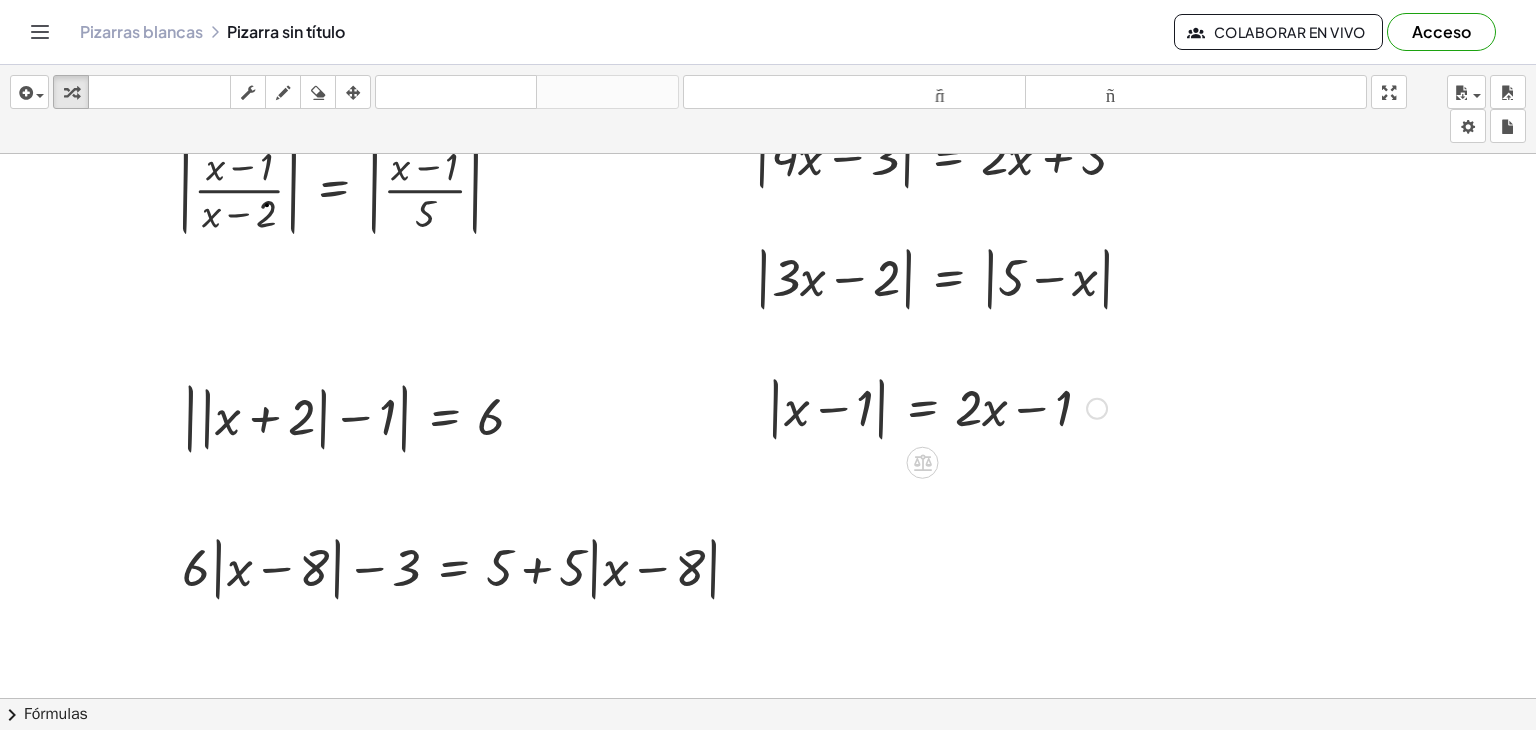 scroll, scrollTop: 100, scrollLeft: 0, axis: vertical 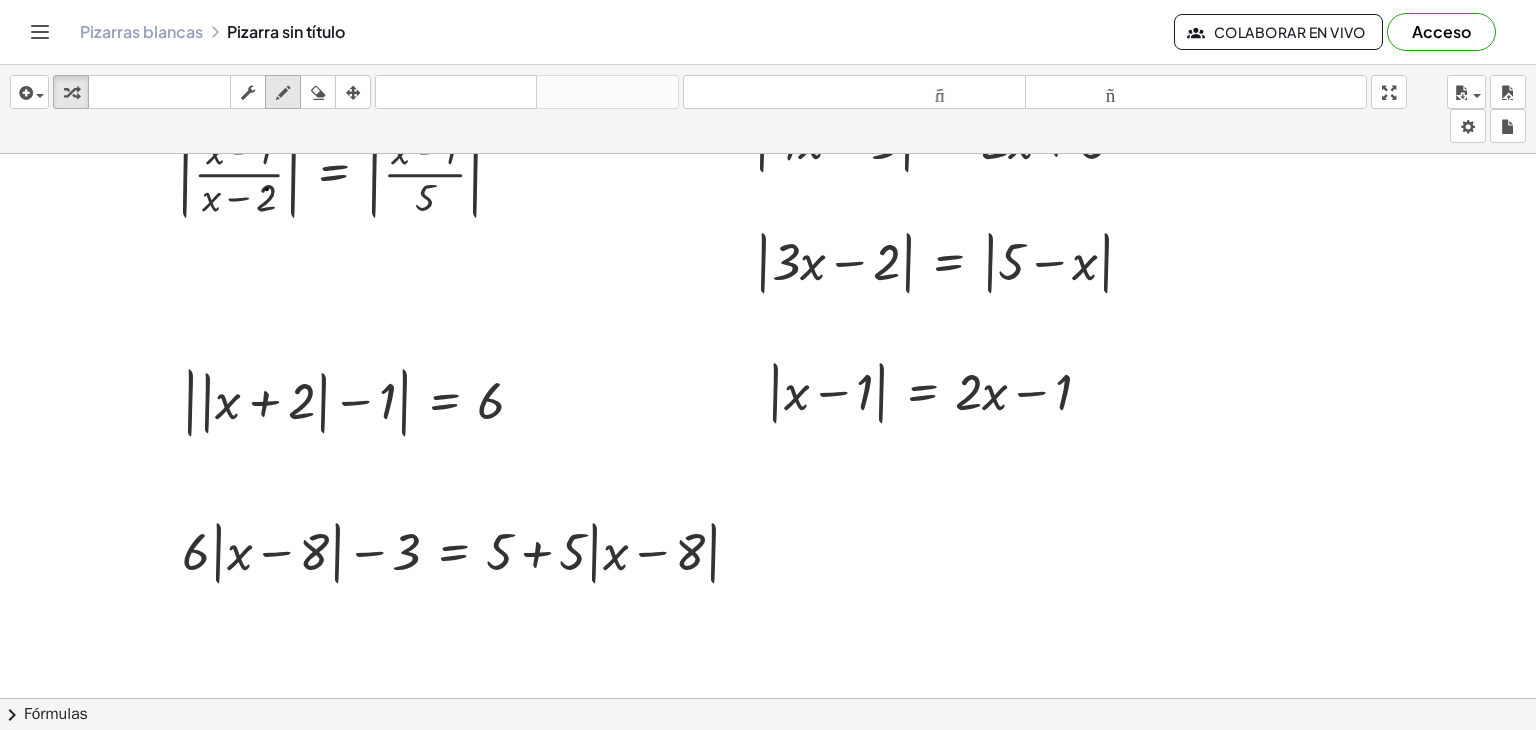 click at bounding box center [283, 93] 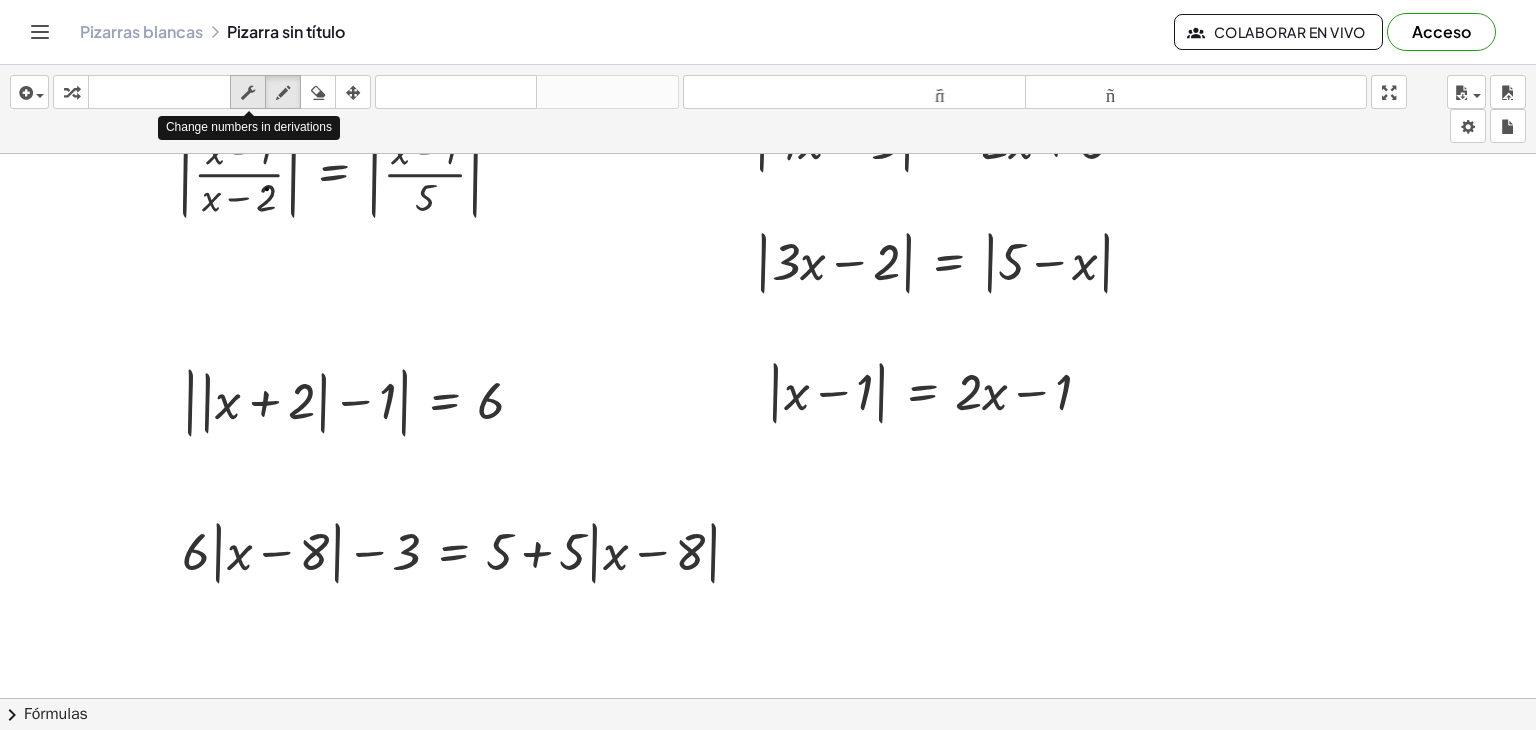 click at bounding box center [248, 92] 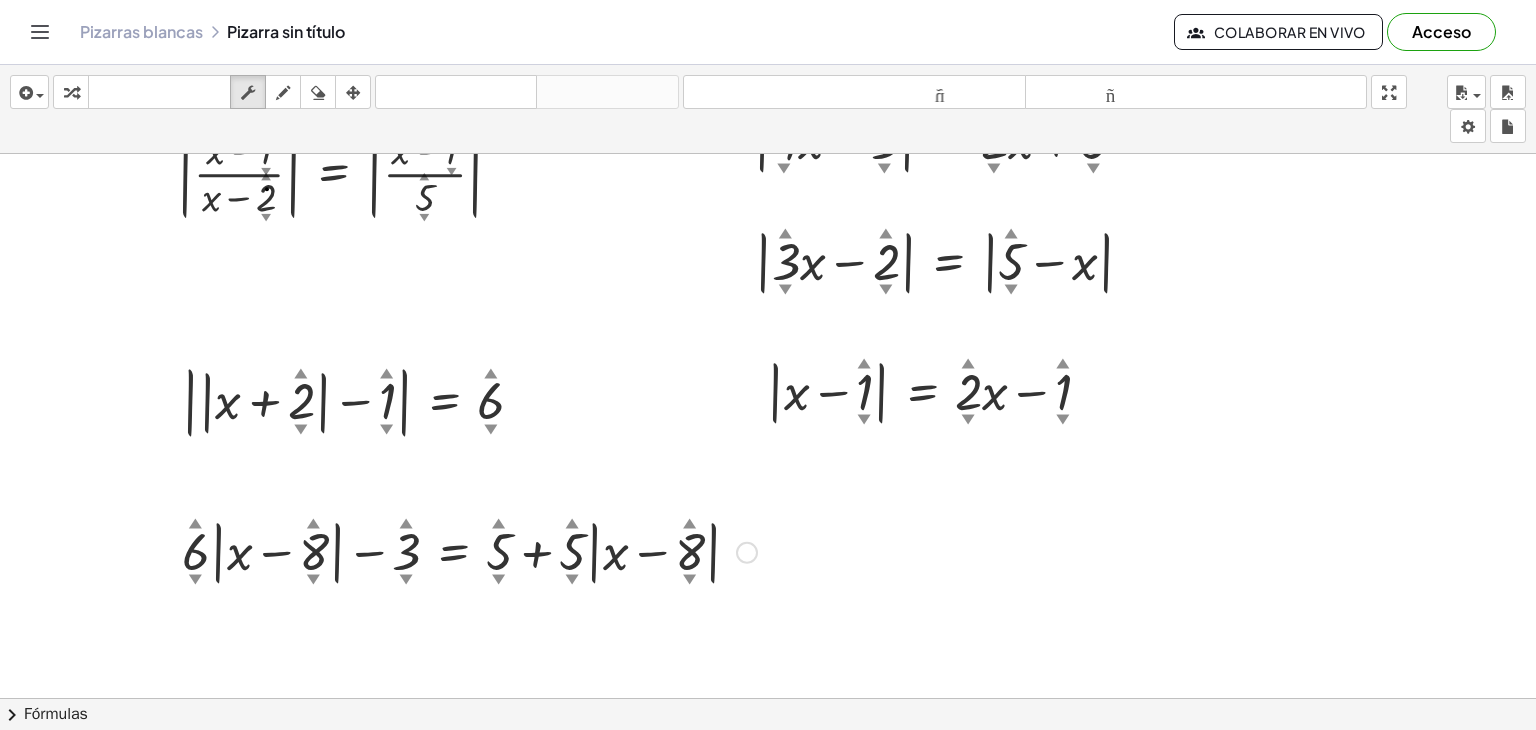 click on "▲" at bounding box center [195, 524] 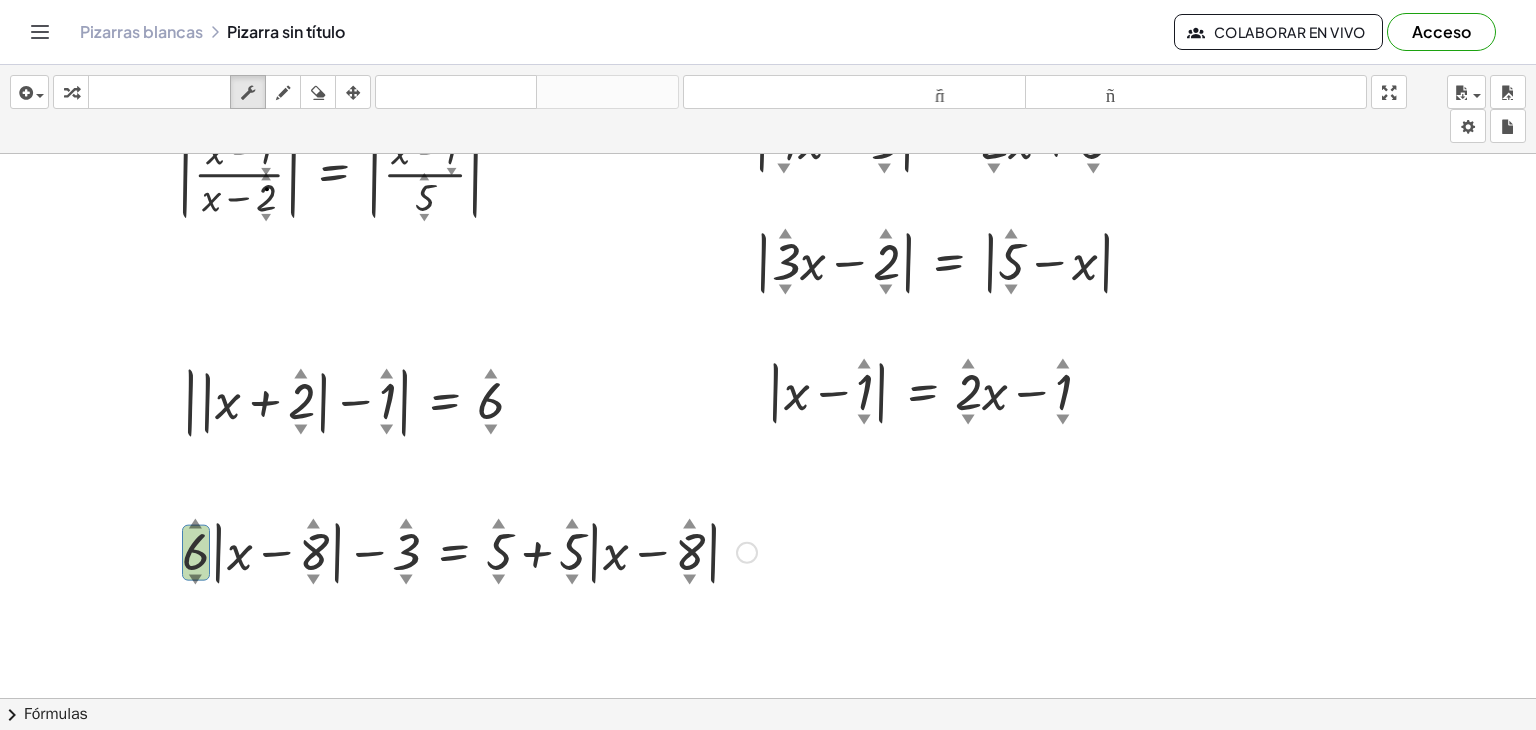 click on "▲" at bounding box center [195, 524] 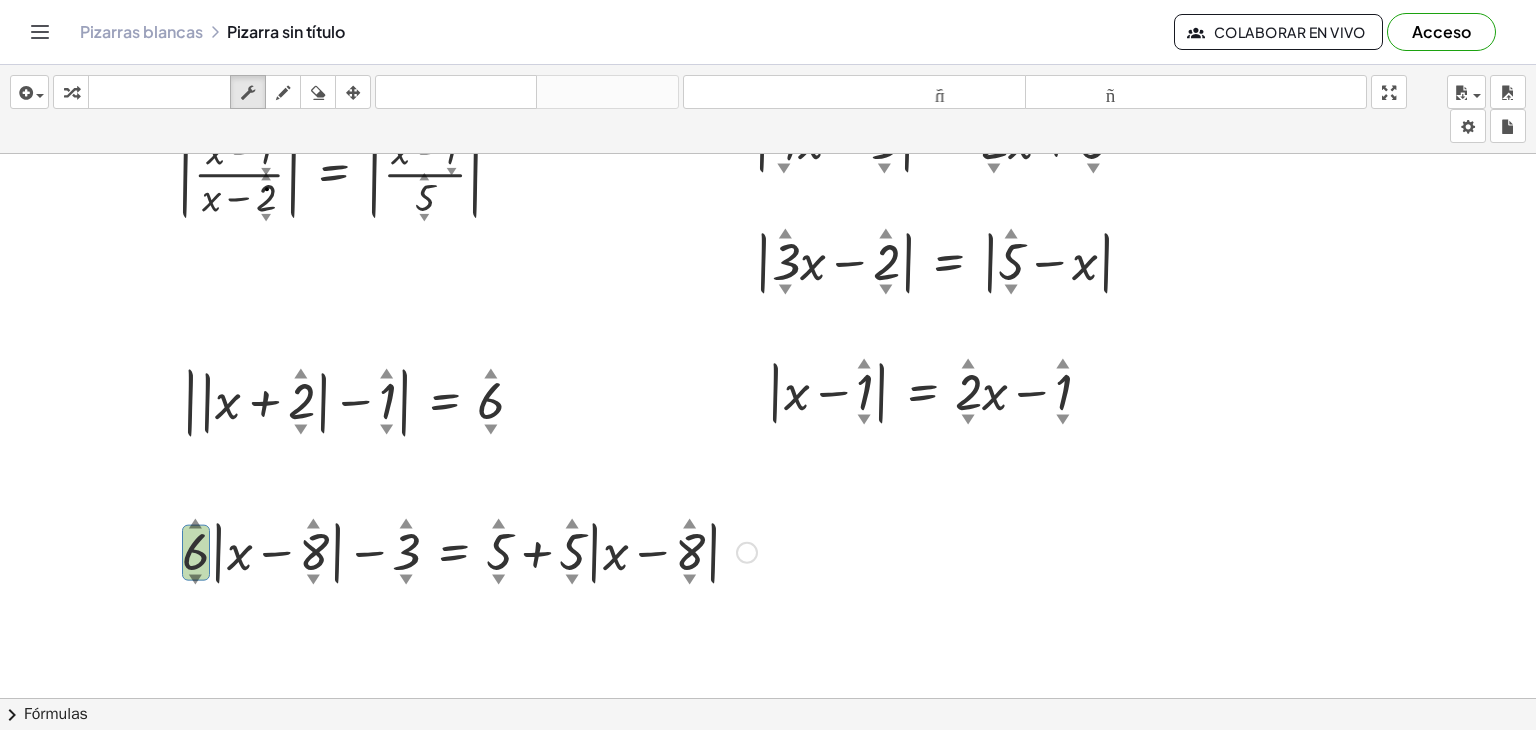 click on "▲" at bounding box center [195, 524] 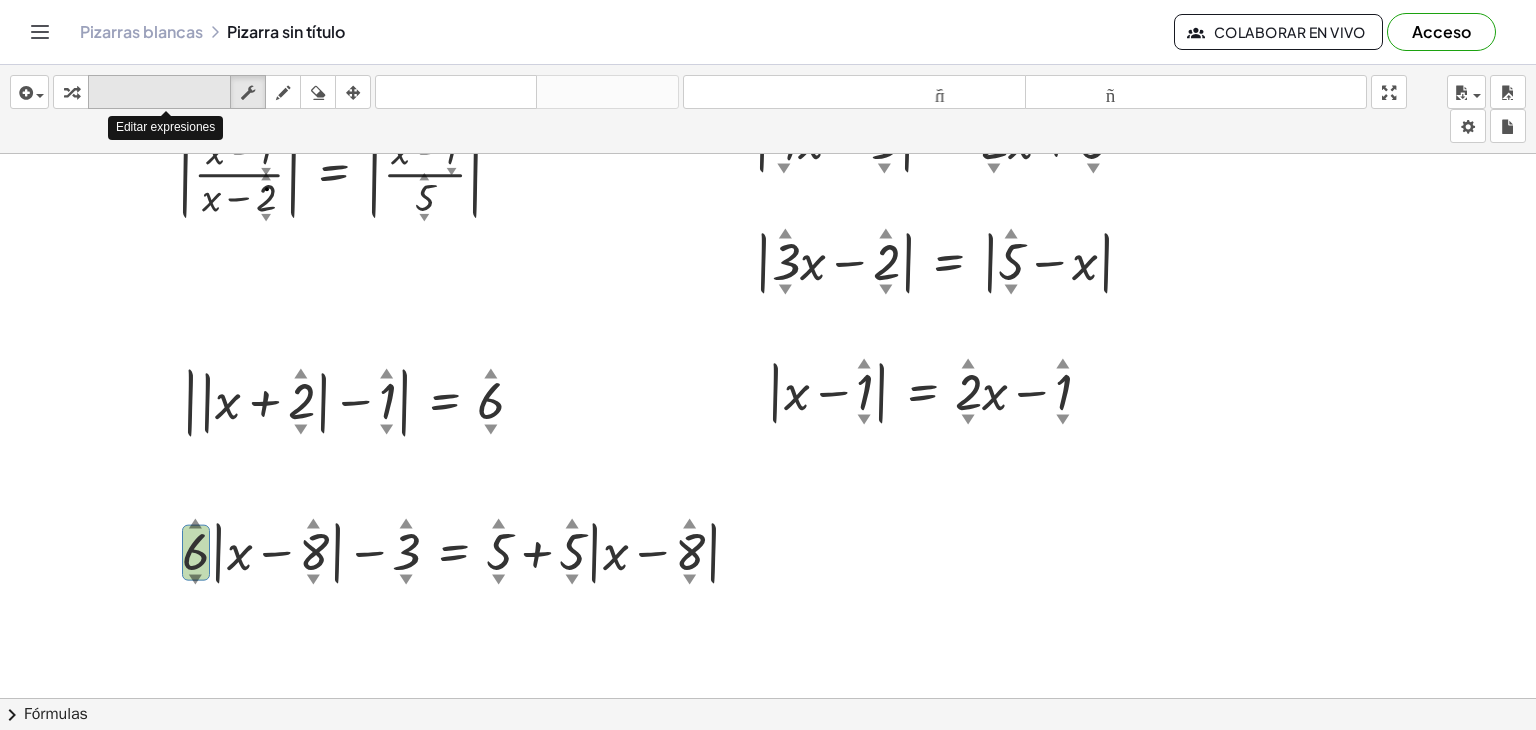 click on "teclado" at bounding box center (159, 92) 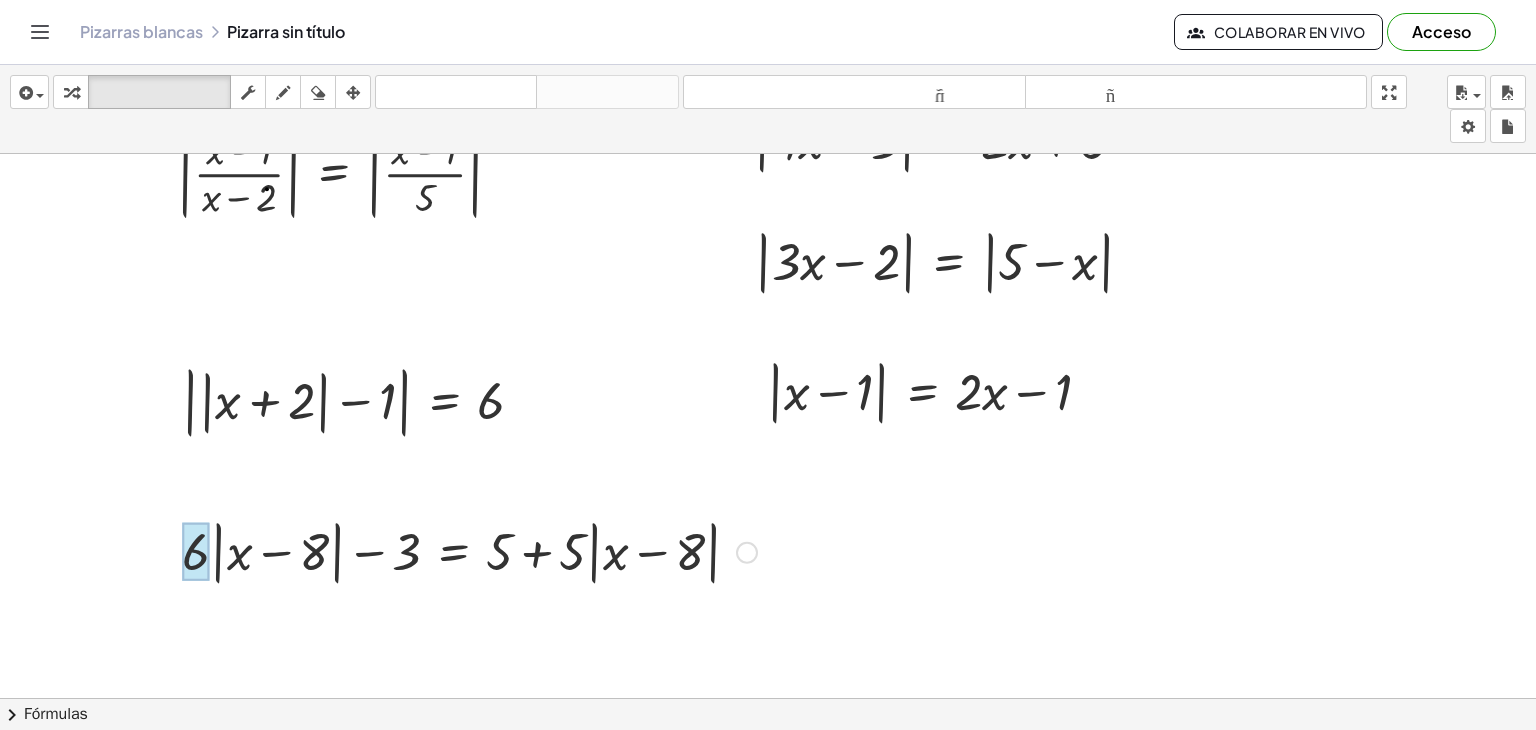 click at bounding box center [196, 551] 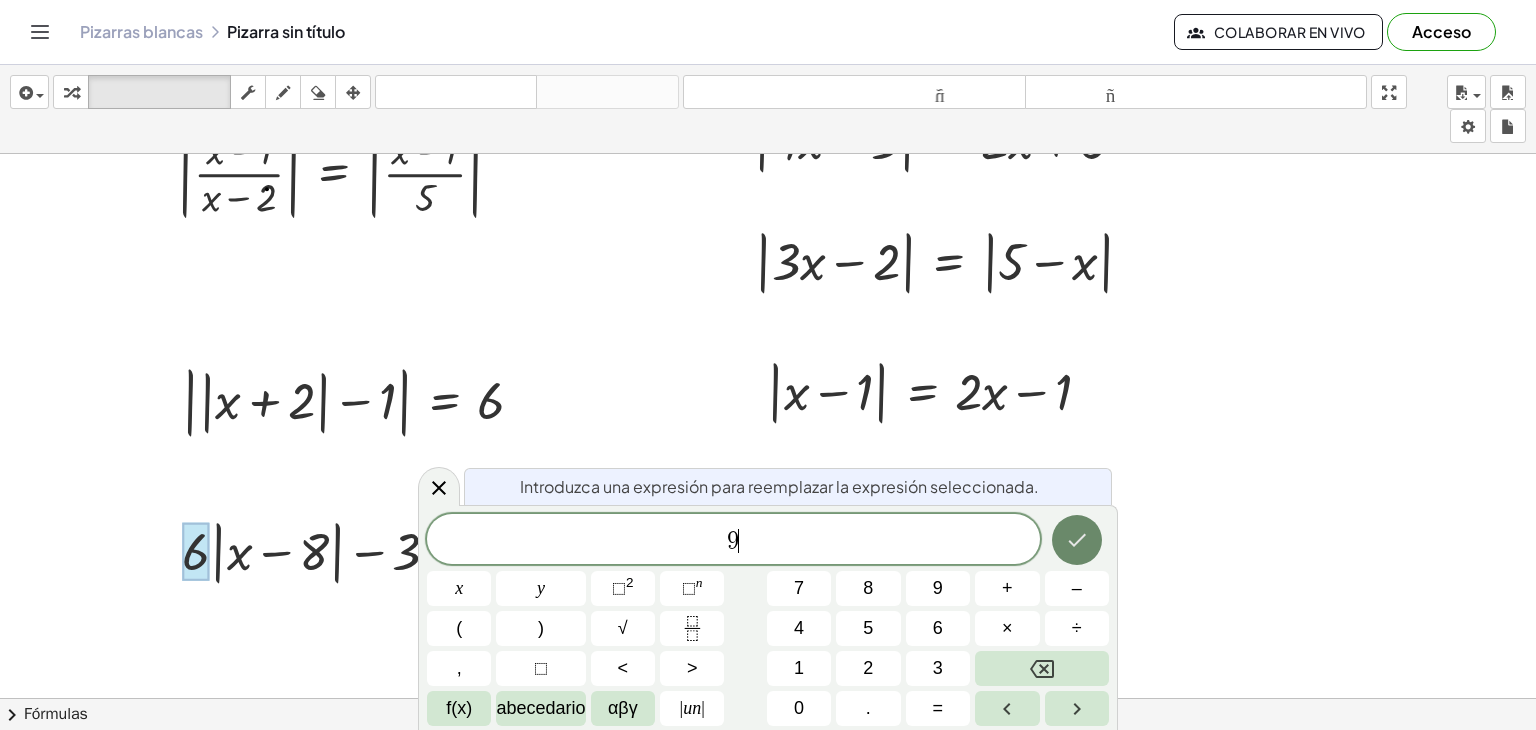 click at bounding box center (1077, 540) 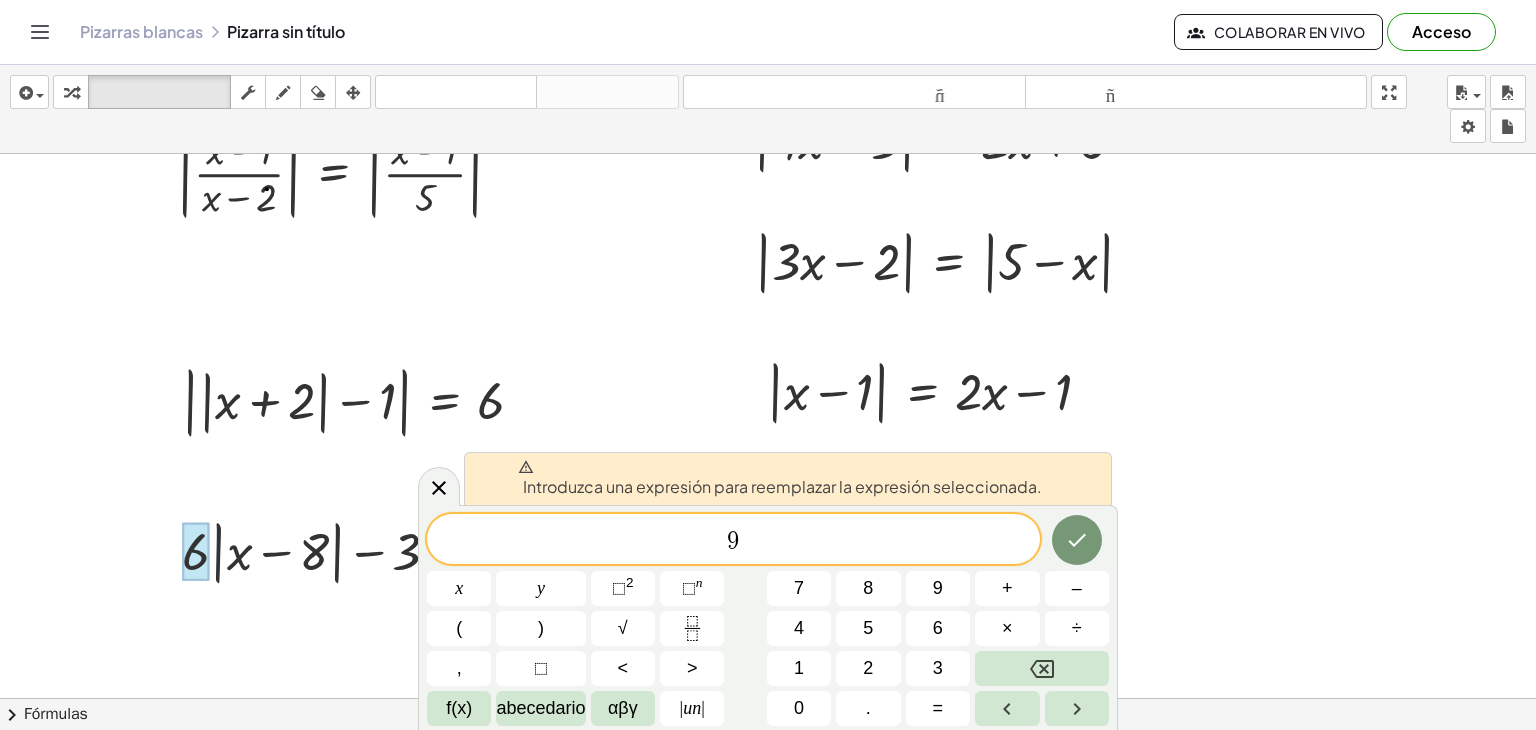 click on "9 ​" at bounding box center [733, 541] 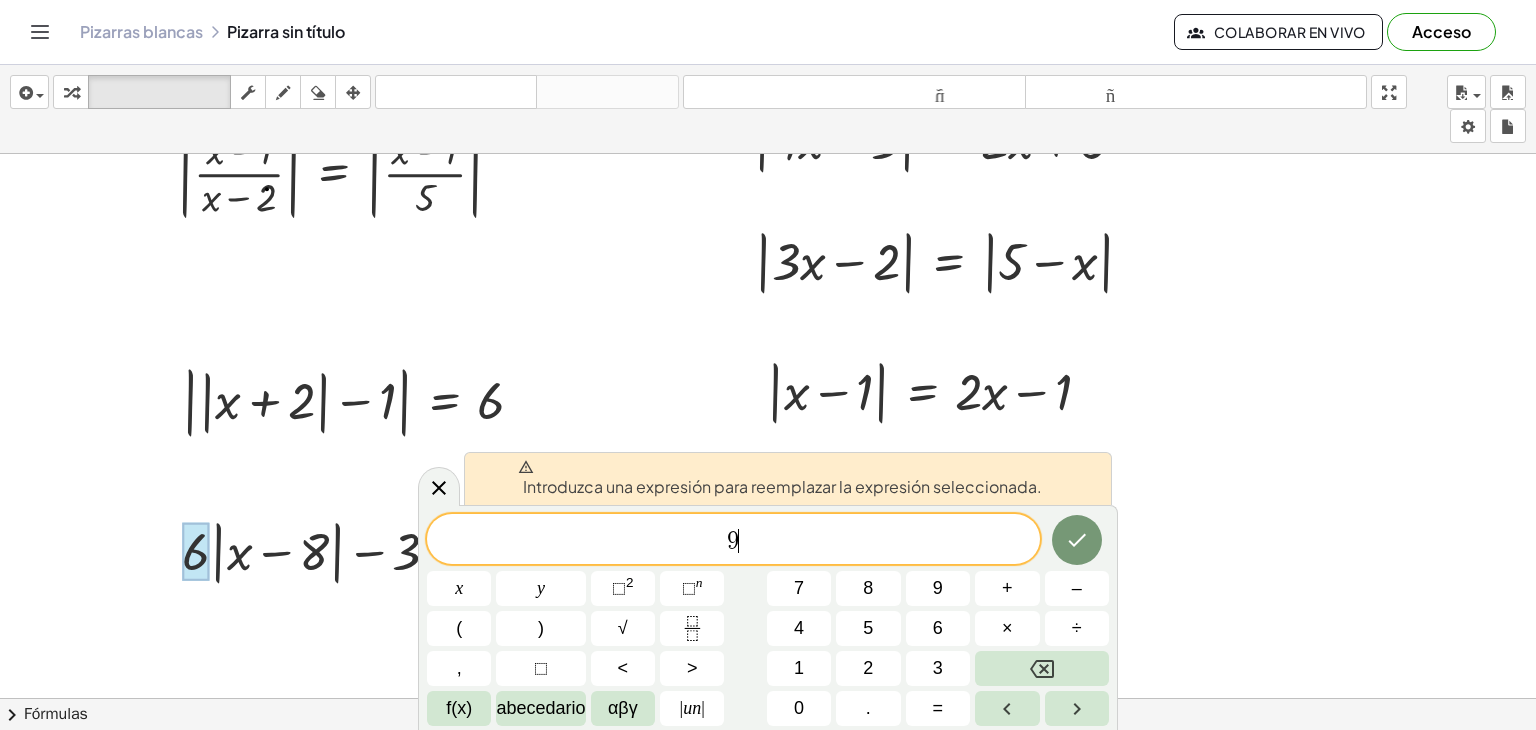 click on "9 ​" at bounding box center (733, 541) 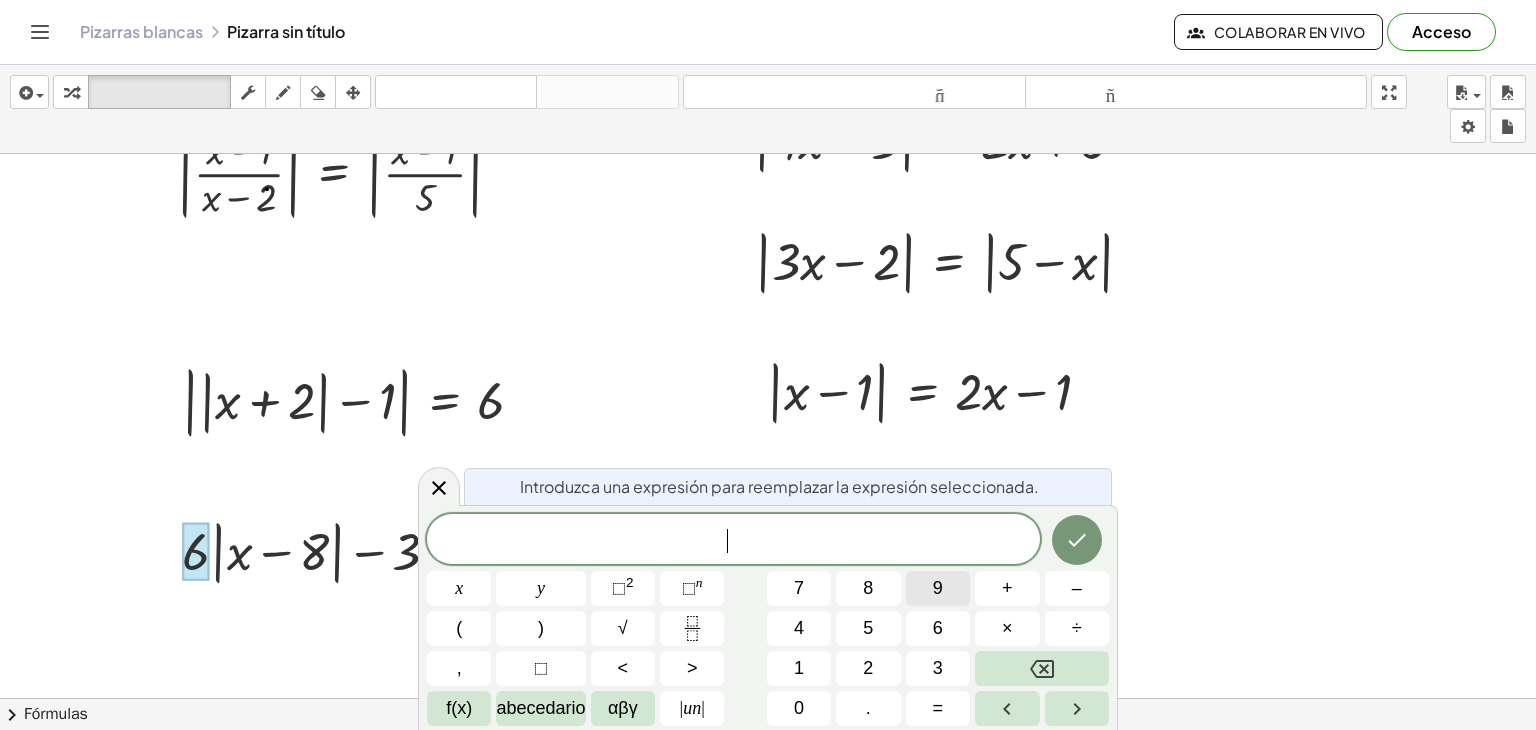 click on "9" at bounding box center (938, 588) 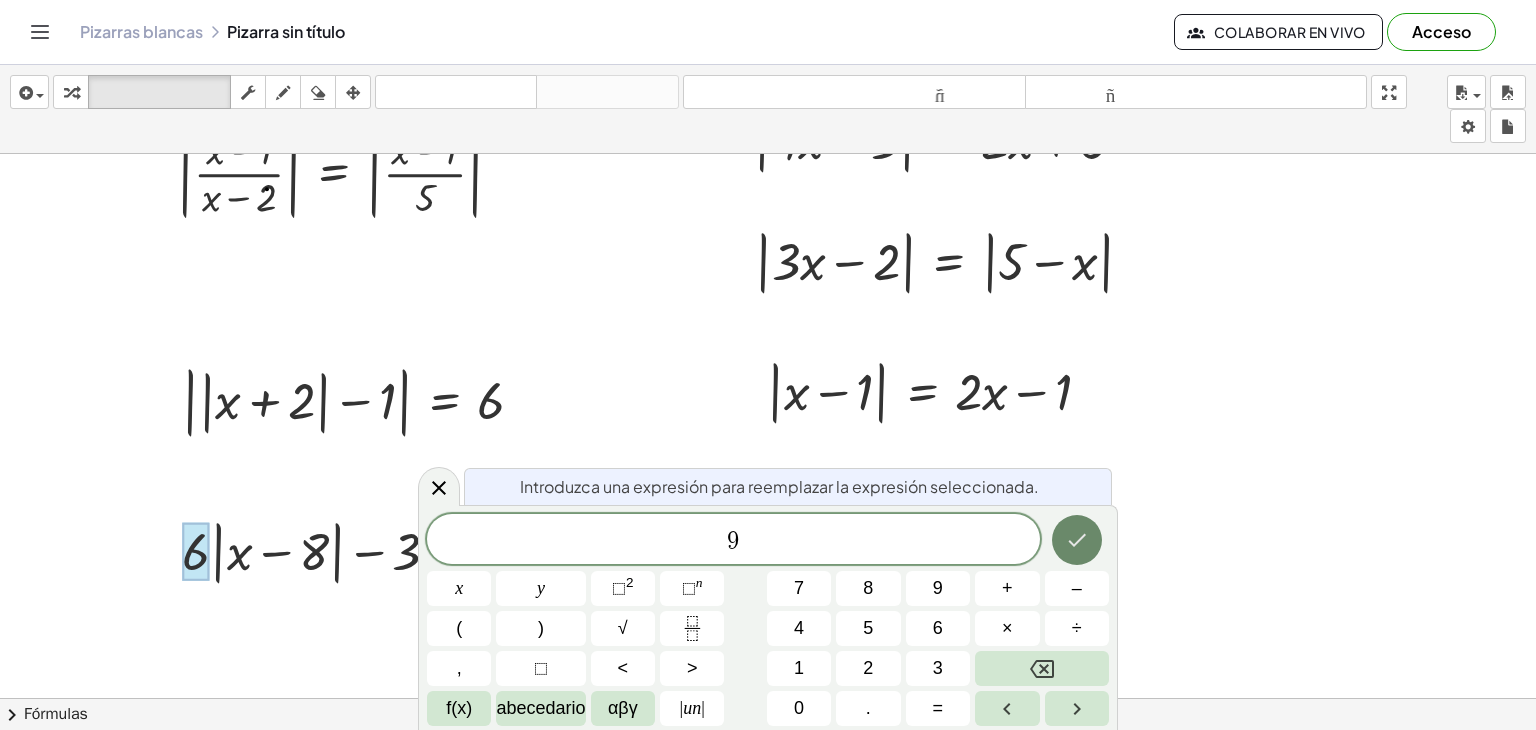 click 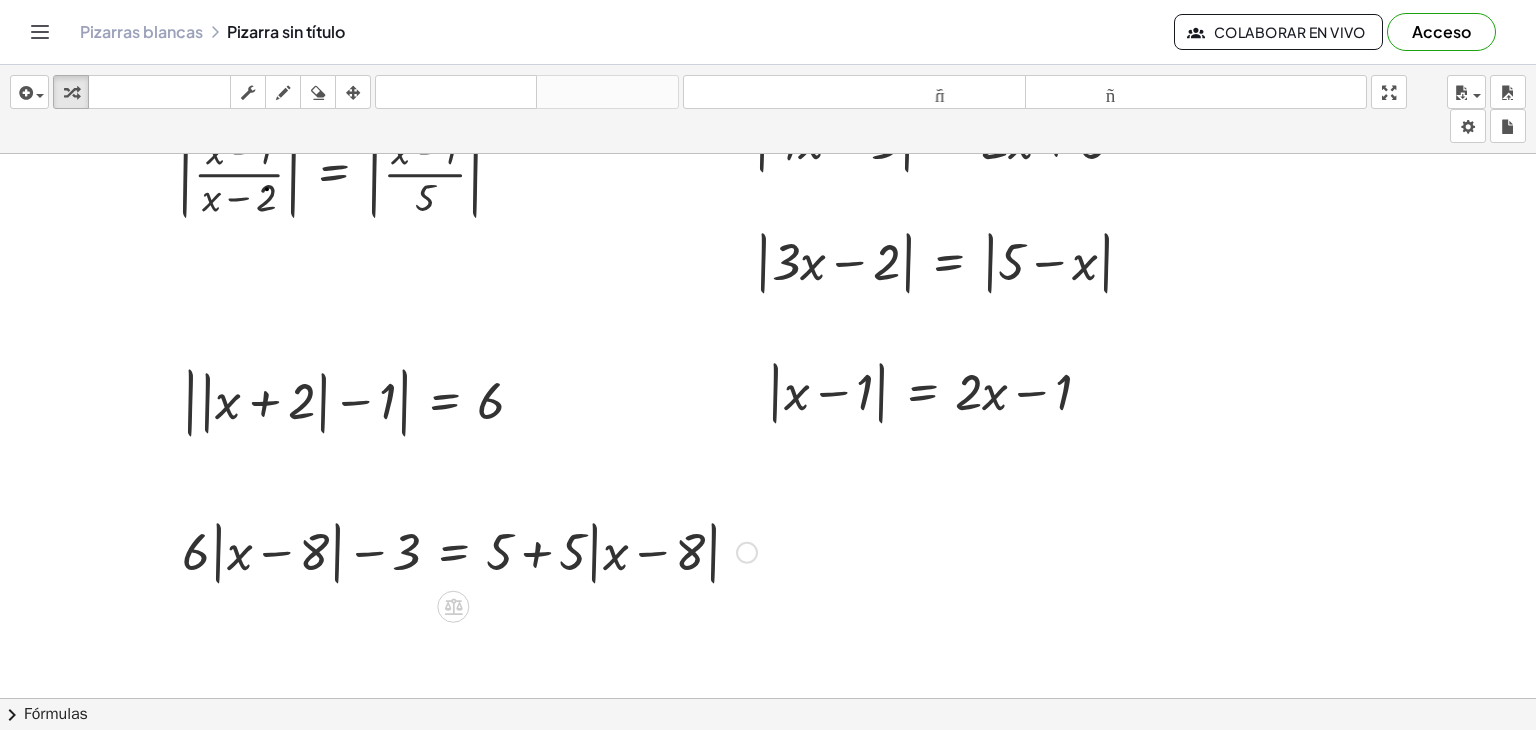 click at bounding box center [469, 551] 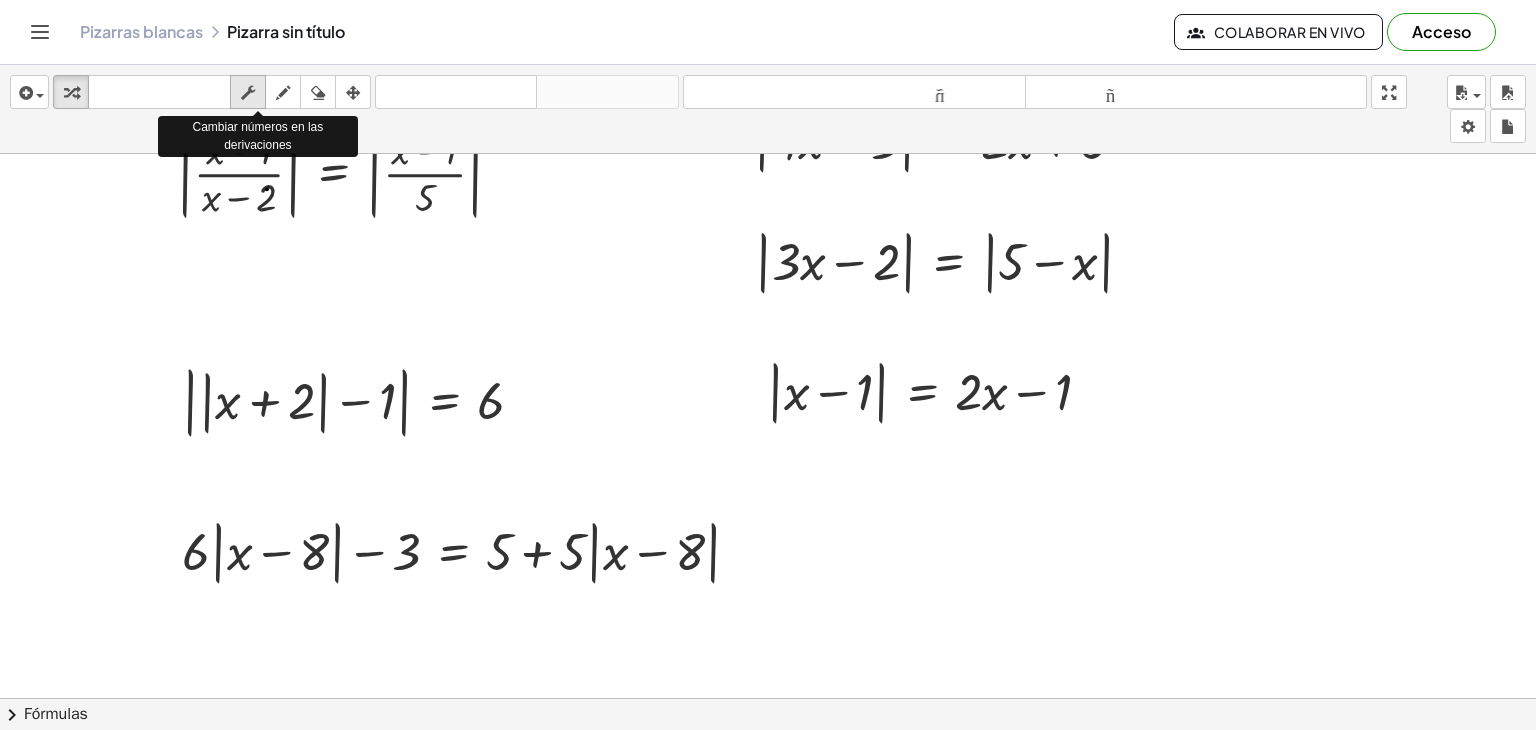 click at bounding box center [248, 93] 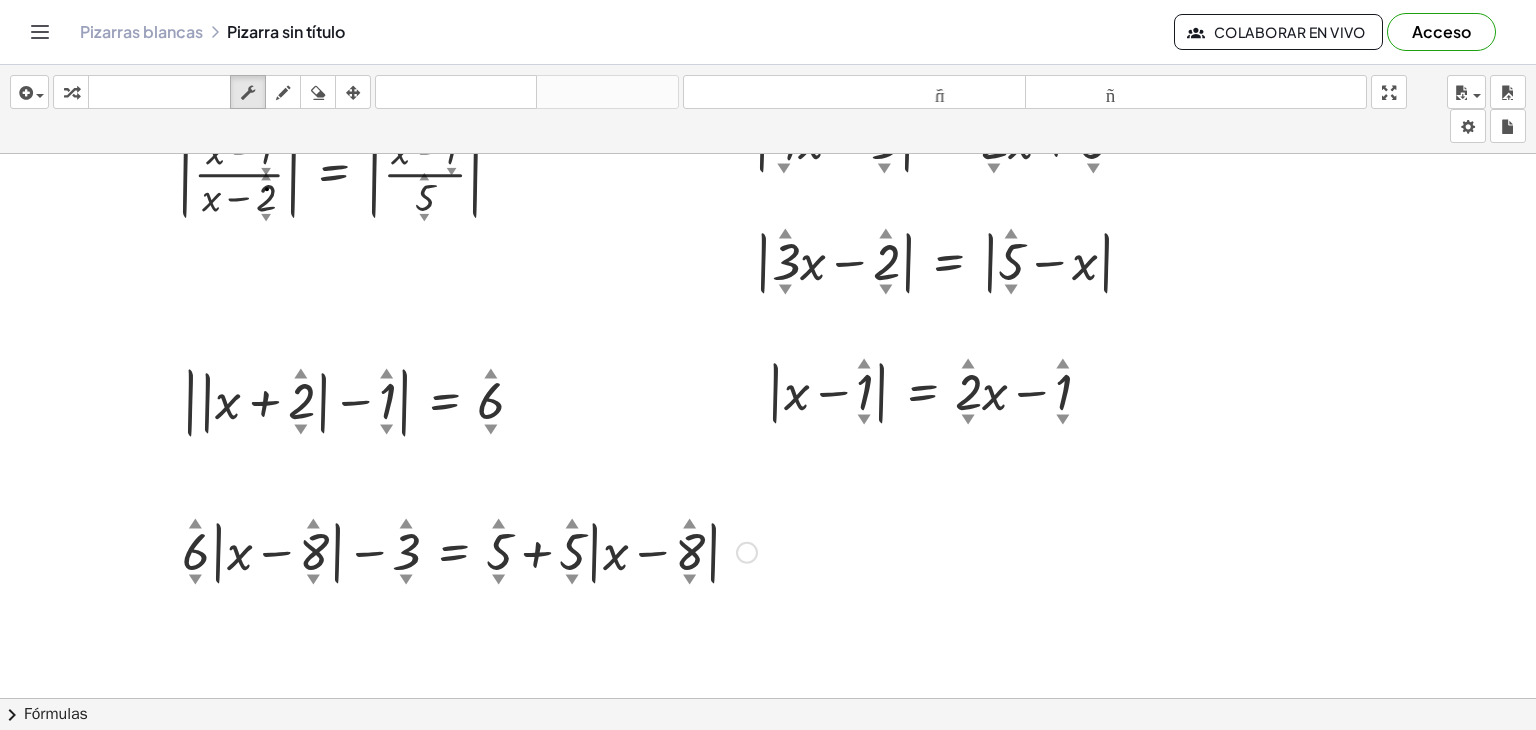 click on "▲" at bounding box center [195, 524] 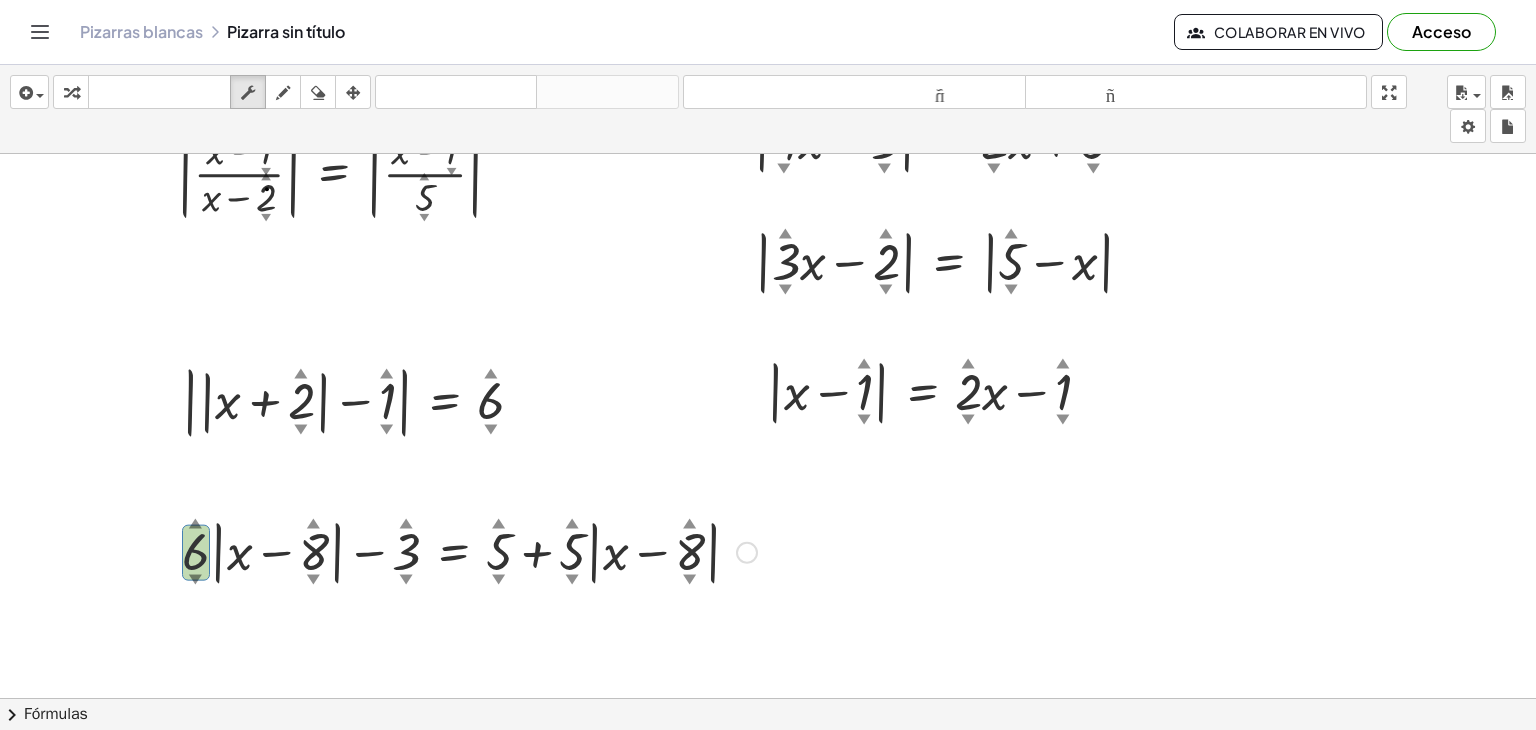 click on "▲" at bounding box center (195, 524) 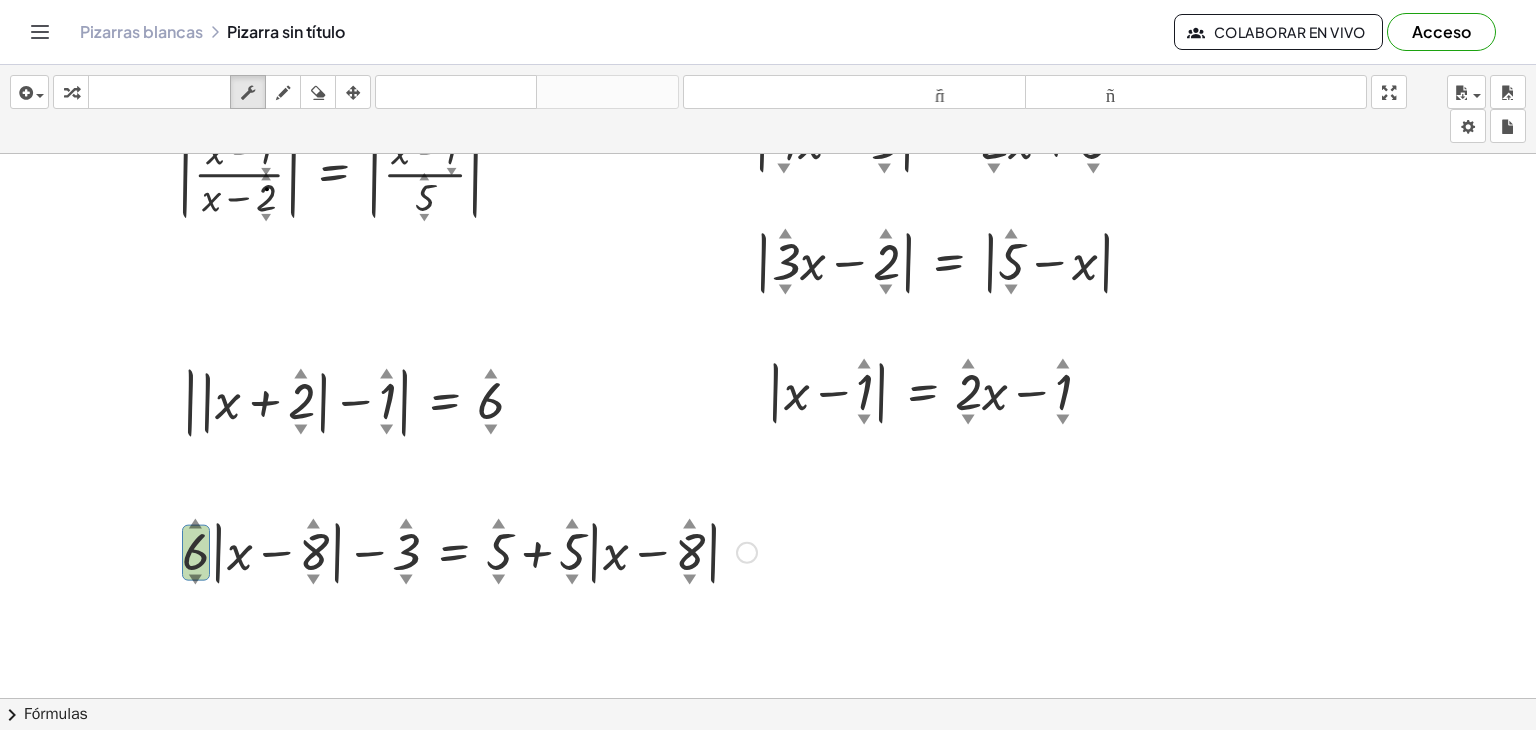 click on "▲" at bounding box center (195, 524) 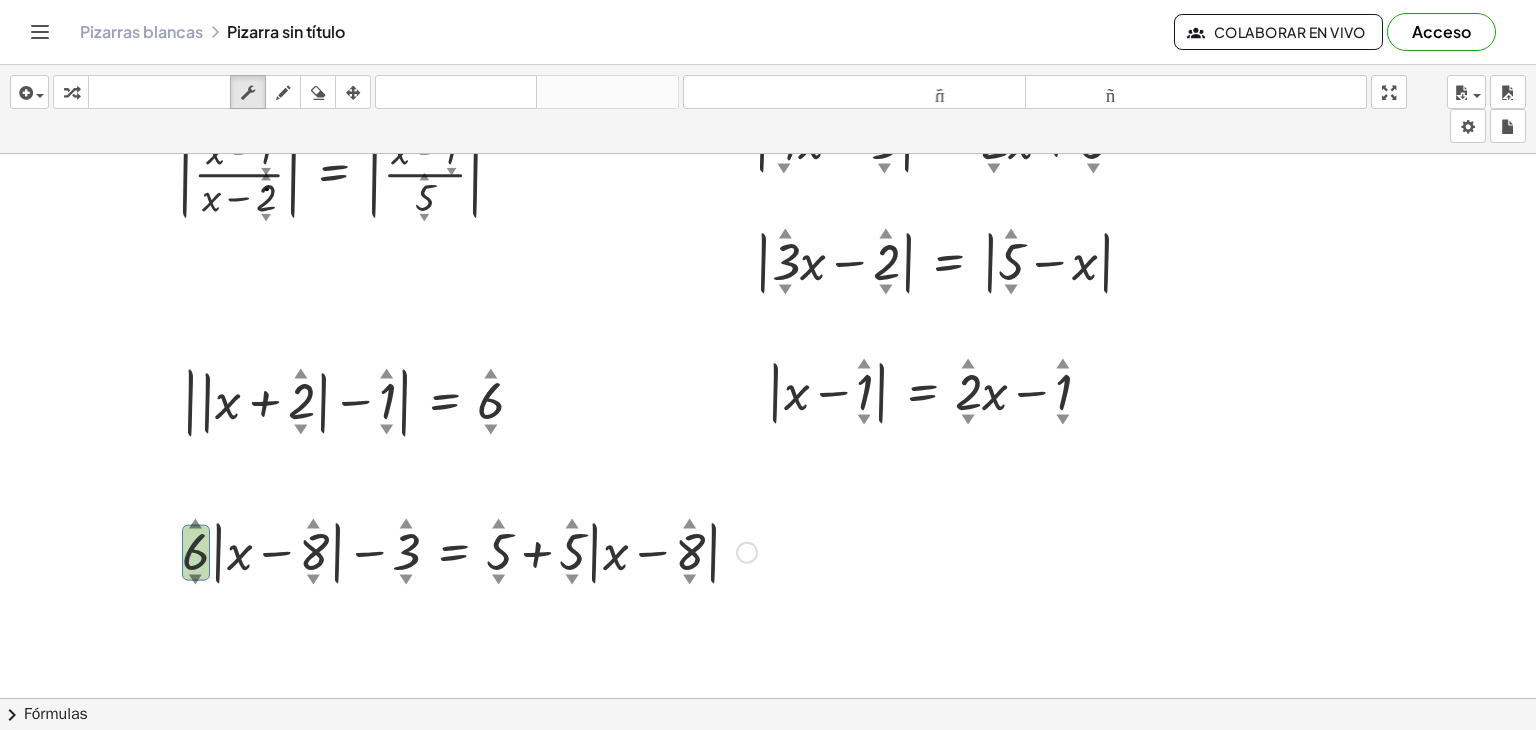 click on "▲" at bounding box center [195, 524] 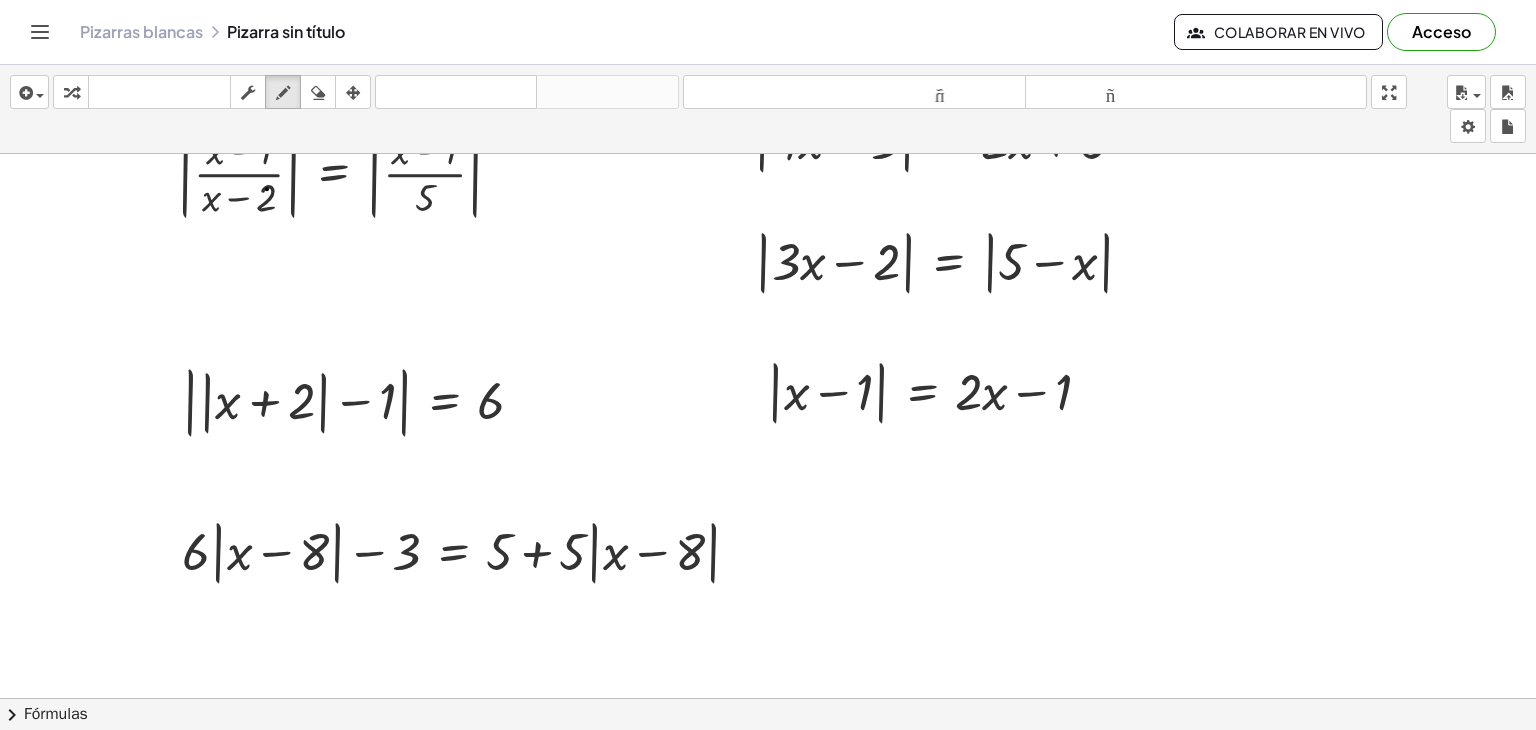 click at bounding box center (768, 677) 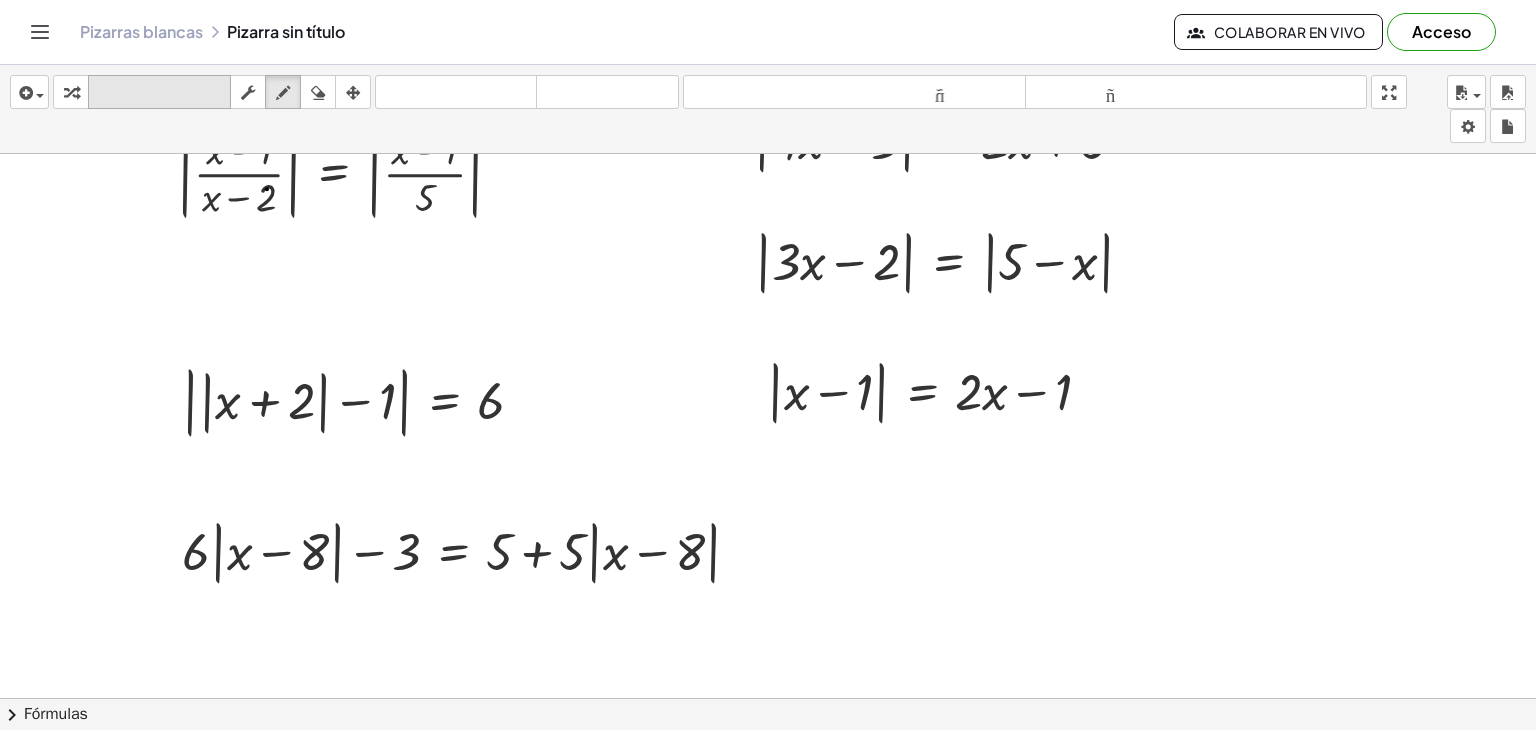 click on "teclado" at bounding box center [159, 93] 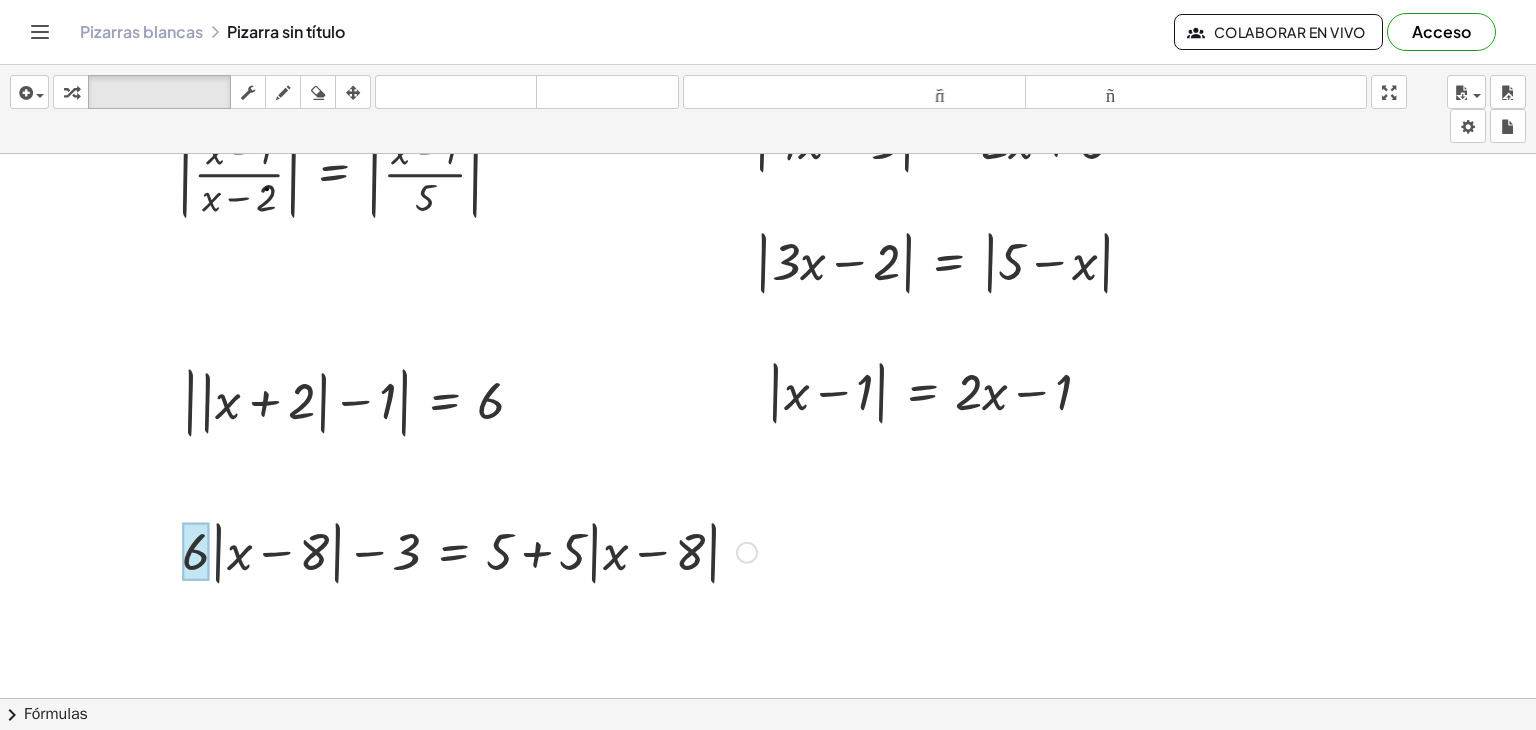 click at bounding box center [196, 551] 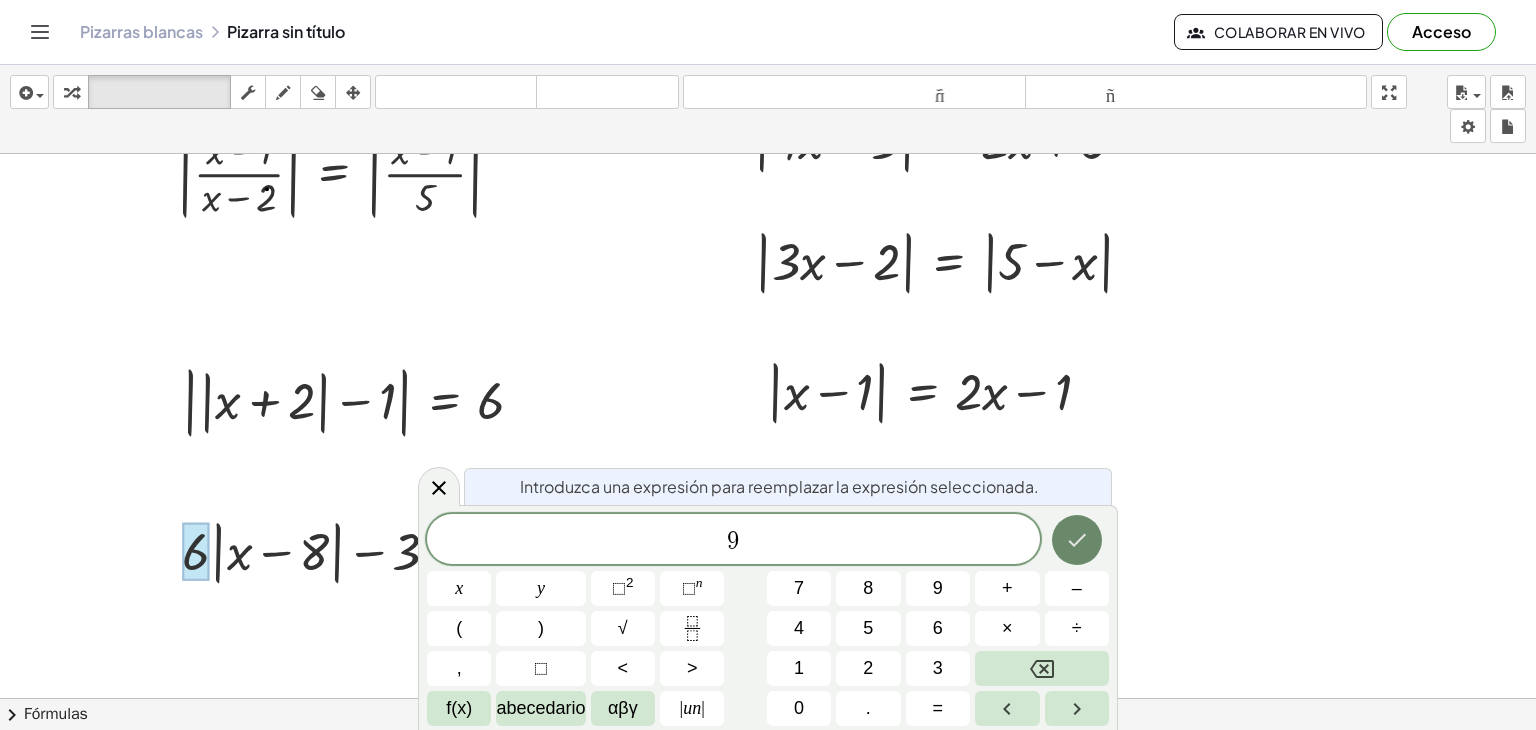 click at bounding box center (1077, 540) 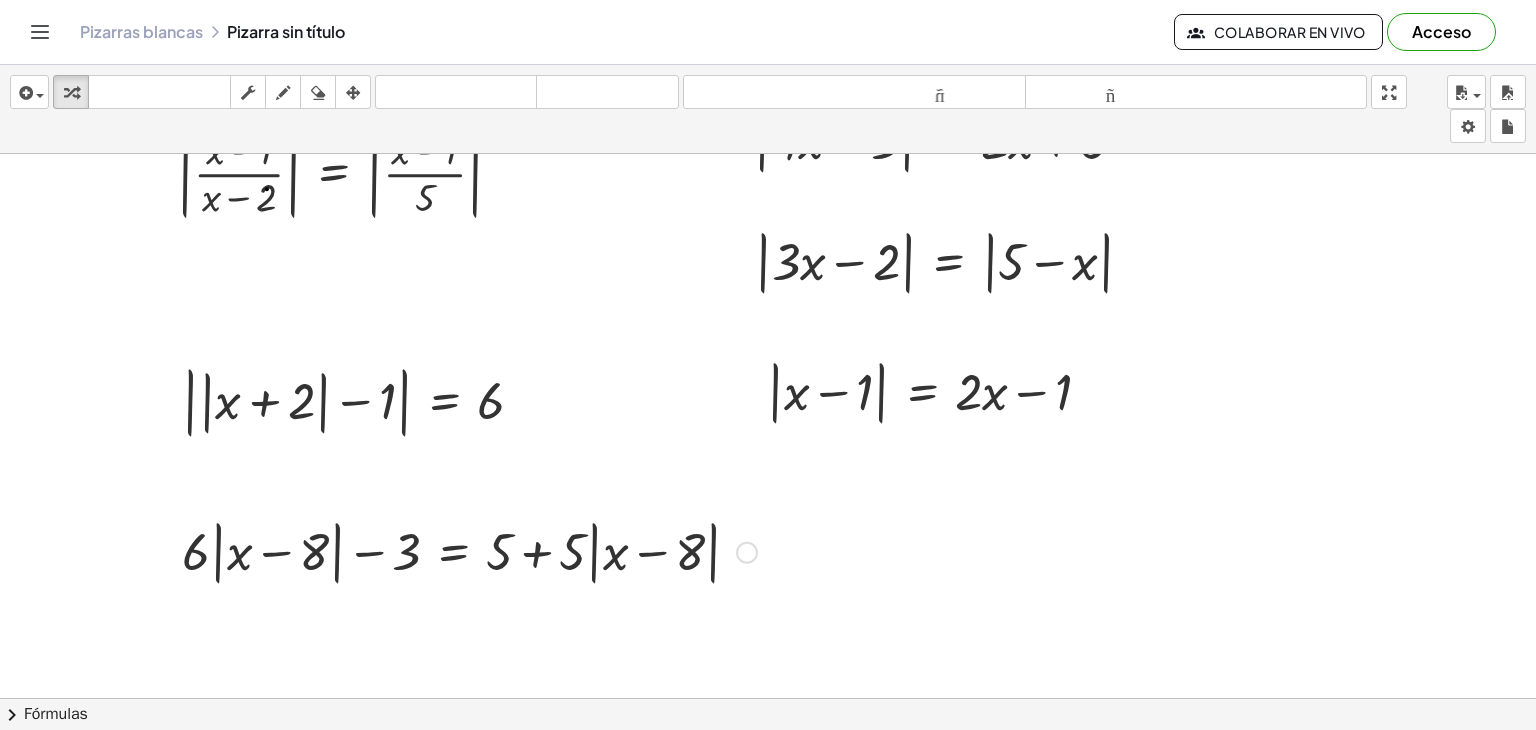 click at bounding box center (469, 551) 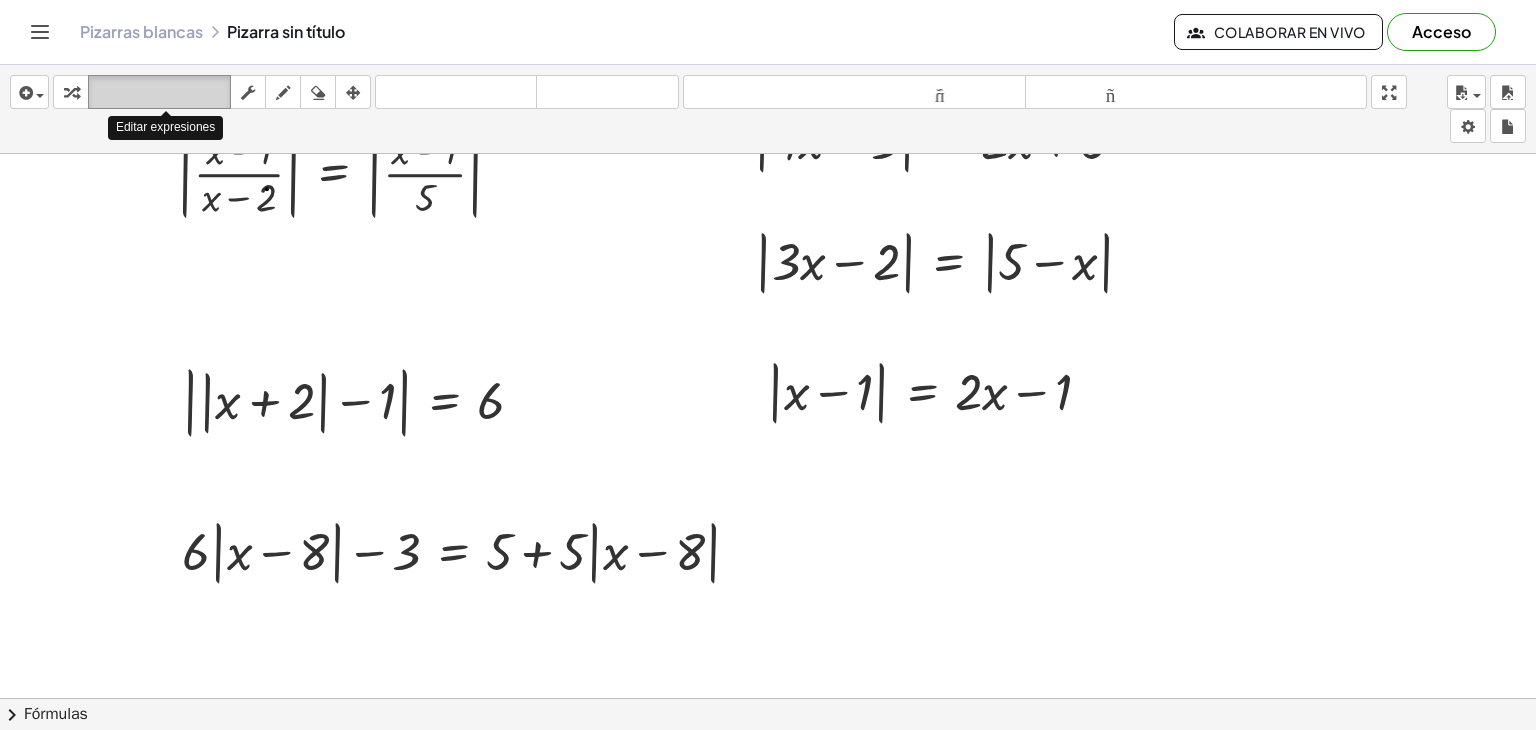 click on "teclado" at bounding box center (159, 92) 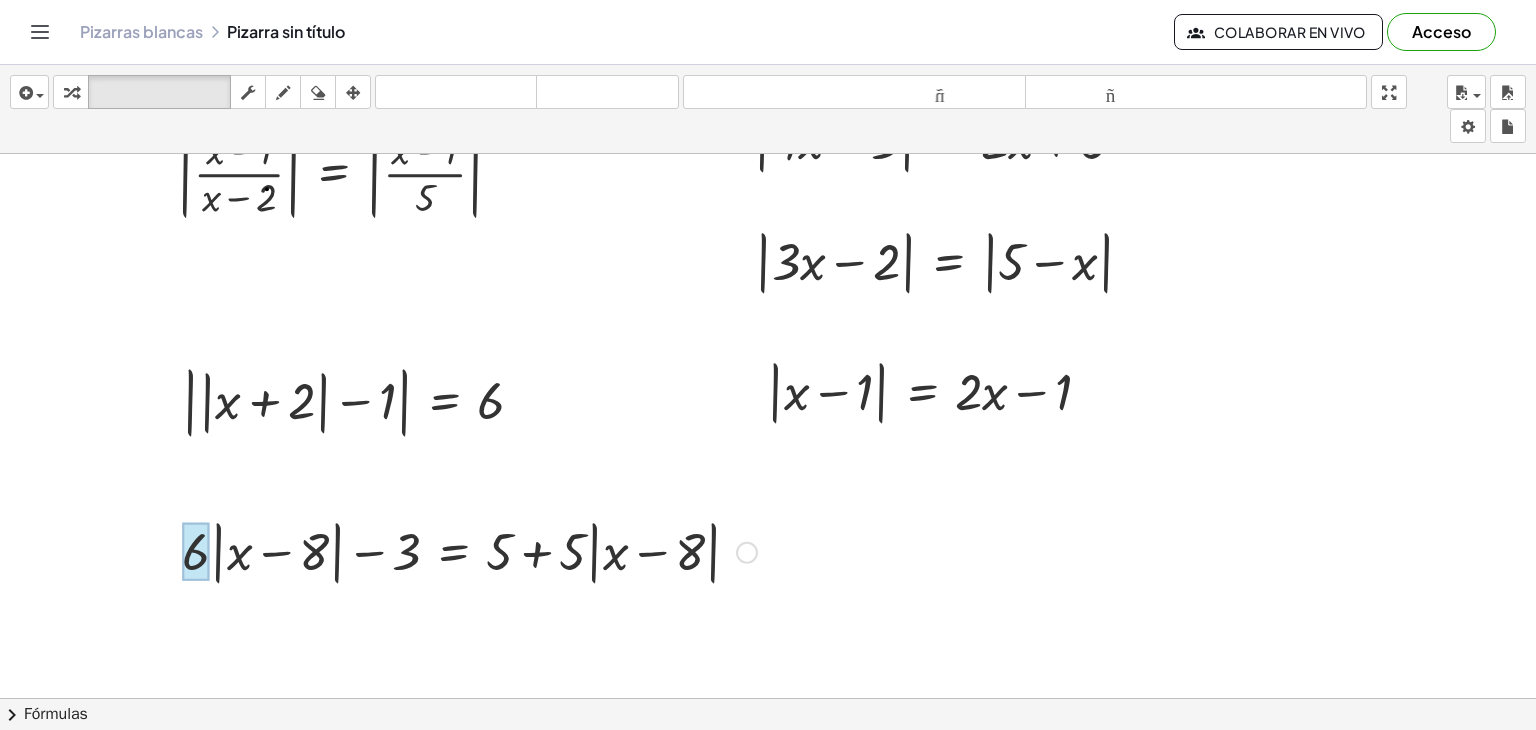 click at bounding box center (196, 551) 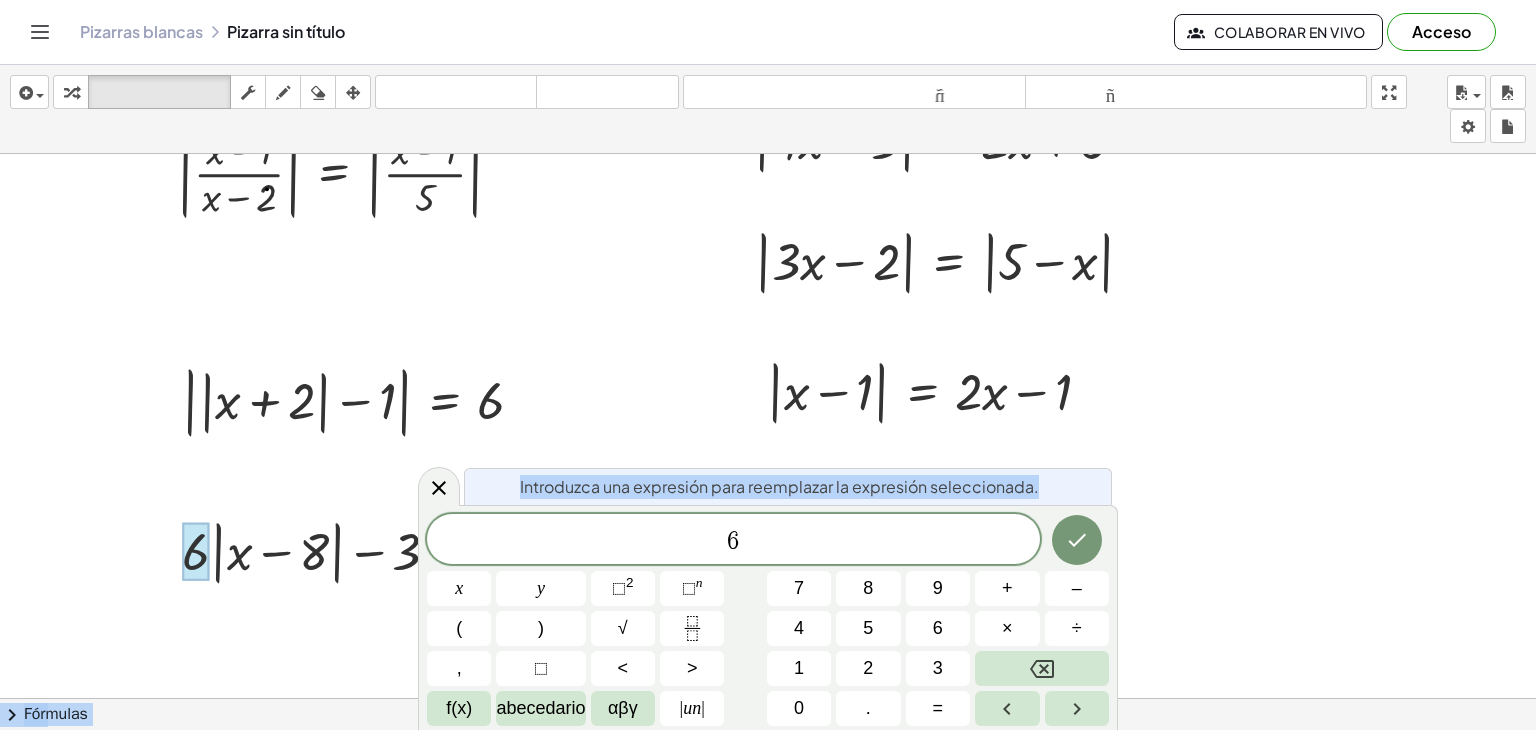 drag, startPoint x: 194, startPoint y: 548, endPoint x: 804, endPoint y: 562, distance: 610.16064 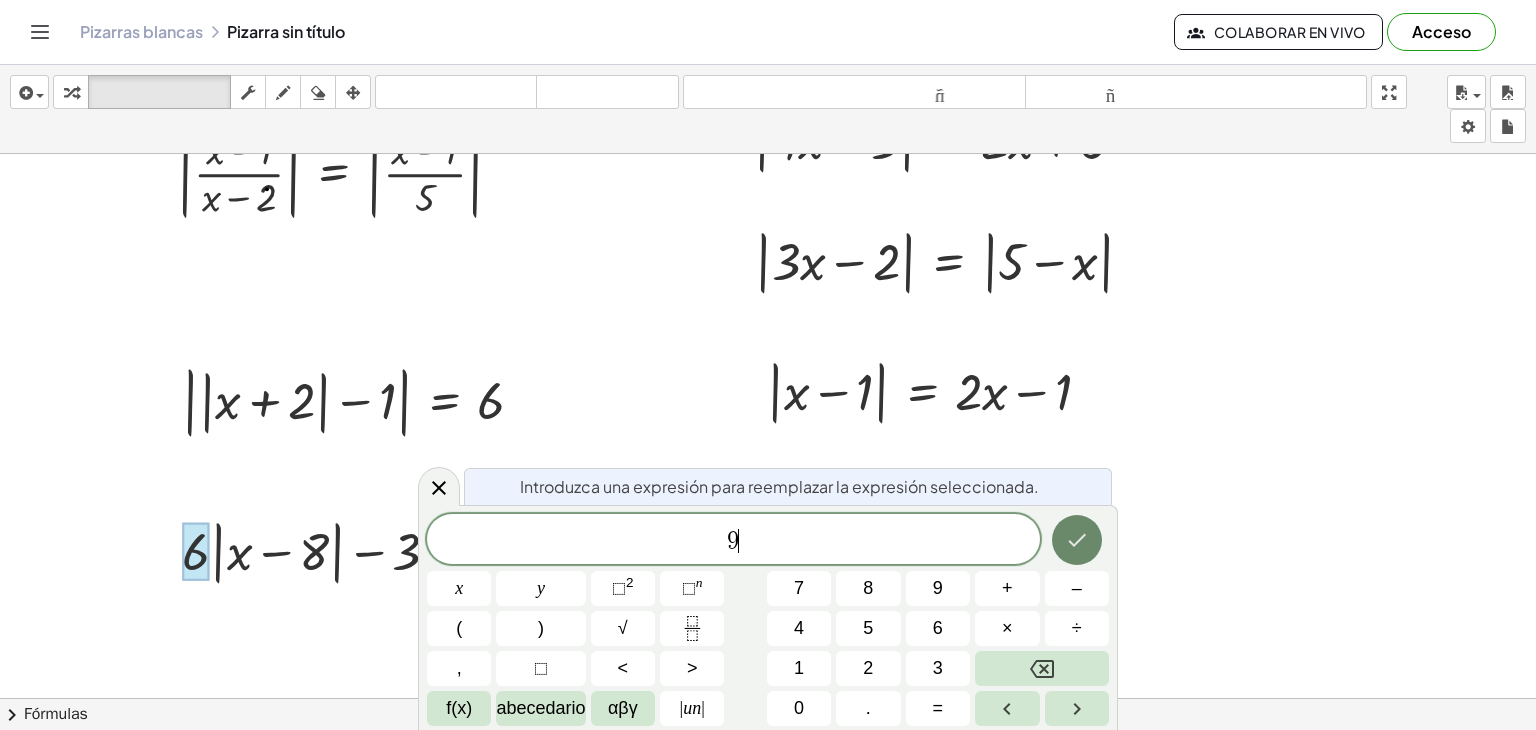 click 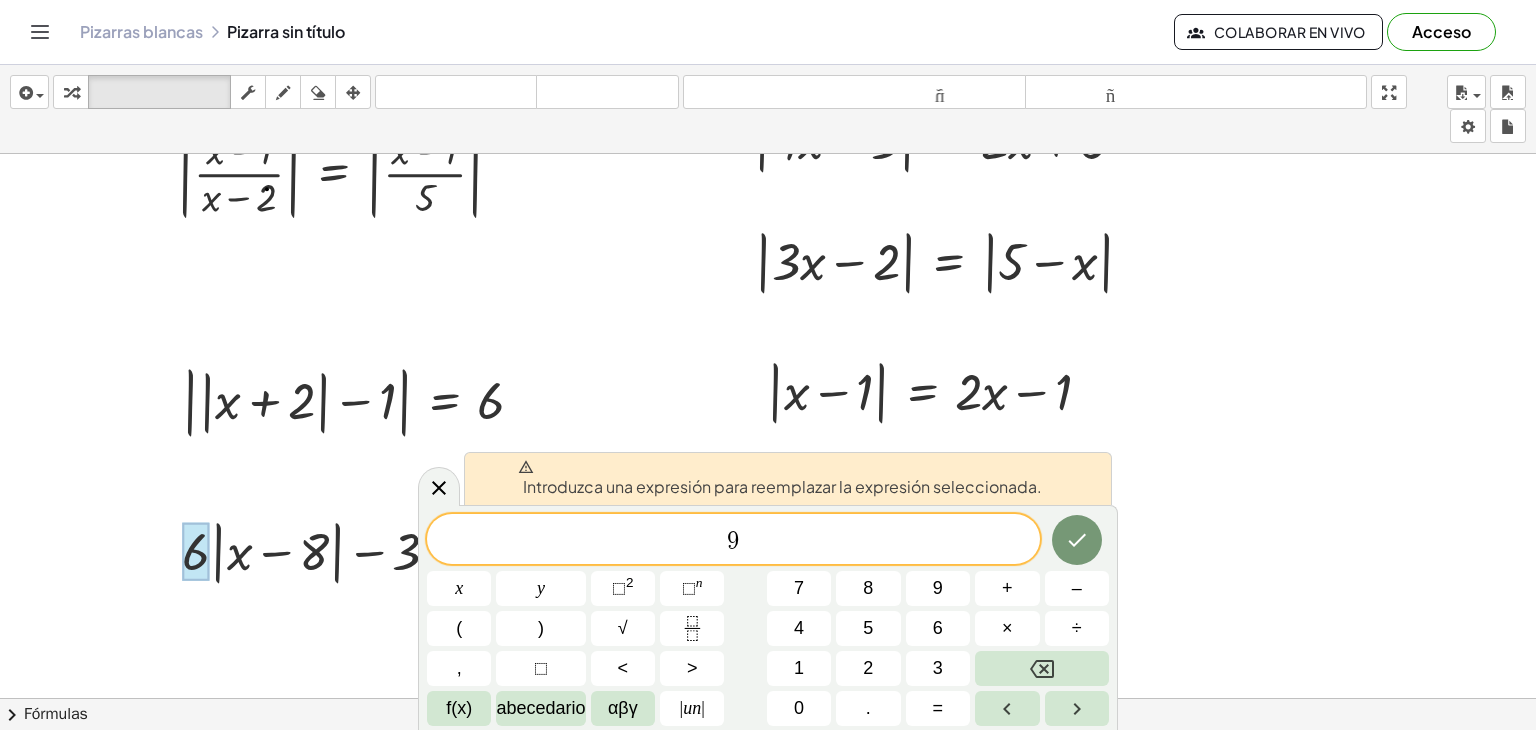 click at bounding box center (768, 677) 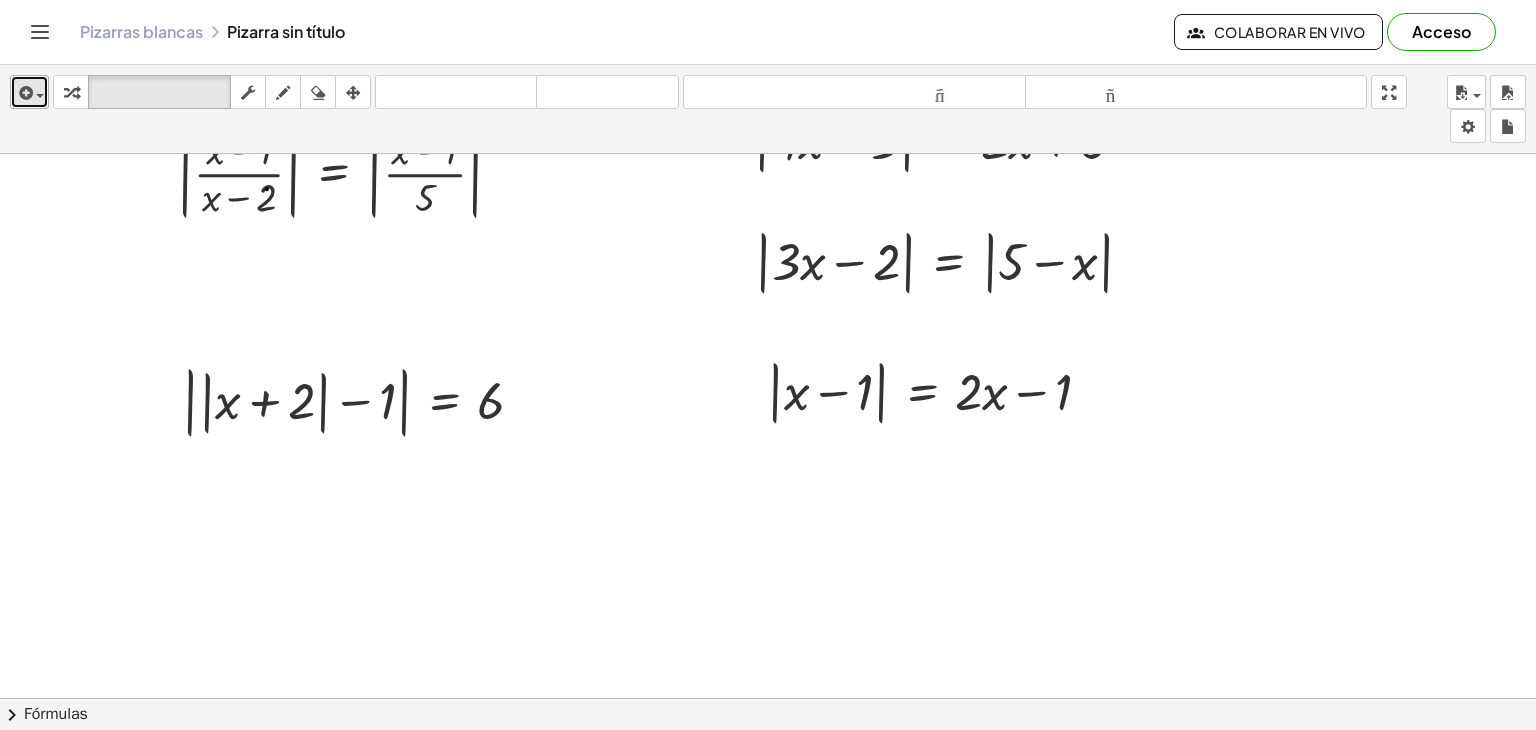 click at bounding box center [29, 92] 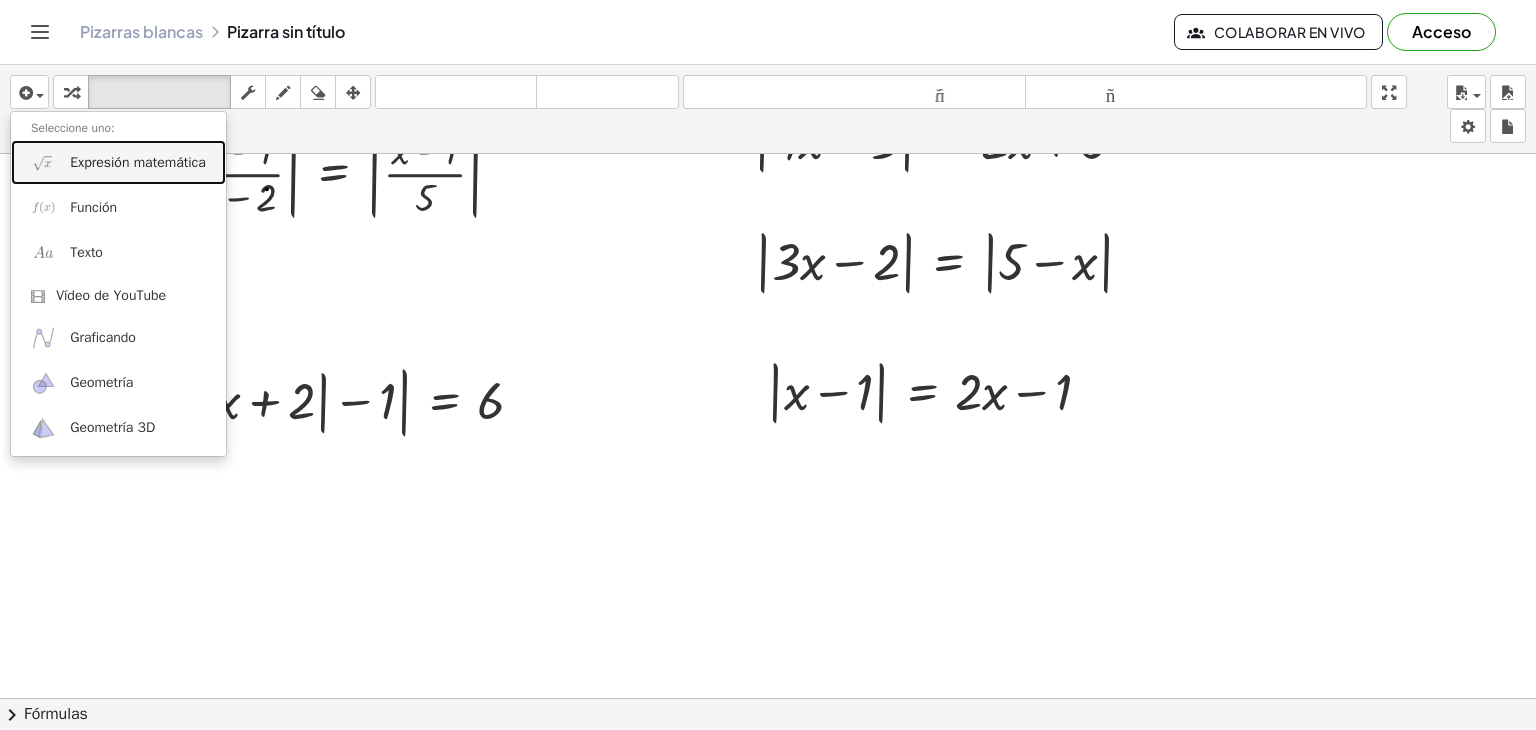 click on "Expresión matemática" at bounding box center [138, 162] 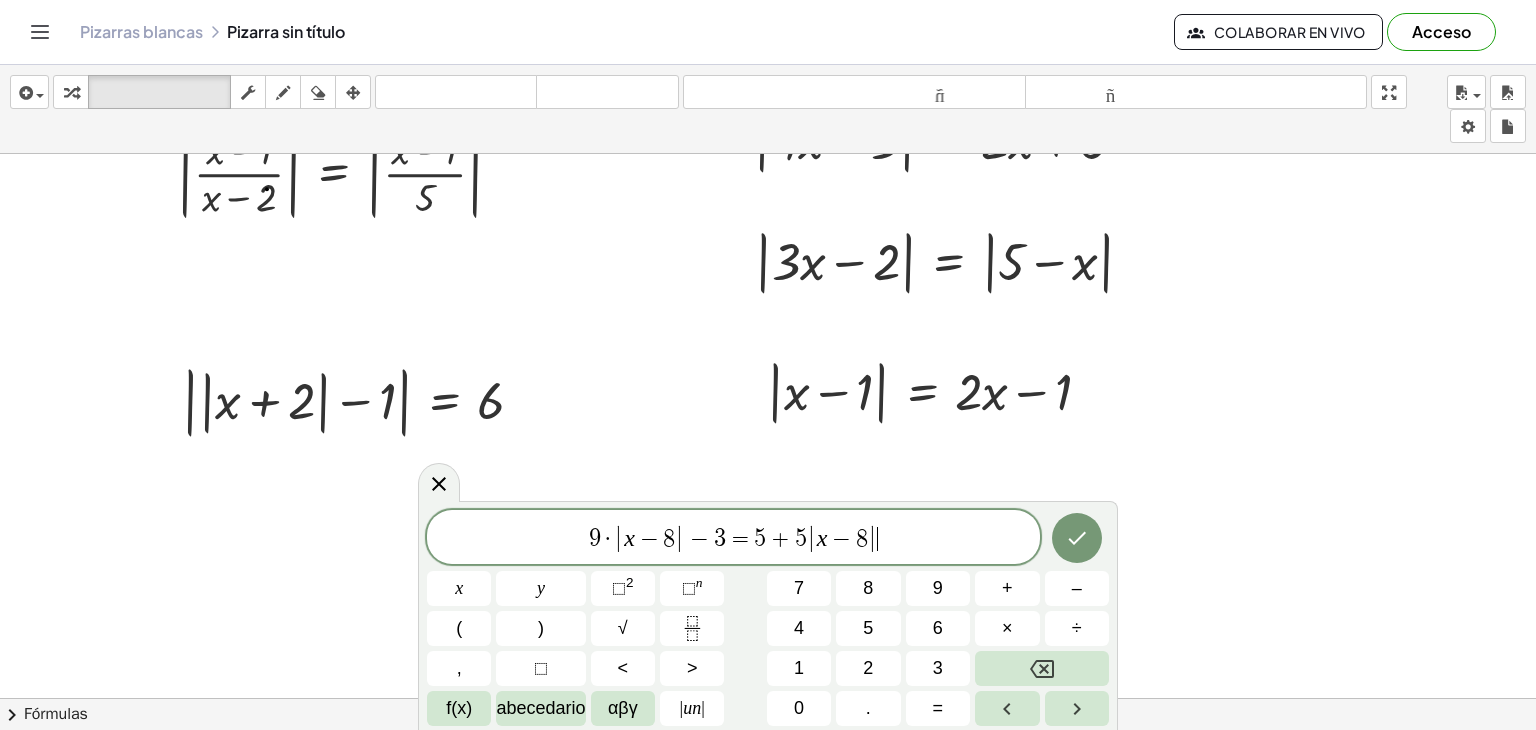 click on "|" at bounding box center [812, 538] 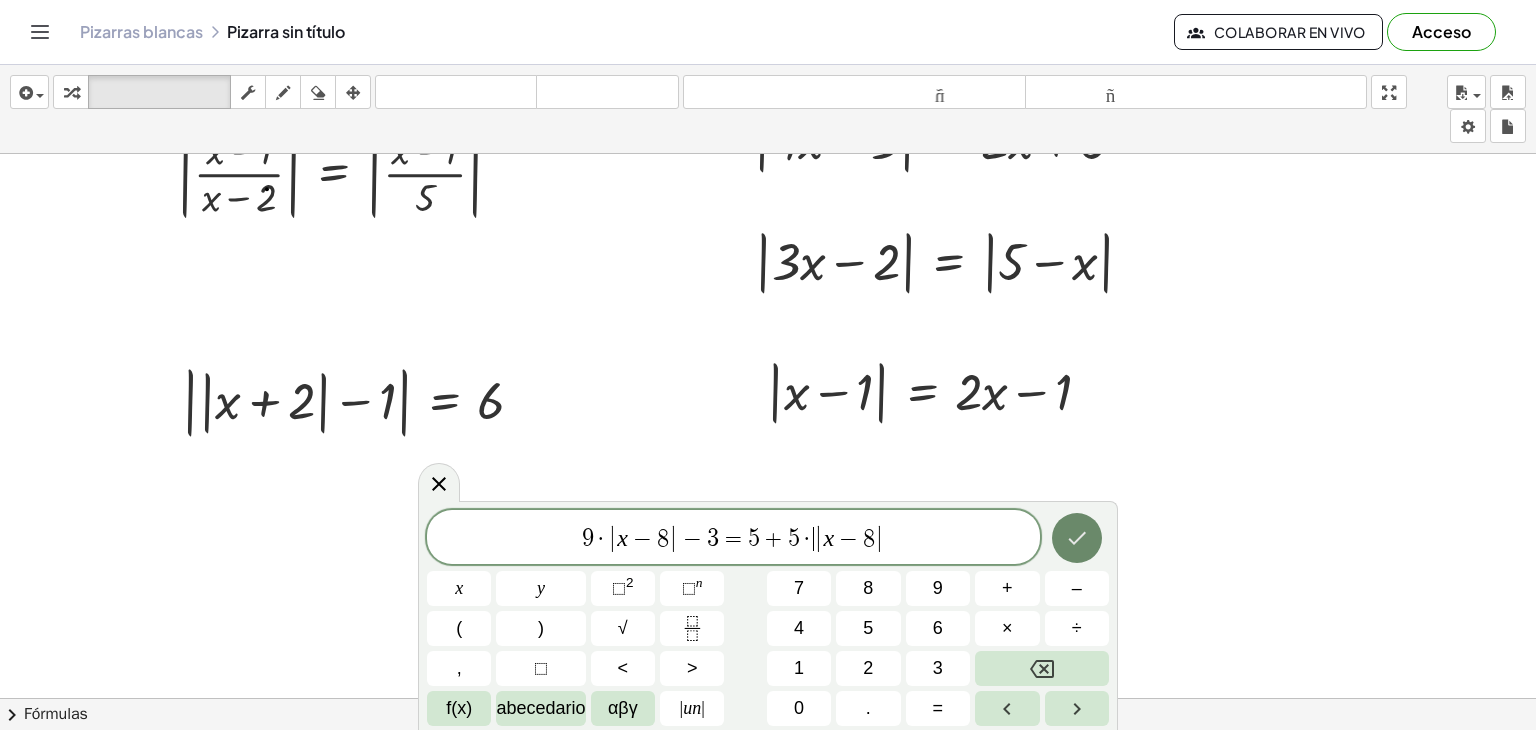 click 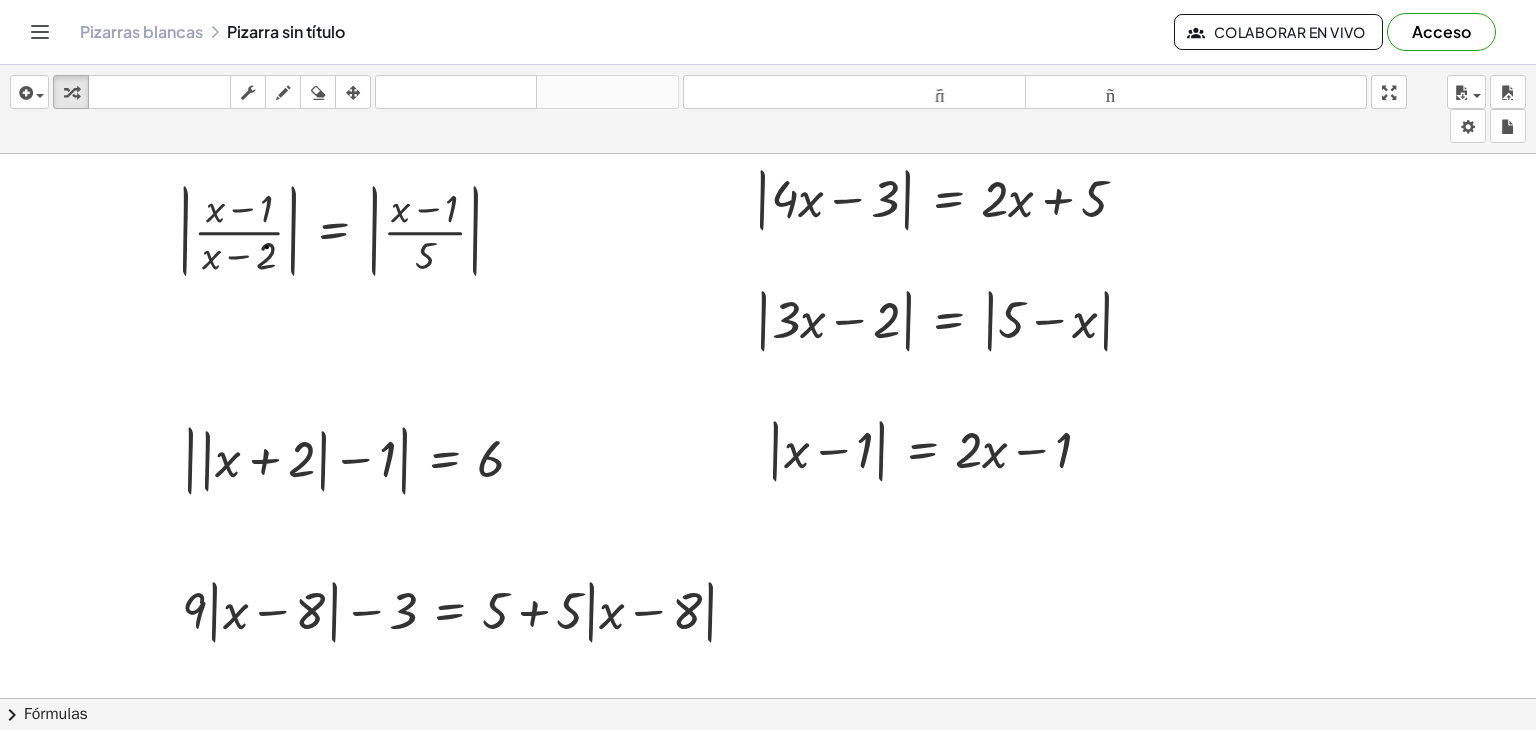 scroll, scrollTop: 0, scrollLeft: 0, axis: both 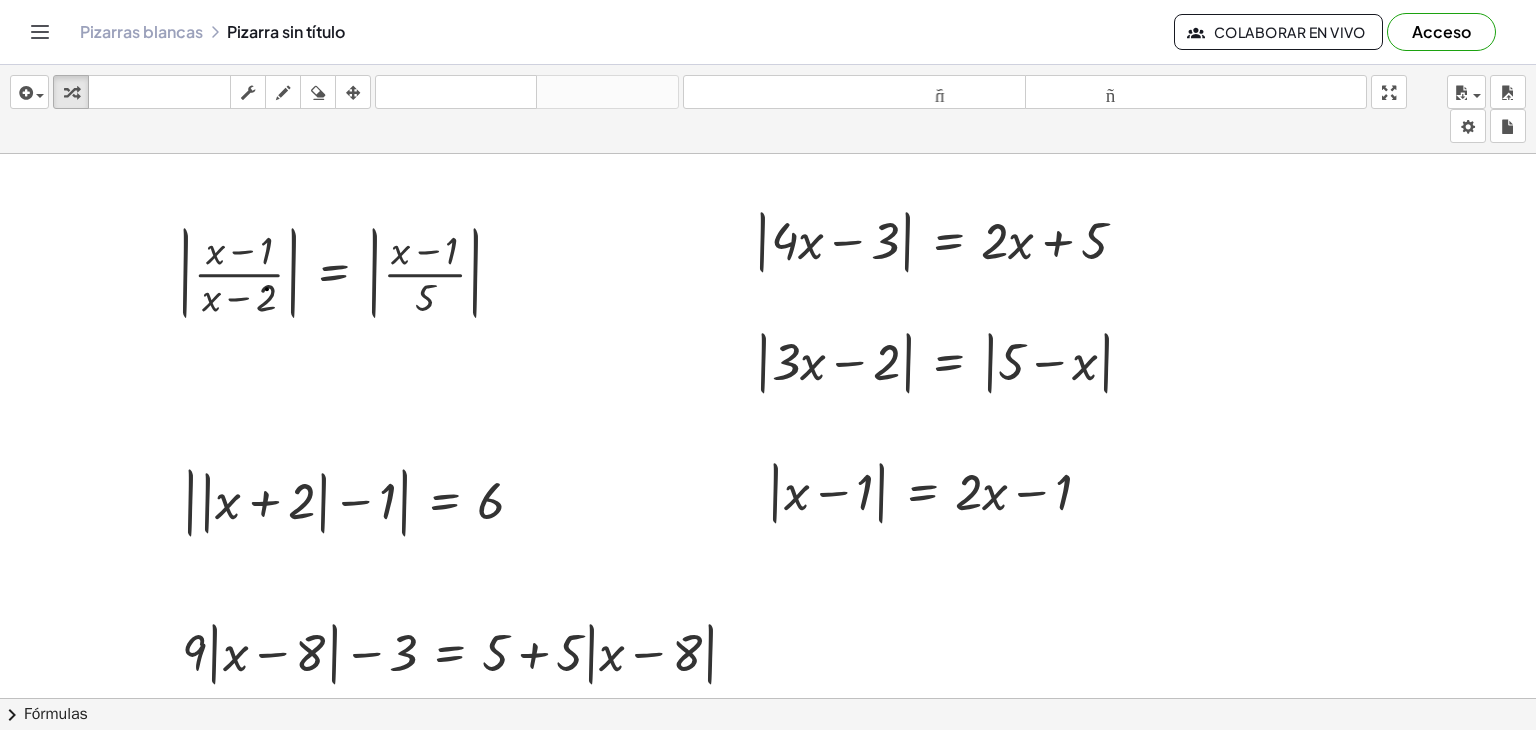 click at bounding box center [768, 777] 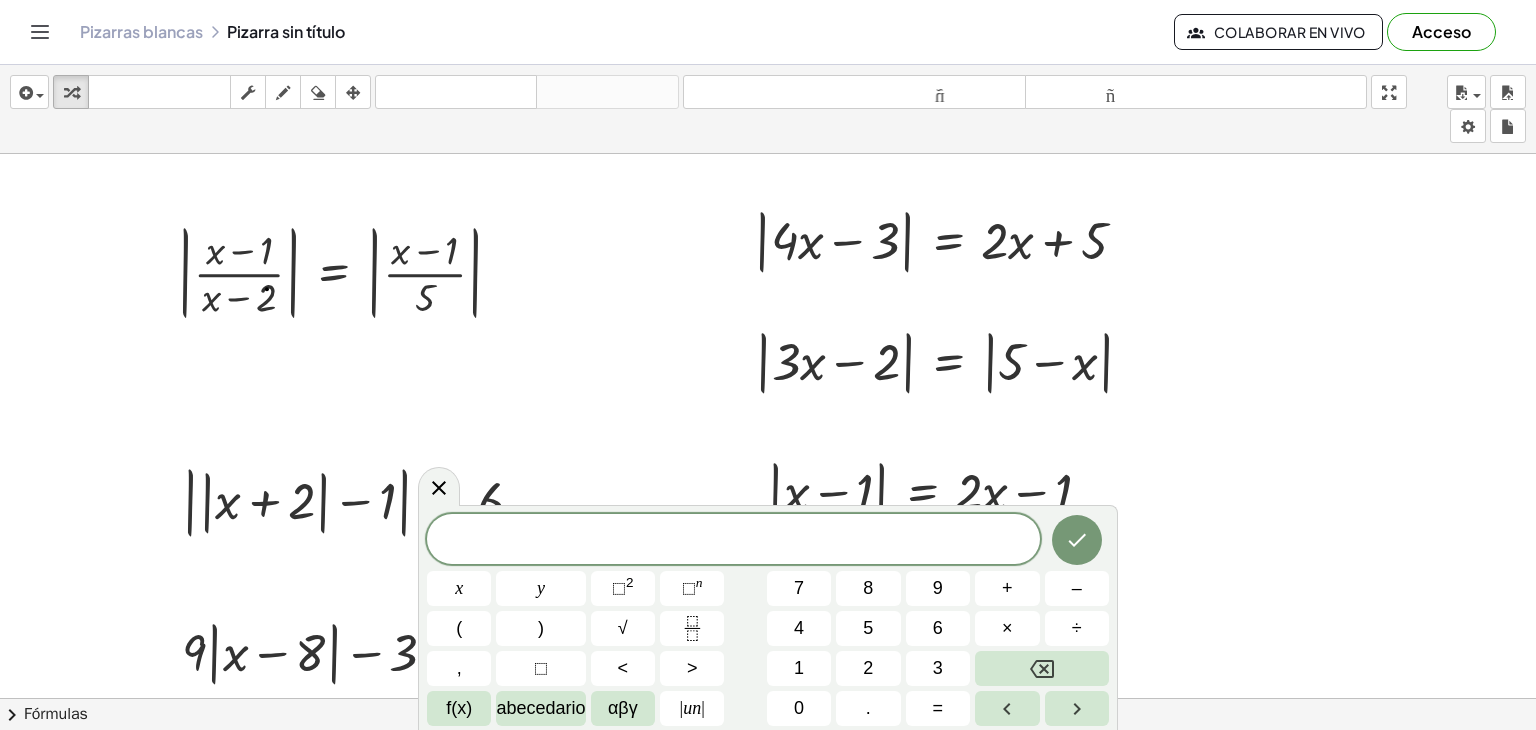 click at bounding box center (768, 777) 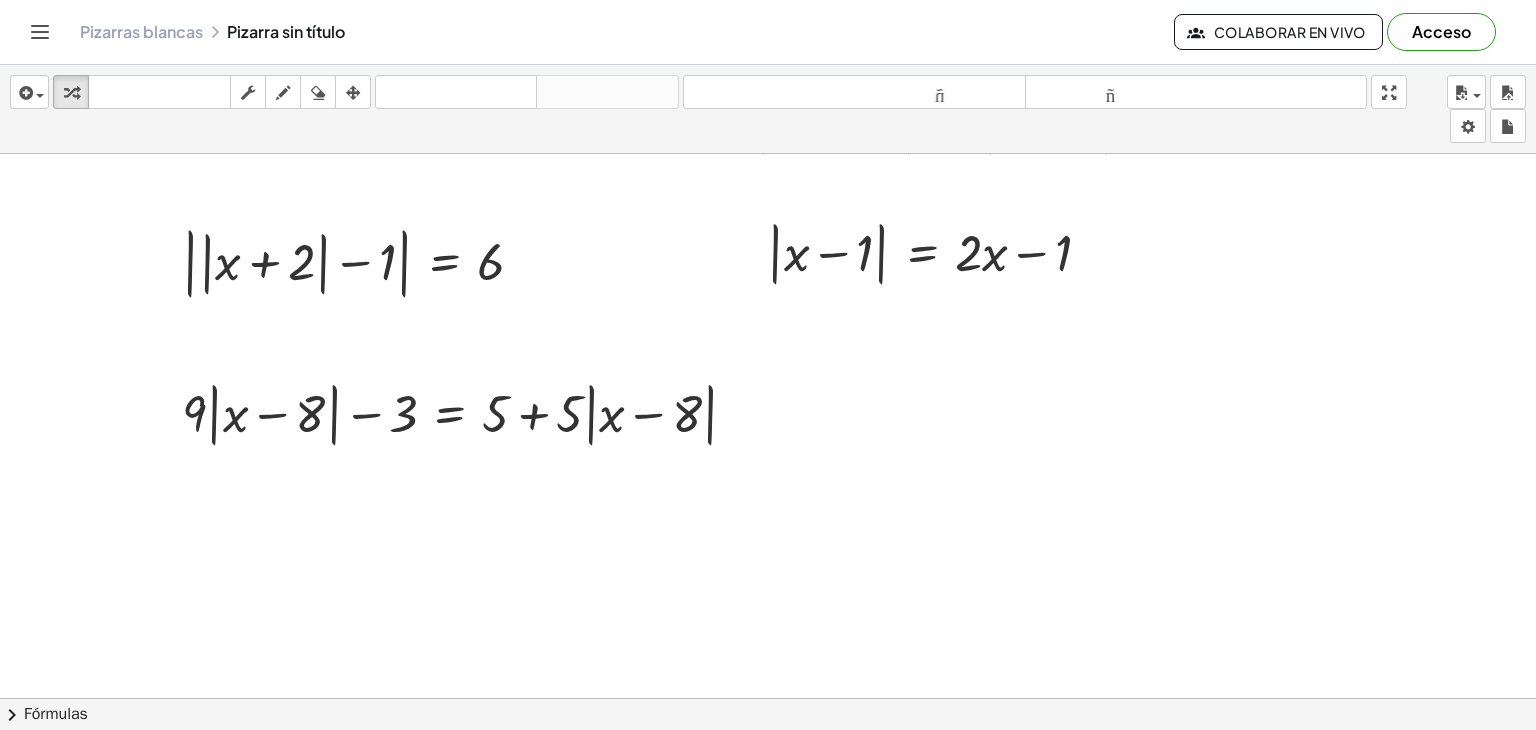 scroll, scrollTop: 246, scrollLeft: 0, axis: vertical 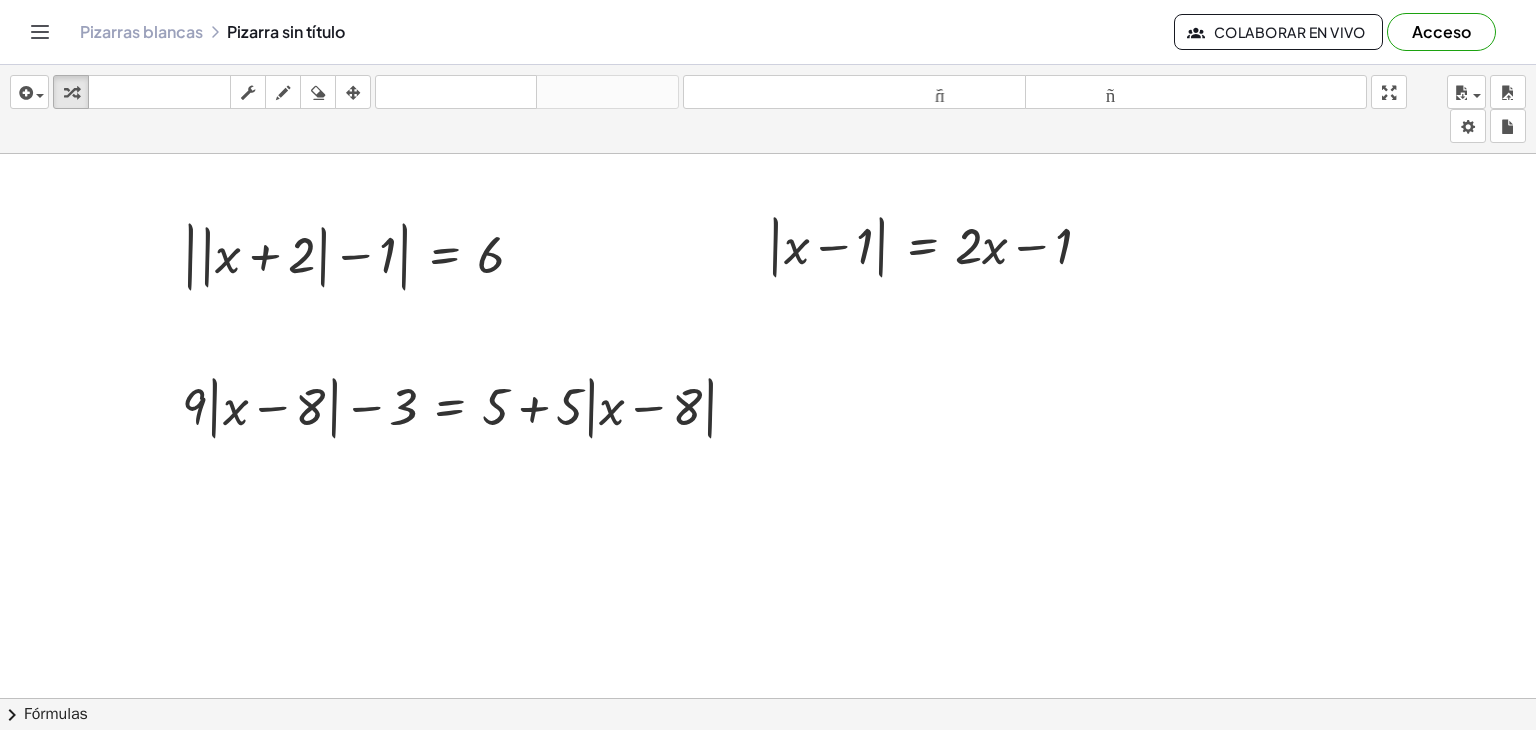 click at bounding box center [768, 531] 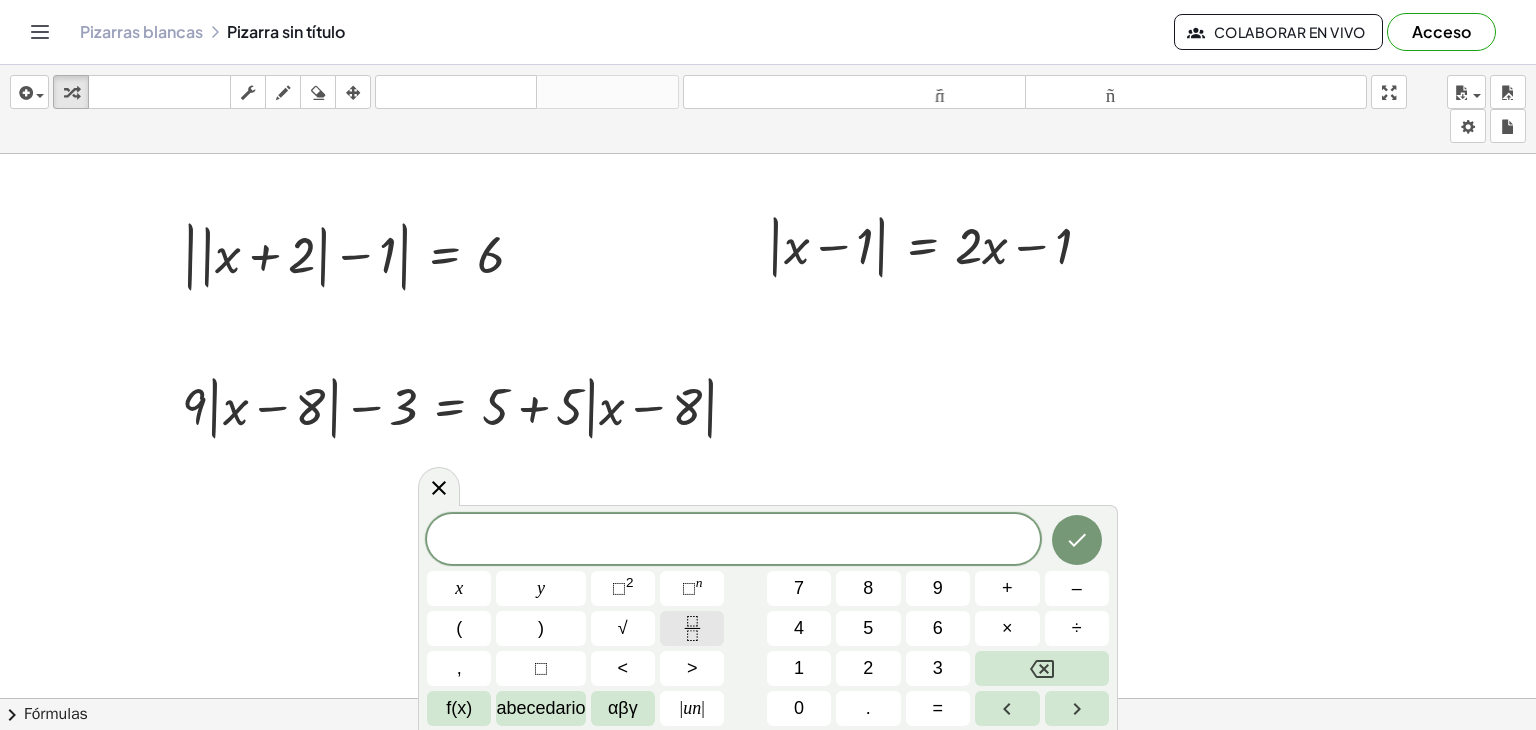 click 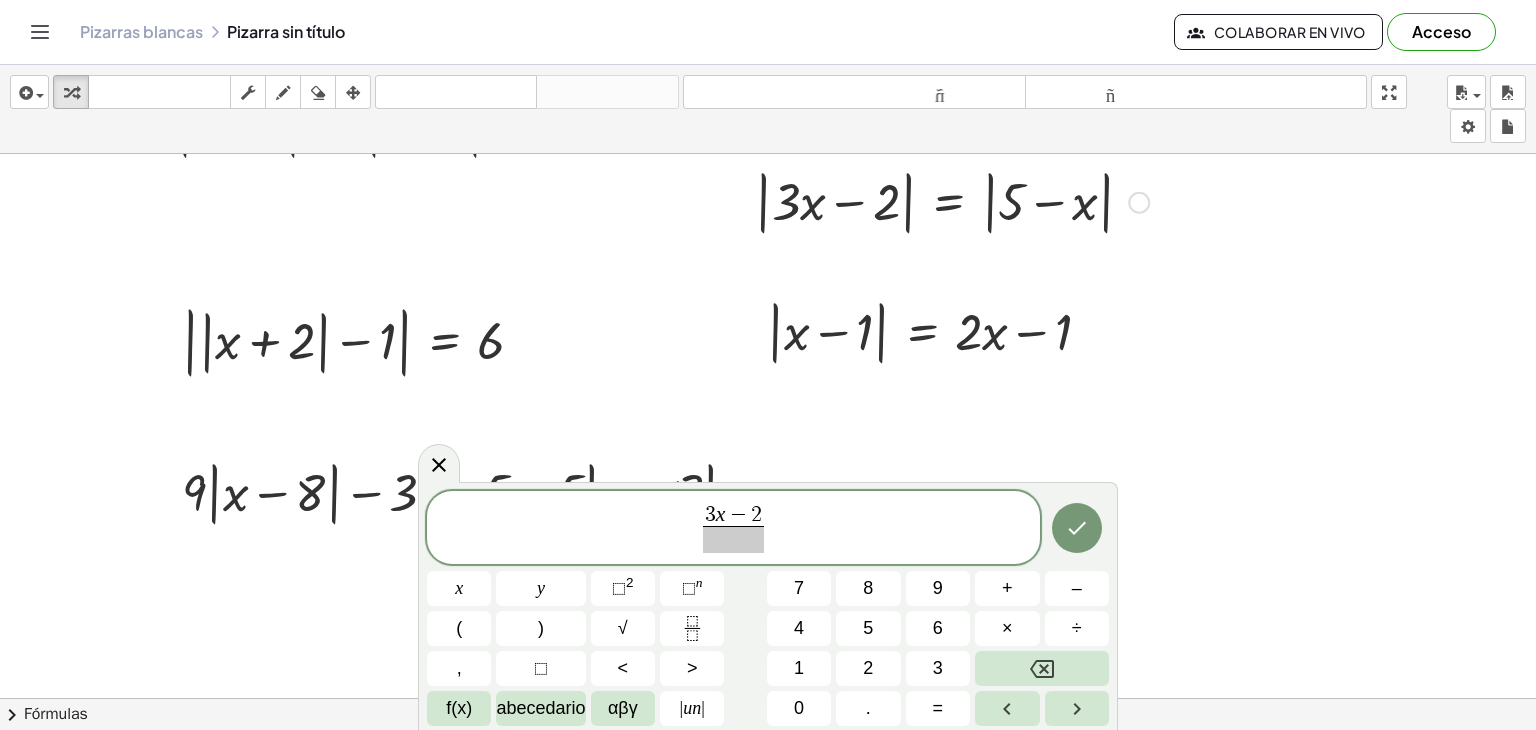 scroll, scrollTop: 160, scrollLeft: 0, axis: vertical 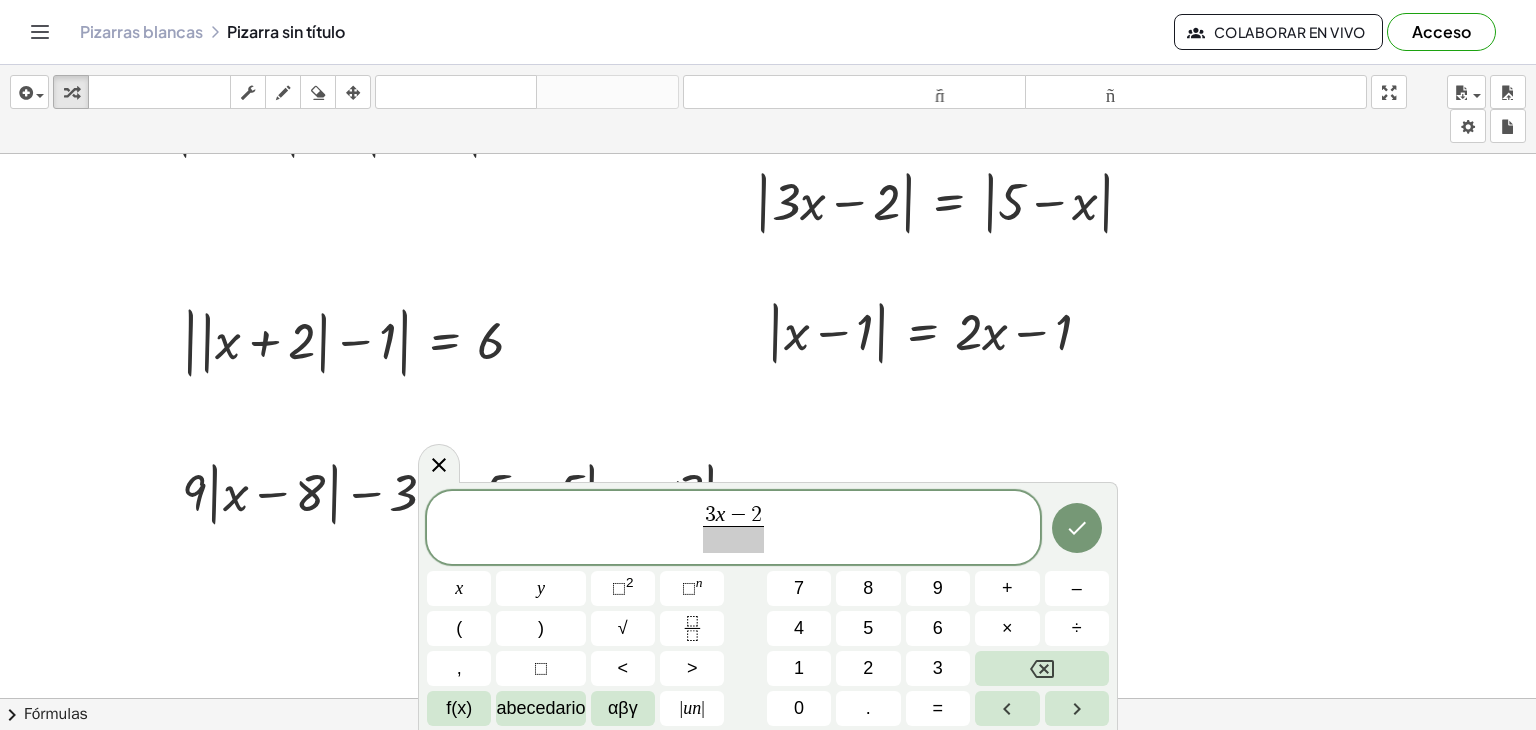 click on "3 x − 2 ​" at bounding box center [734, 516] 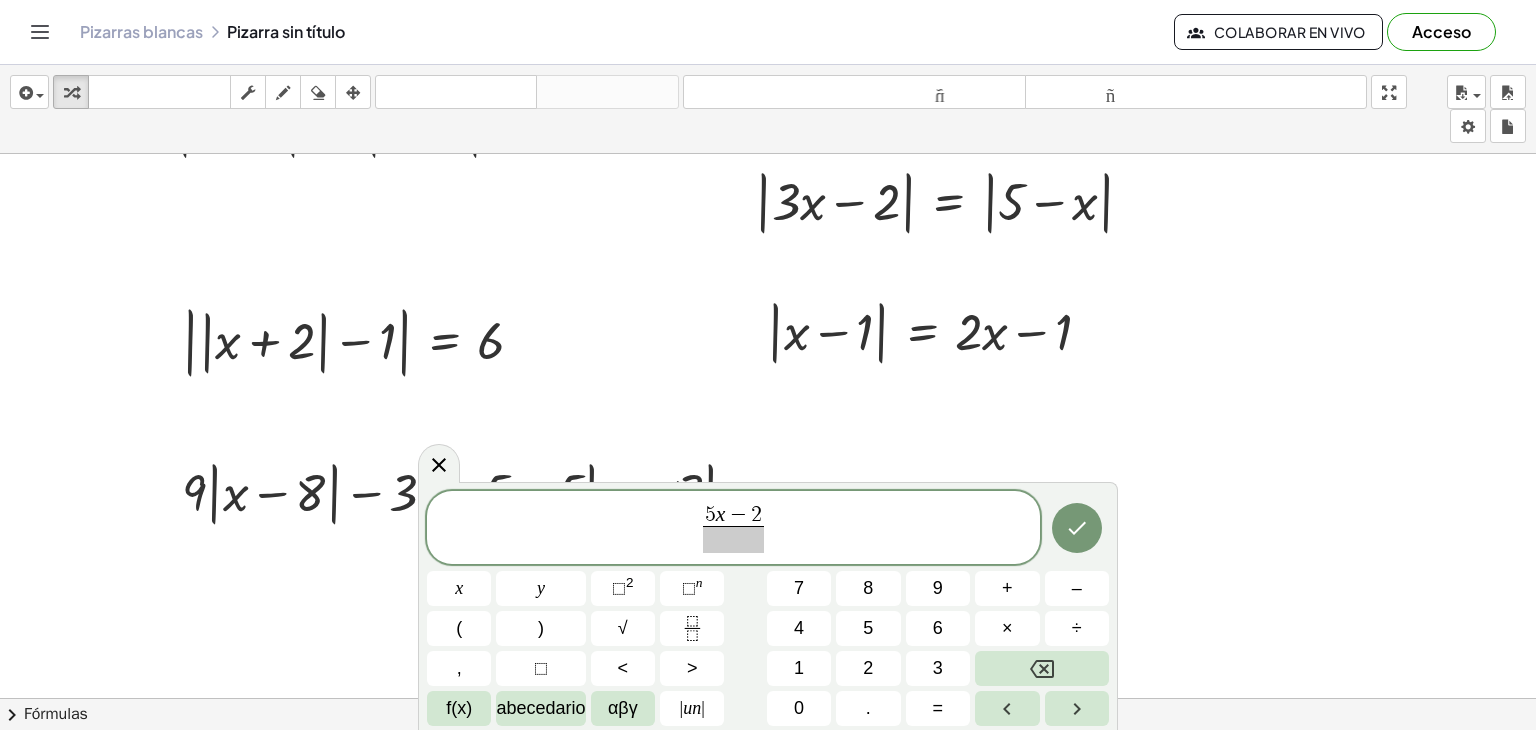 click at bounding box center [734, 539] 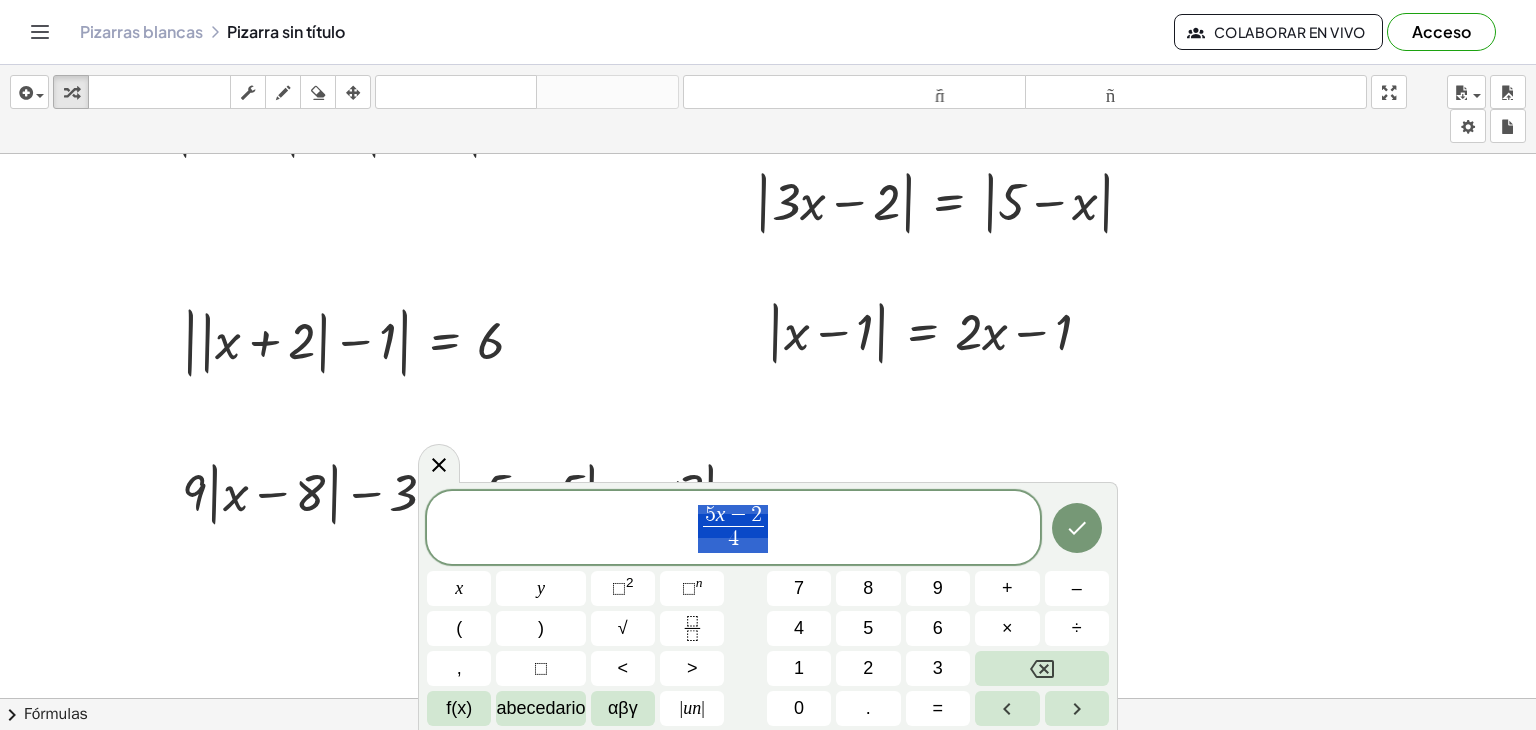 drag, startPoint x: 655, startPoint y: 529, endPoint x: 793, endPoint y: 525, distance: 138.05795 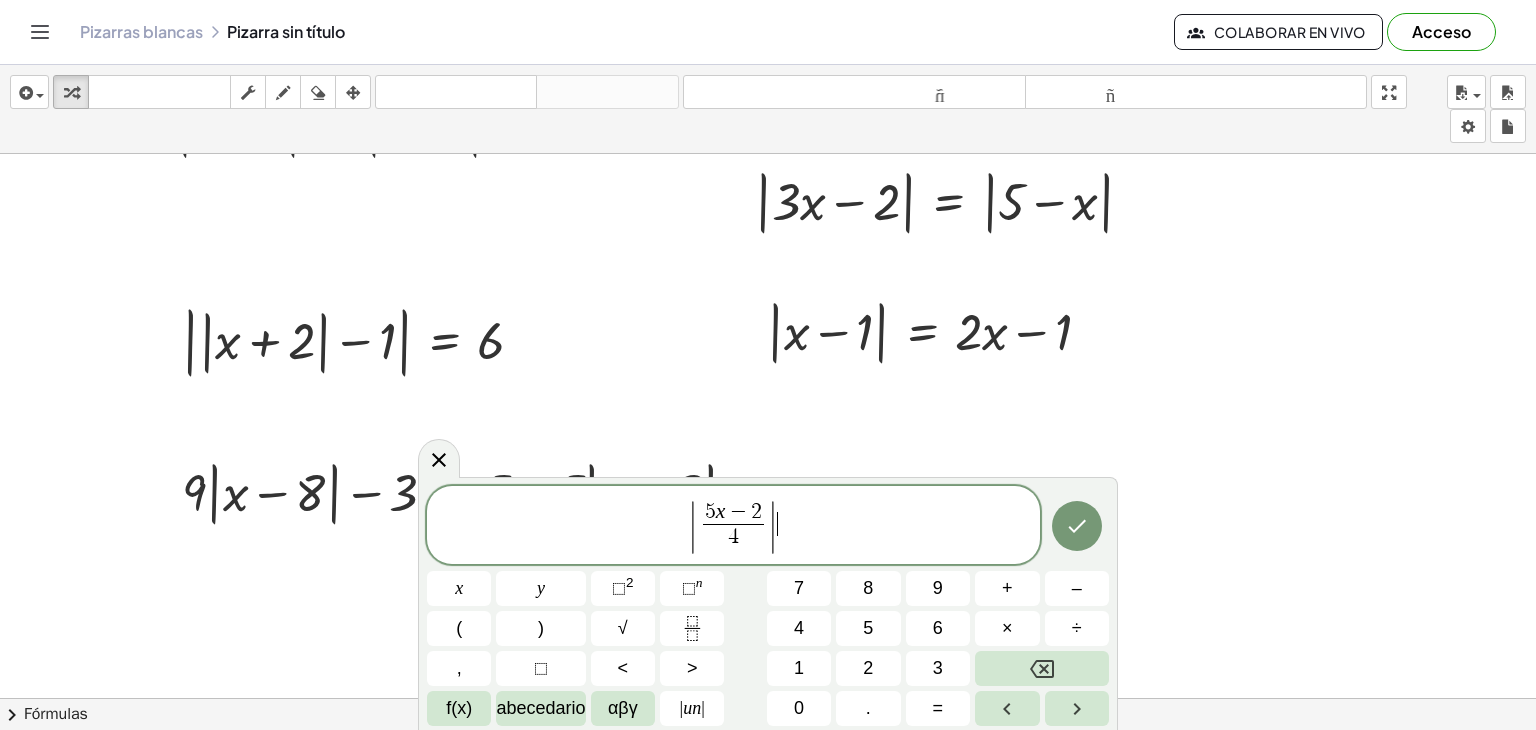 click on "| 5 x − 2 4 ​ | ​" at bounding box center (733, 526) 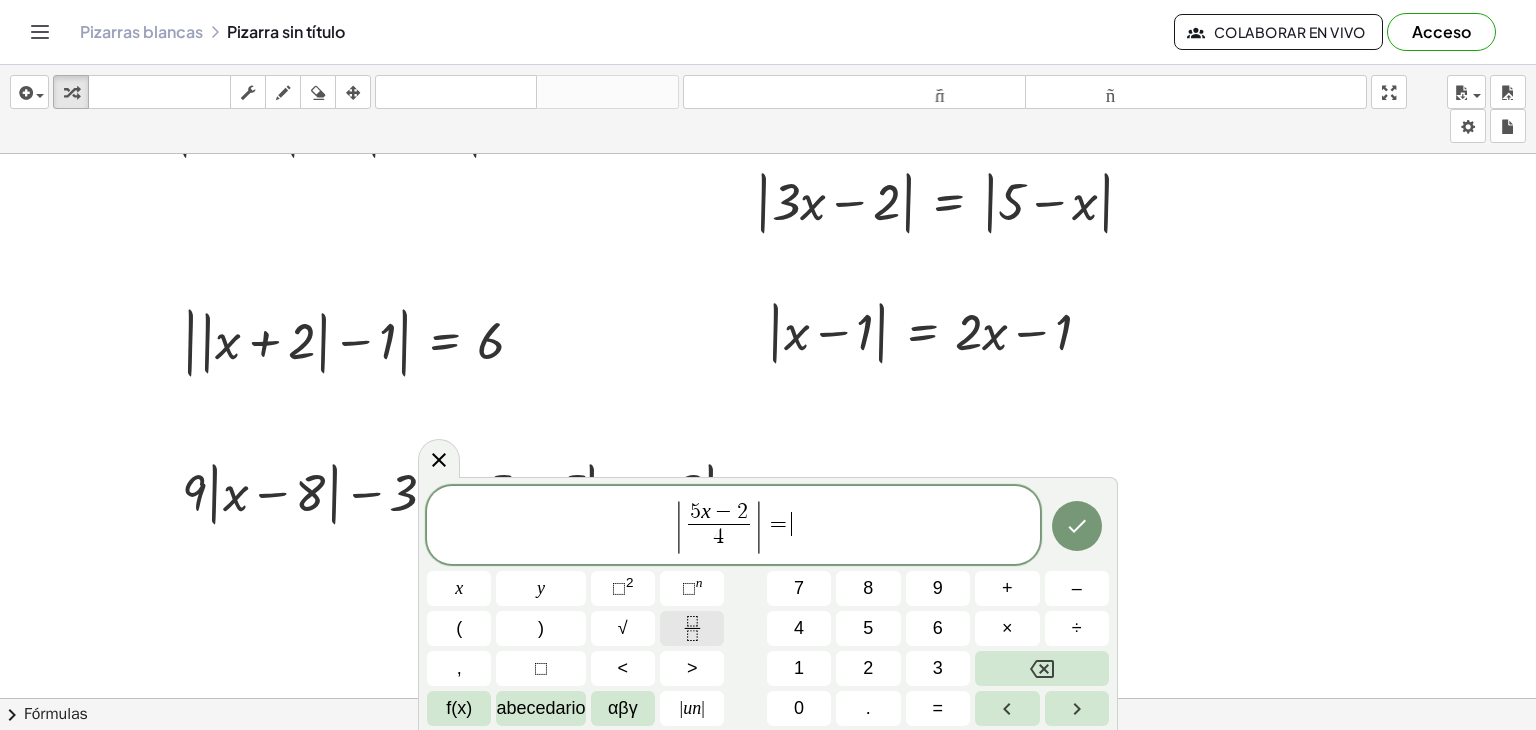 click 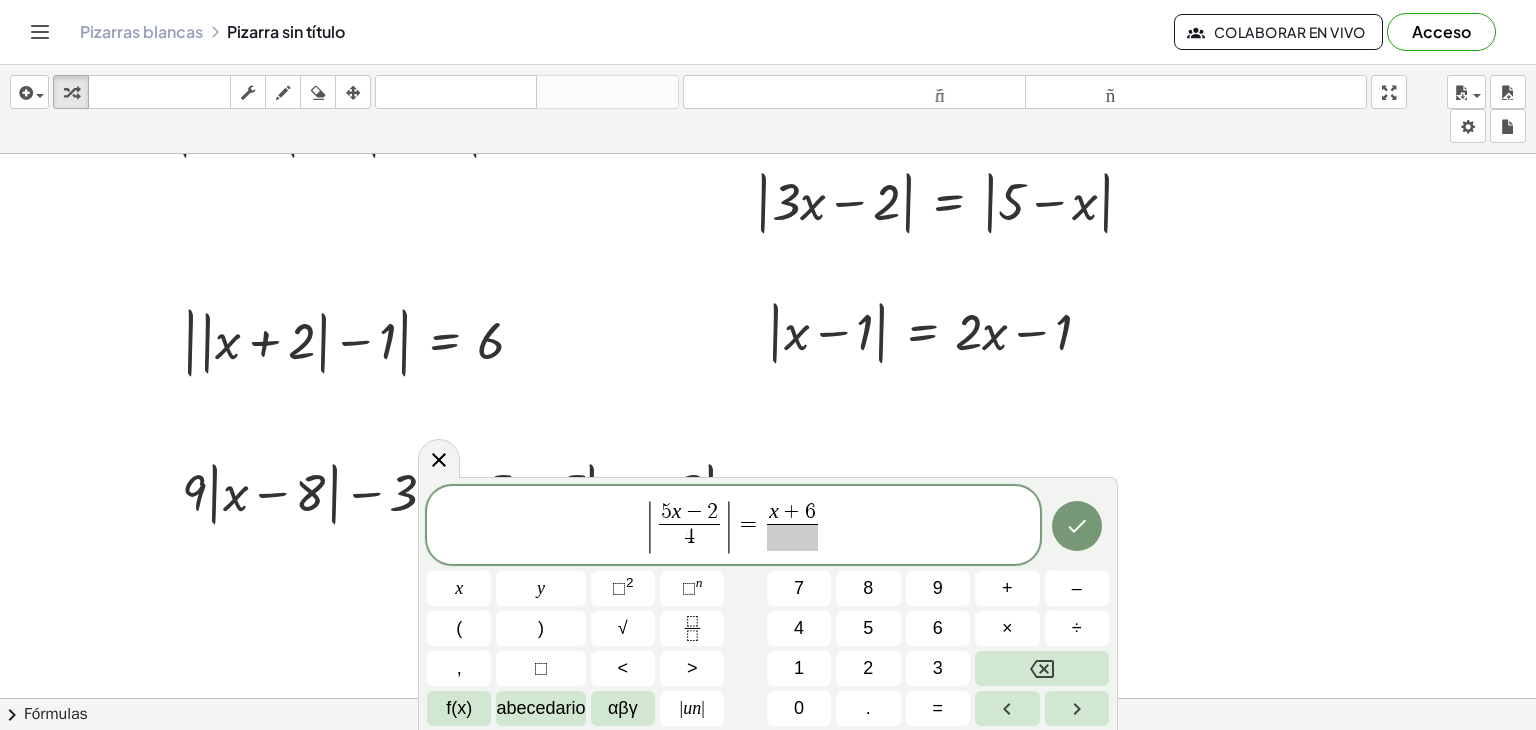 click at bounding box center (792, 537) 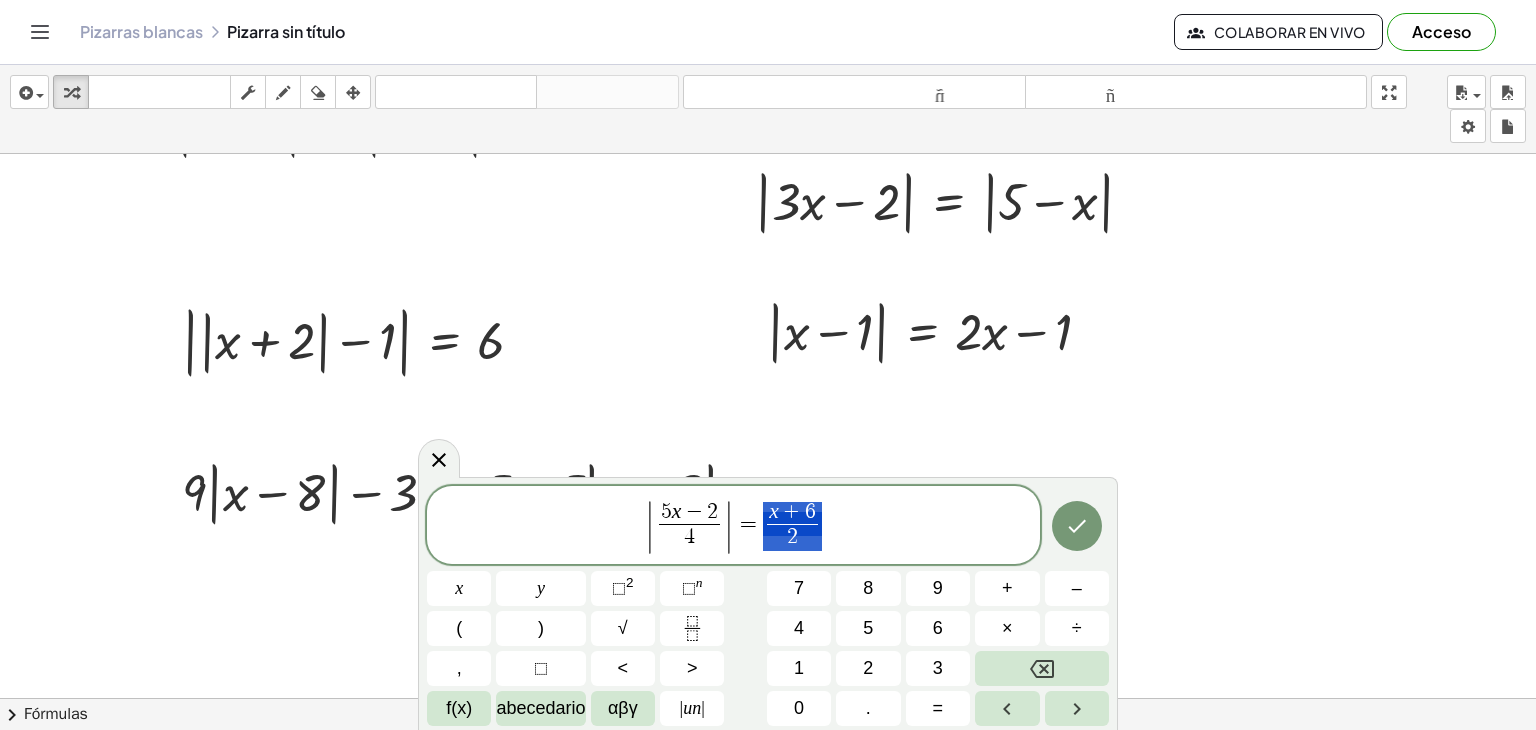 drag, startPoint x: 768, startPoint y: 515, endPoint x: 824, endPoint y: 533, distance: 58.821766 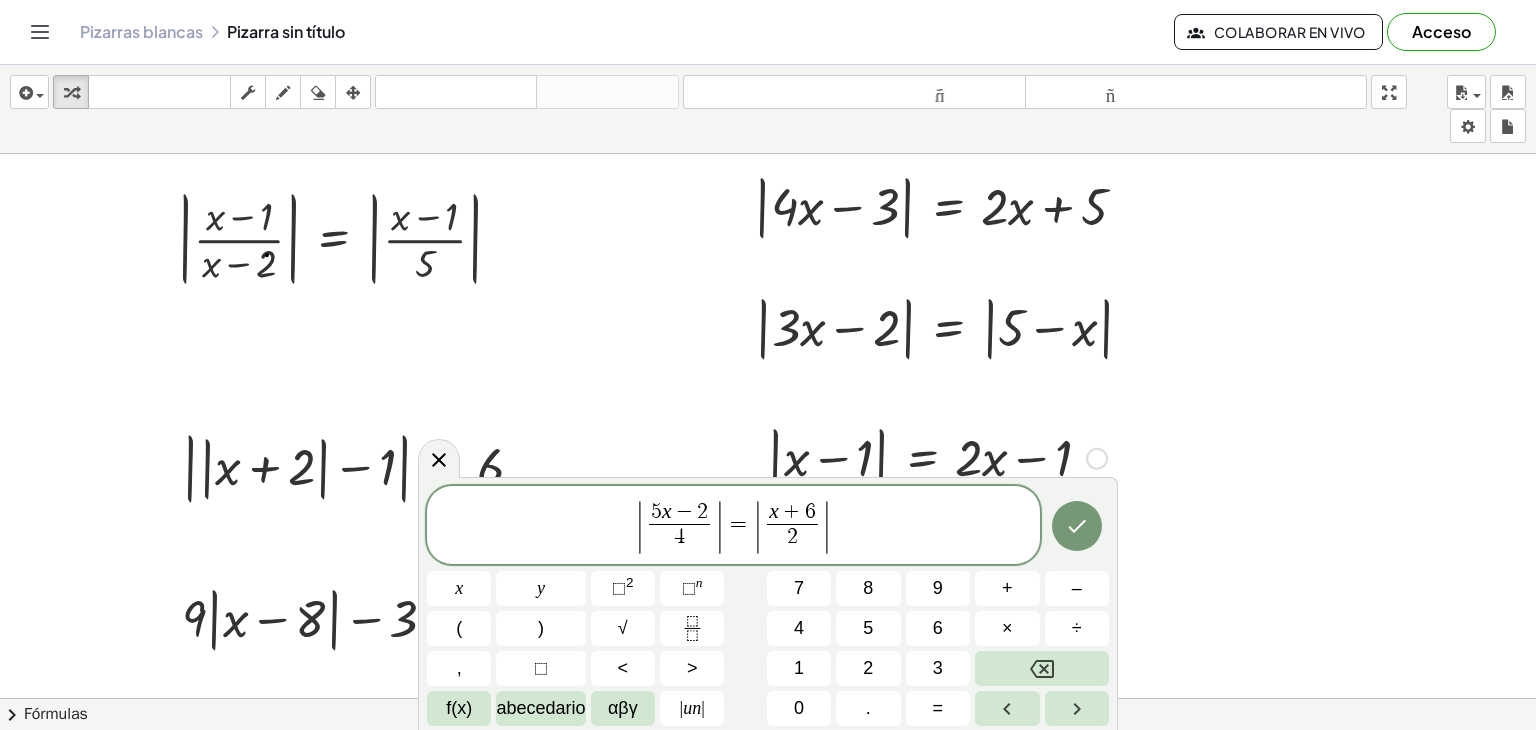 scroll, scrollTop: 16, scrollLeft: 0, axis: vertical 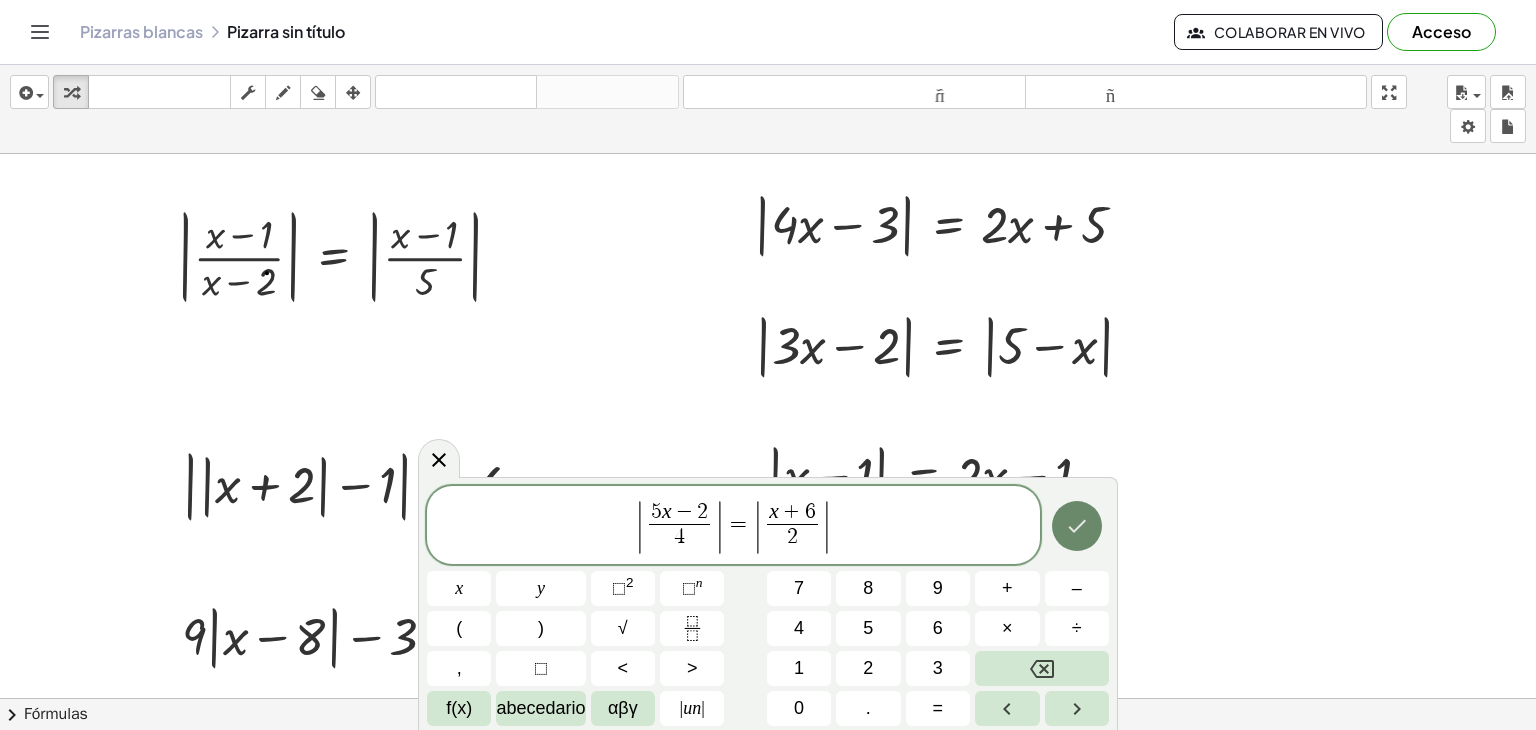 click 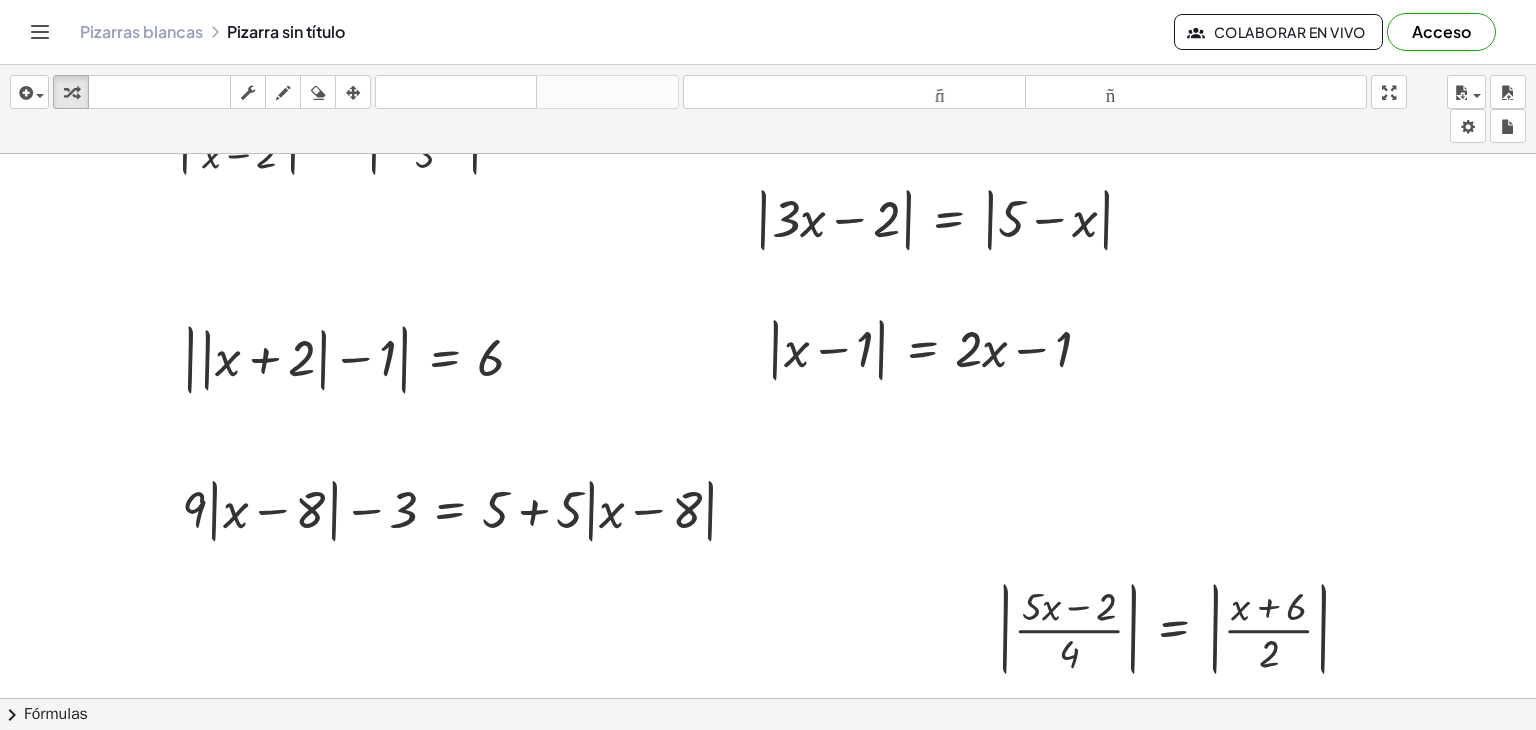 scroll, scrollTop: 232, scrollLeft: 0, axis: vertical 